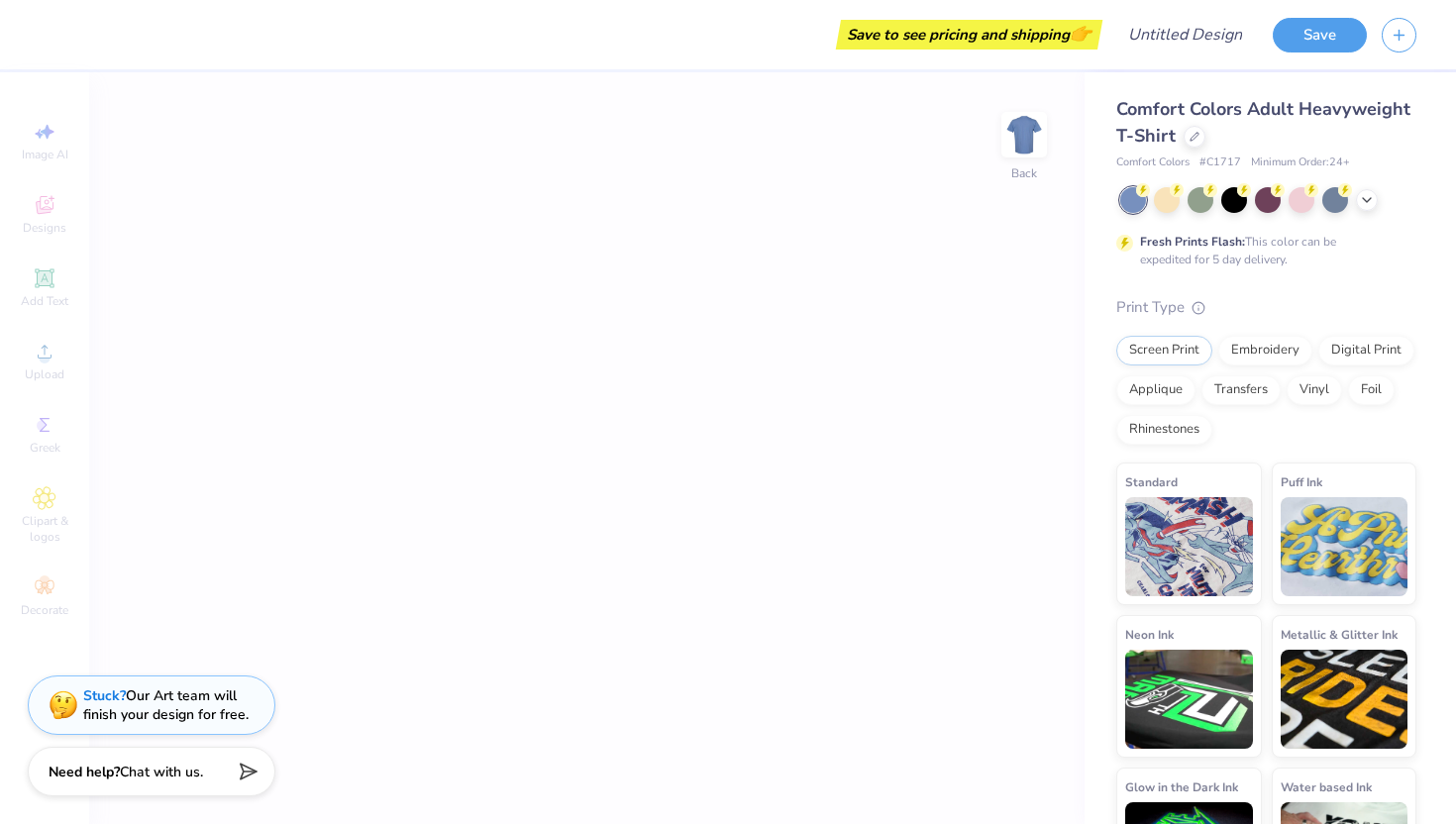 scroll, scrollTop: 0, scrollLeft: 0, axis: both 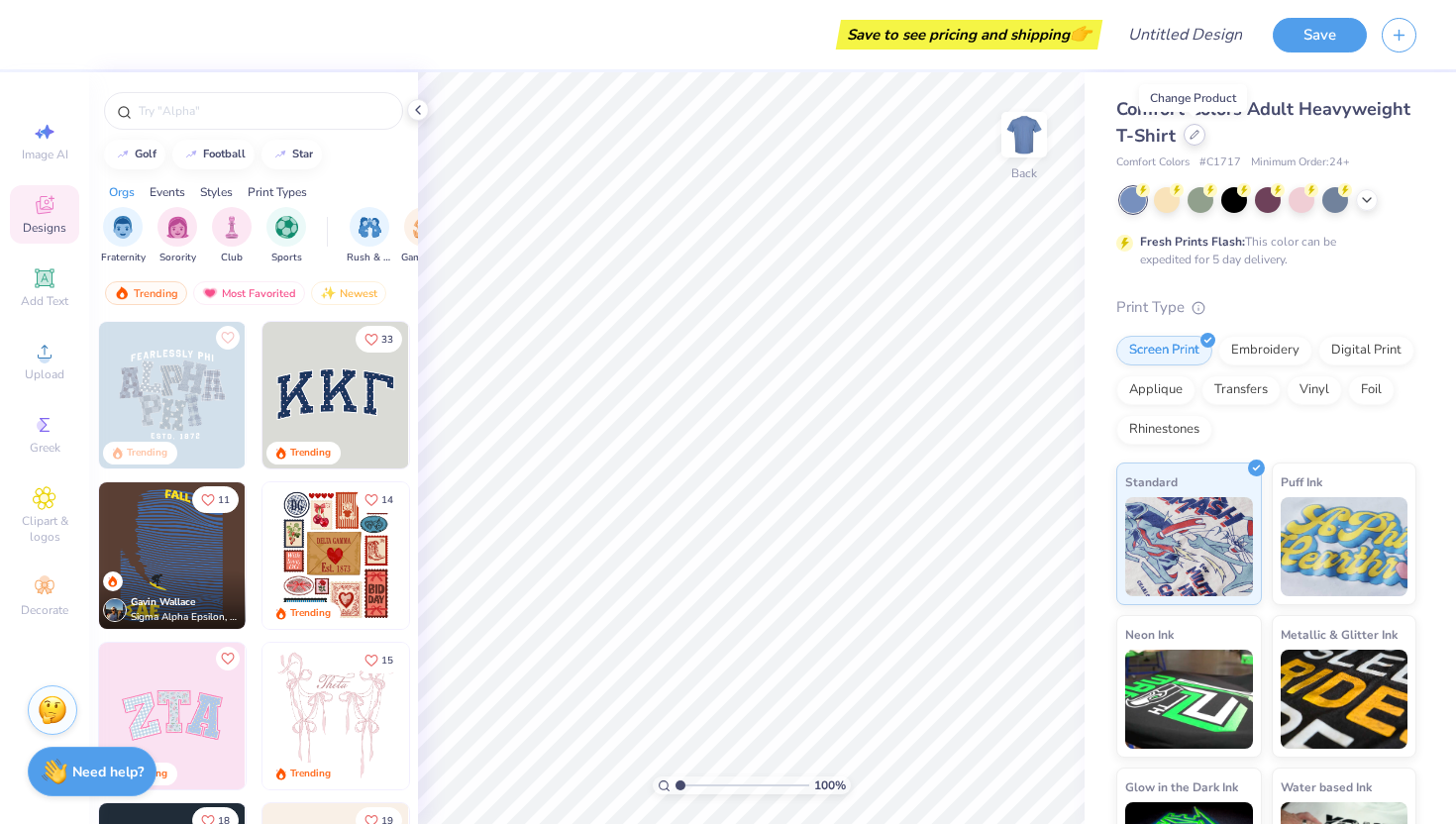 click 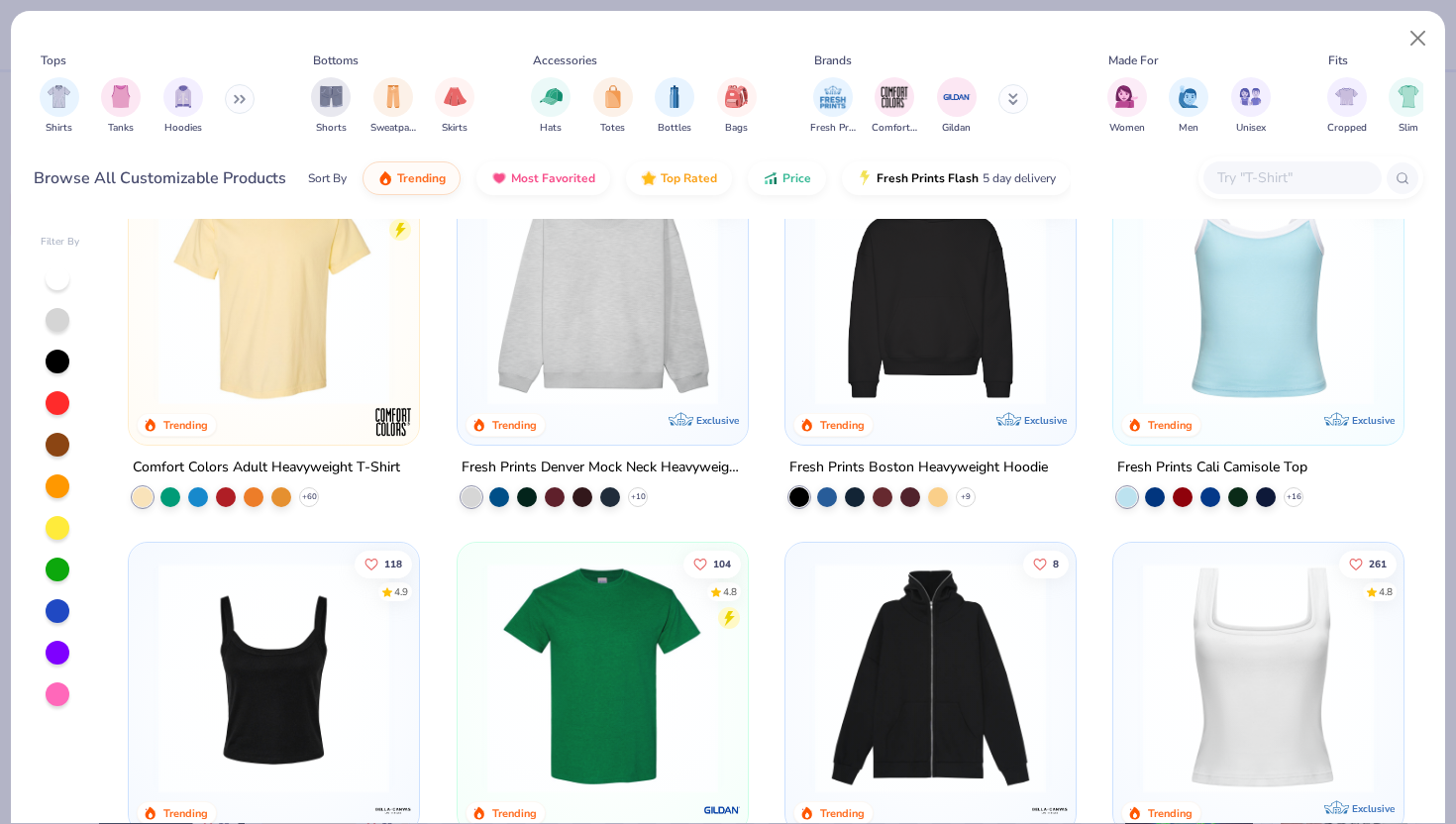scroll, scrollTop: 0, scrollLeft: 0, axis: both 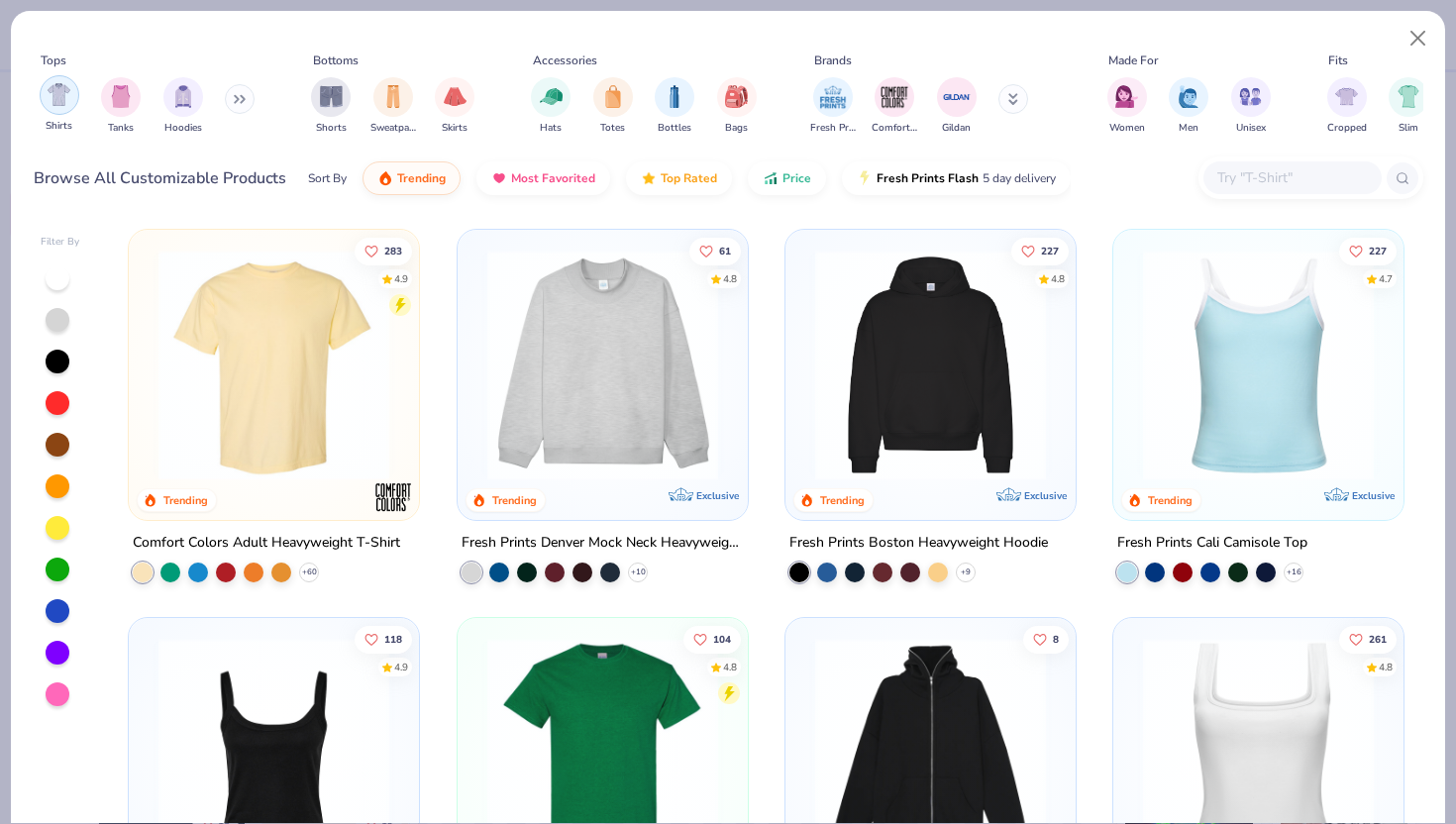 click at bounding box center (58, 94) 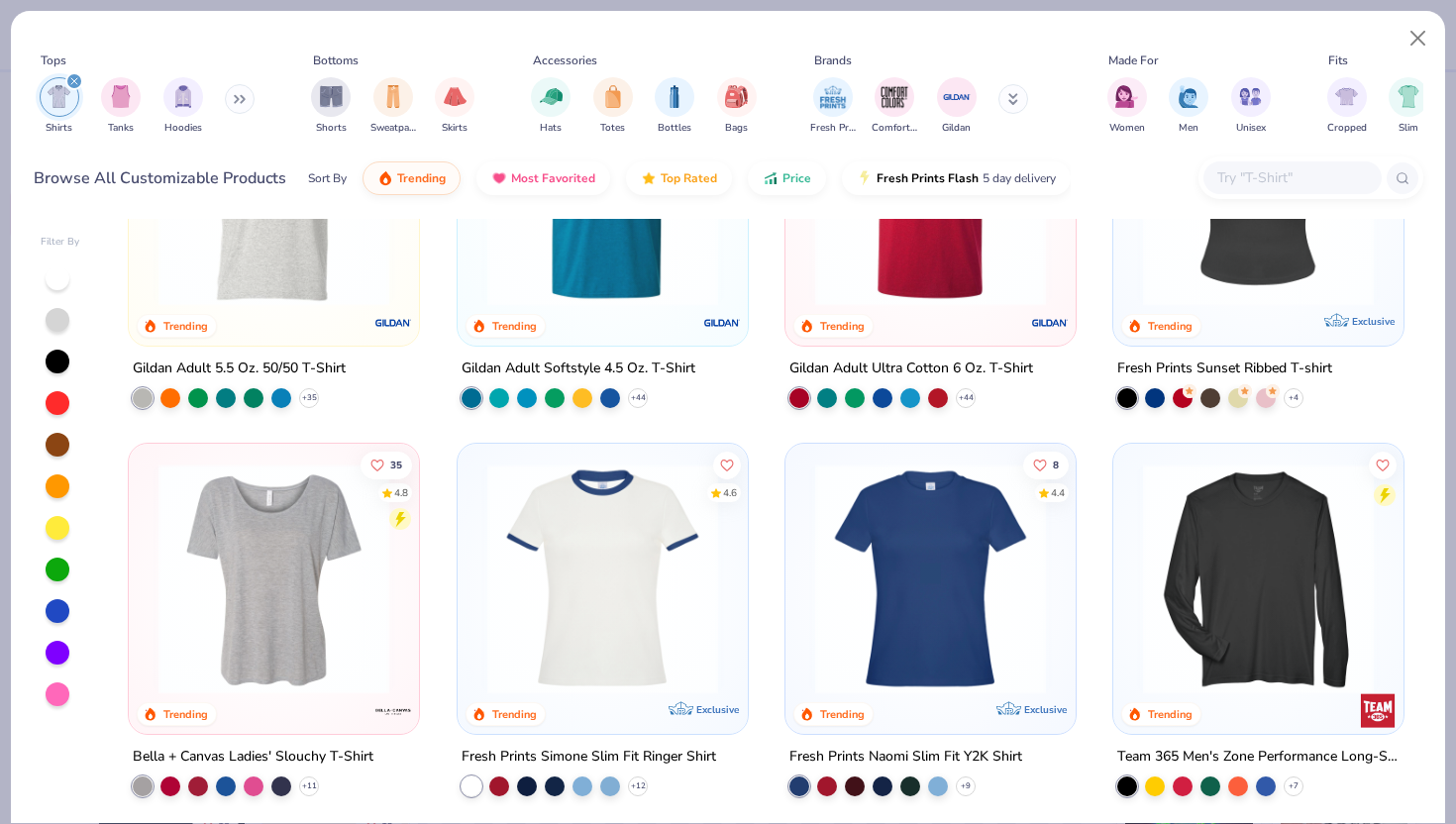 scroll, scrollTop: 955, scrollLeft: 0, axis: vertical 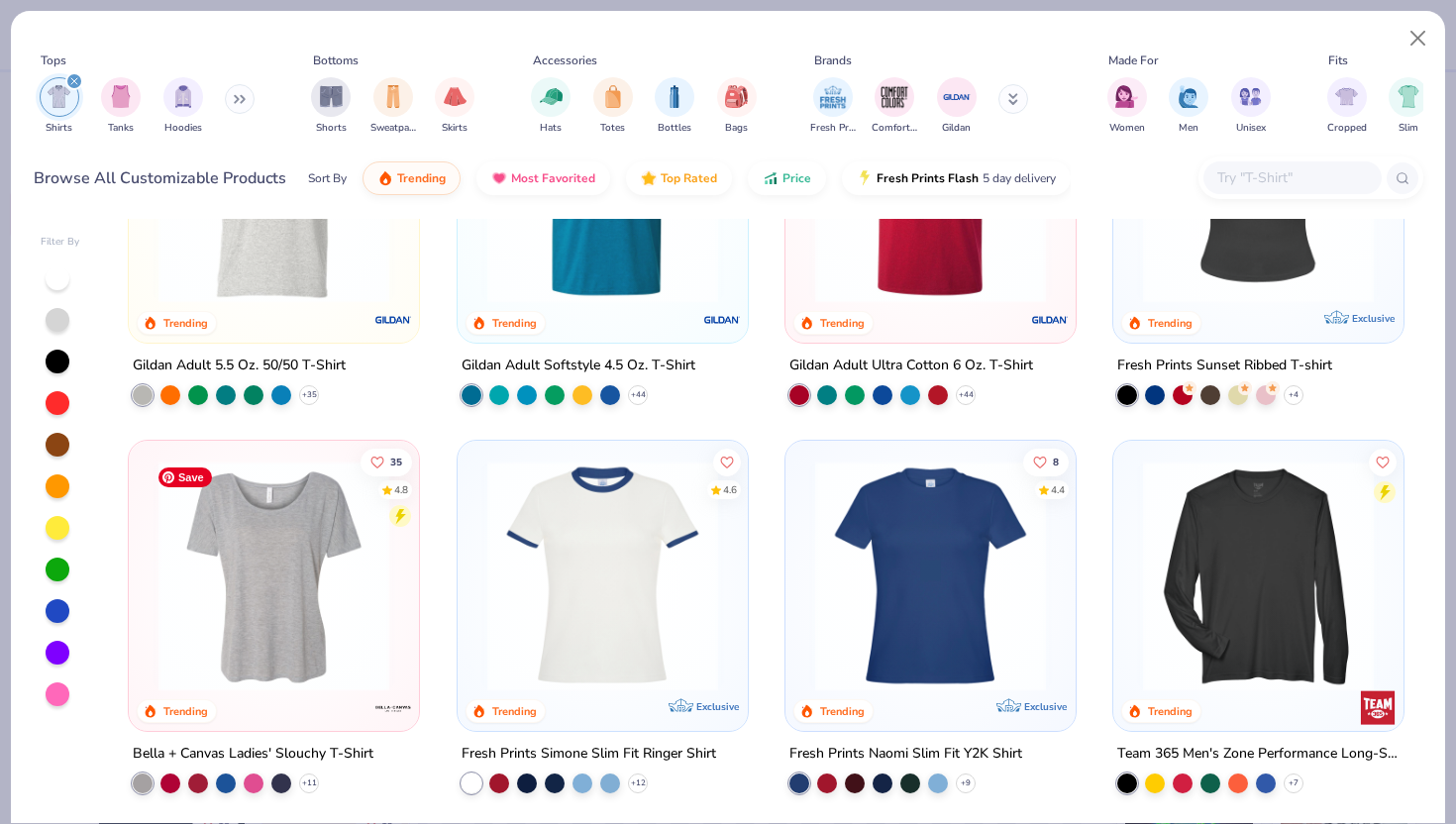 click at bounding box center (273, 575) 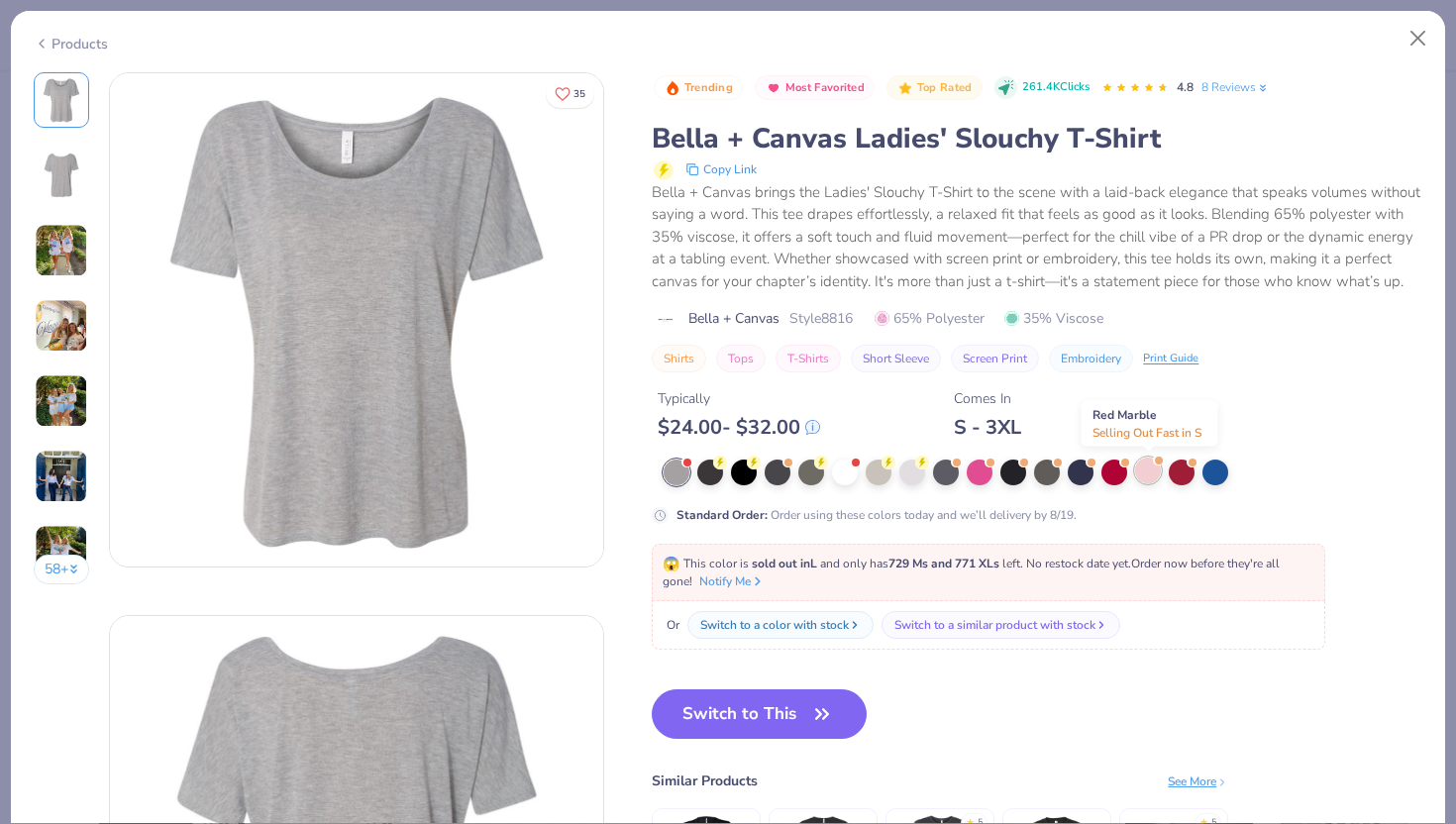 click at bounding box center (1148, 470) 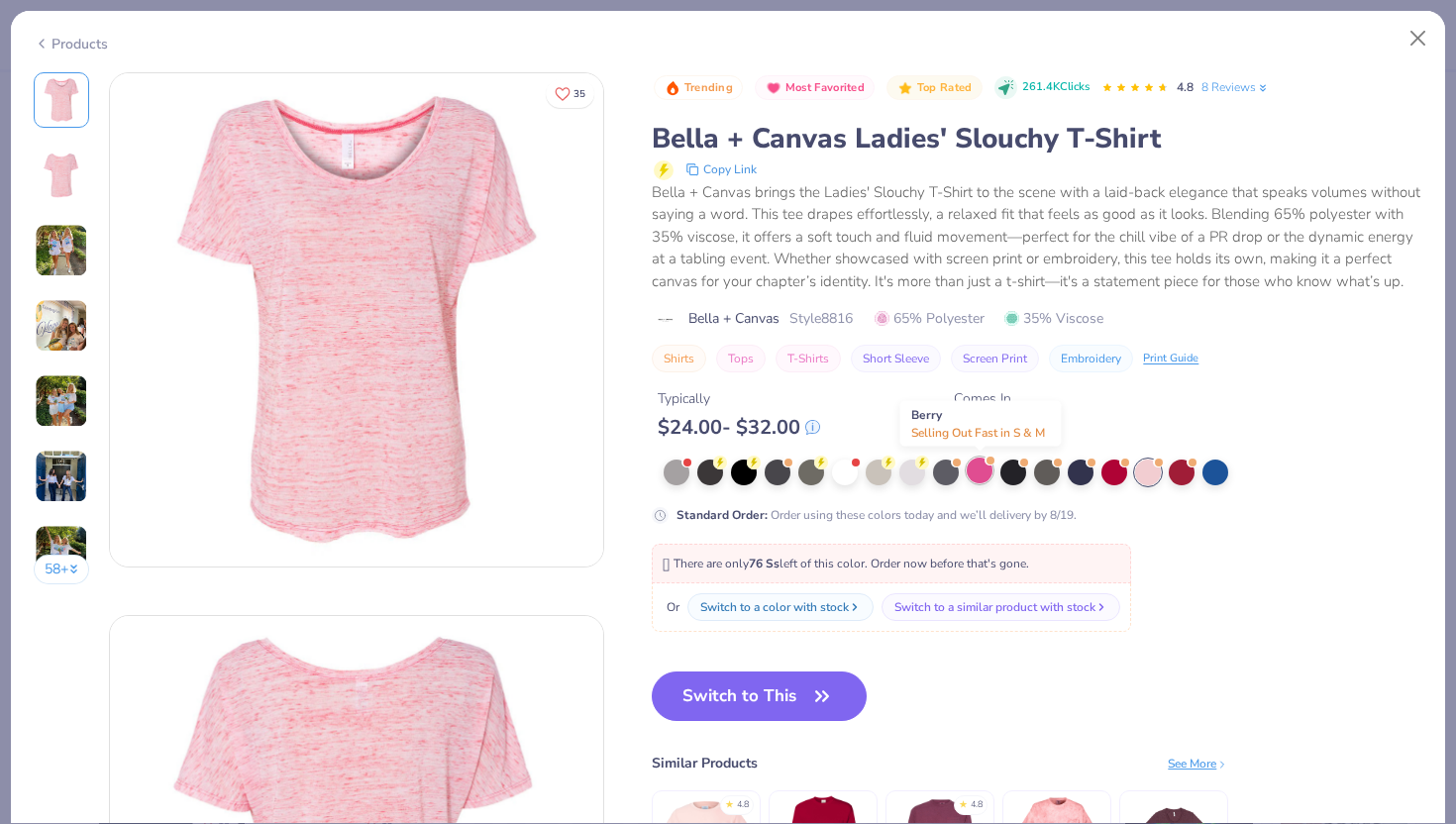 click at bounding box center [980, 470] 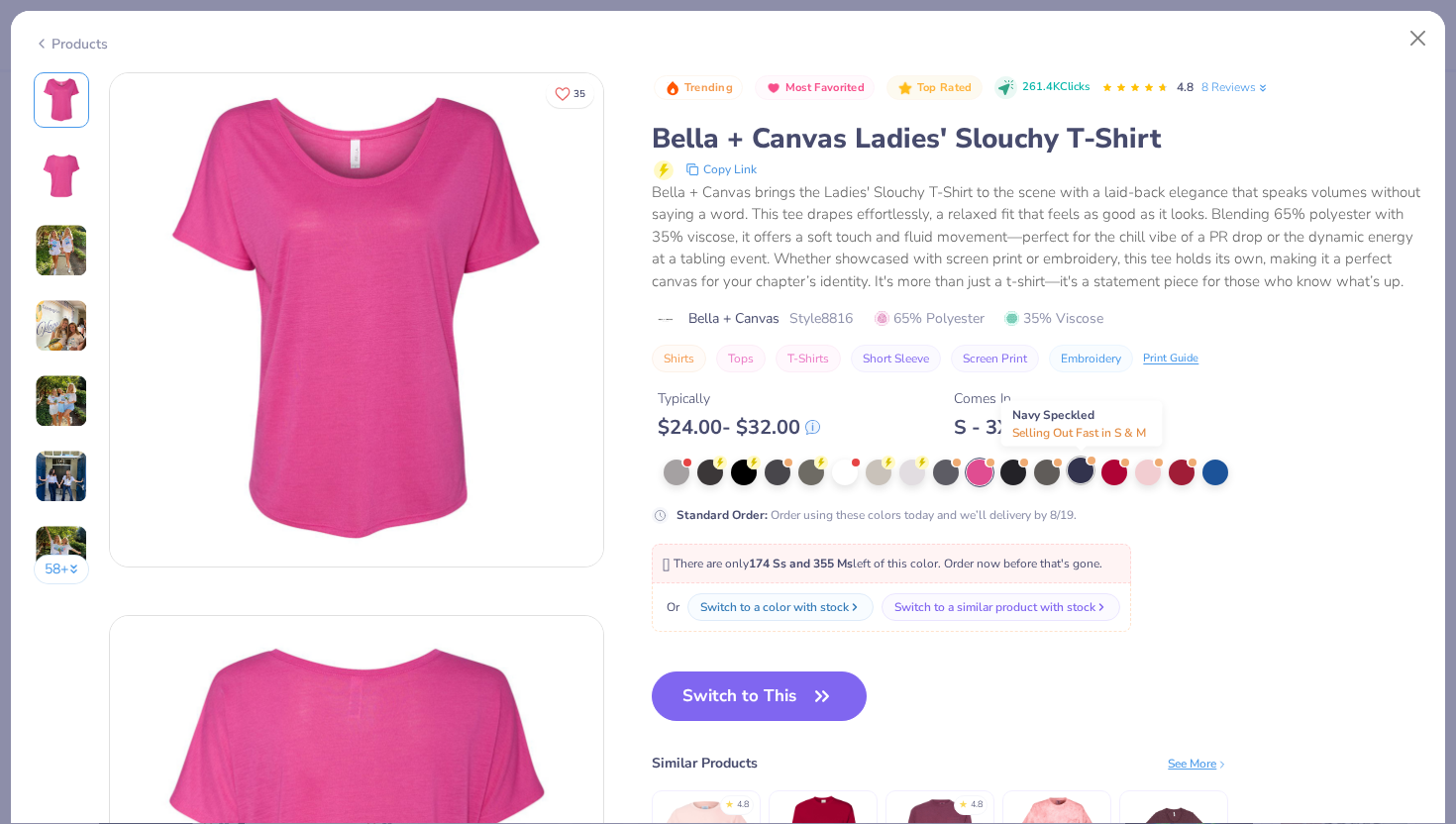 click at bounding box center [1081, 470] 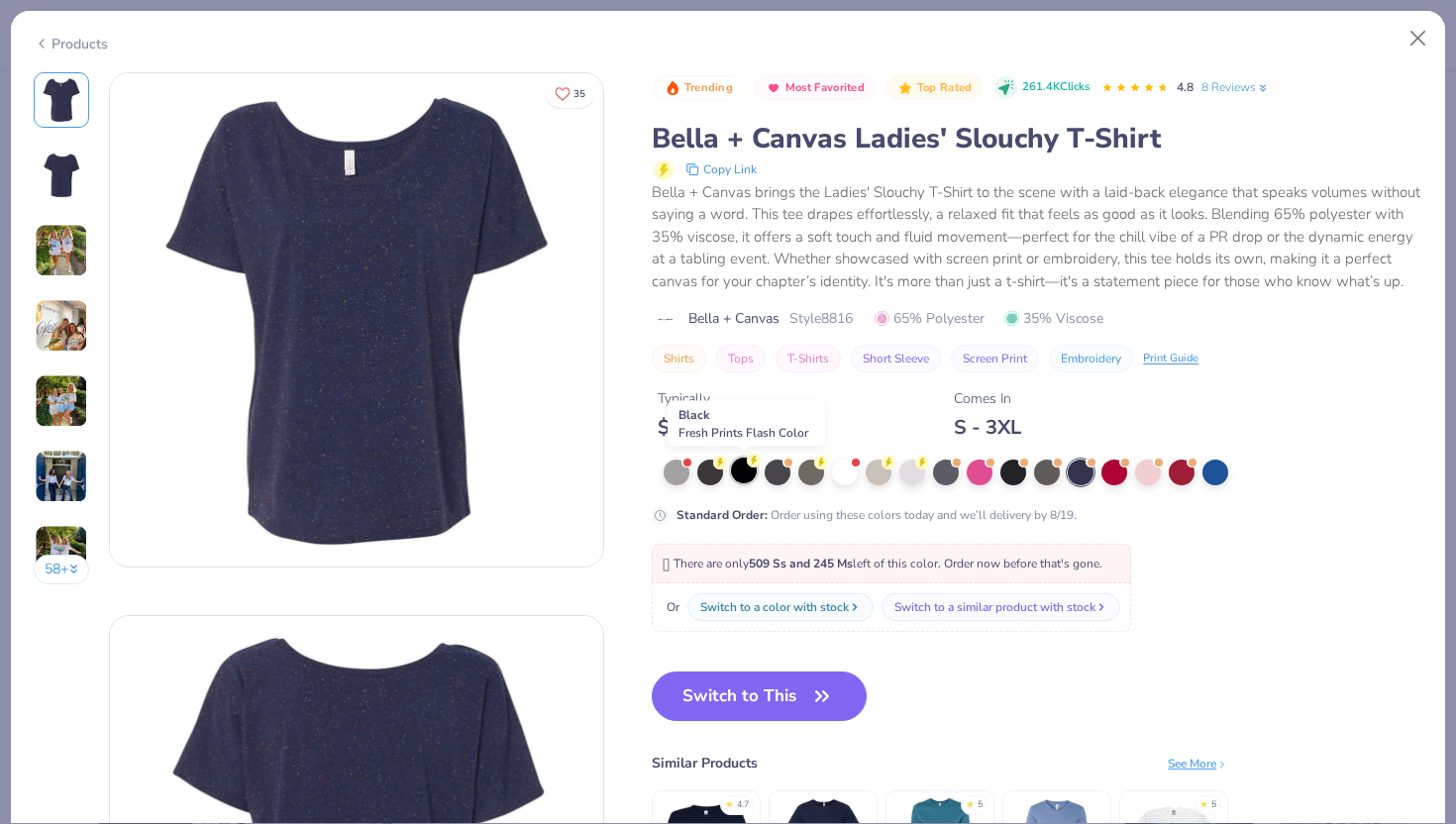 click at bounding box center [744, 470] 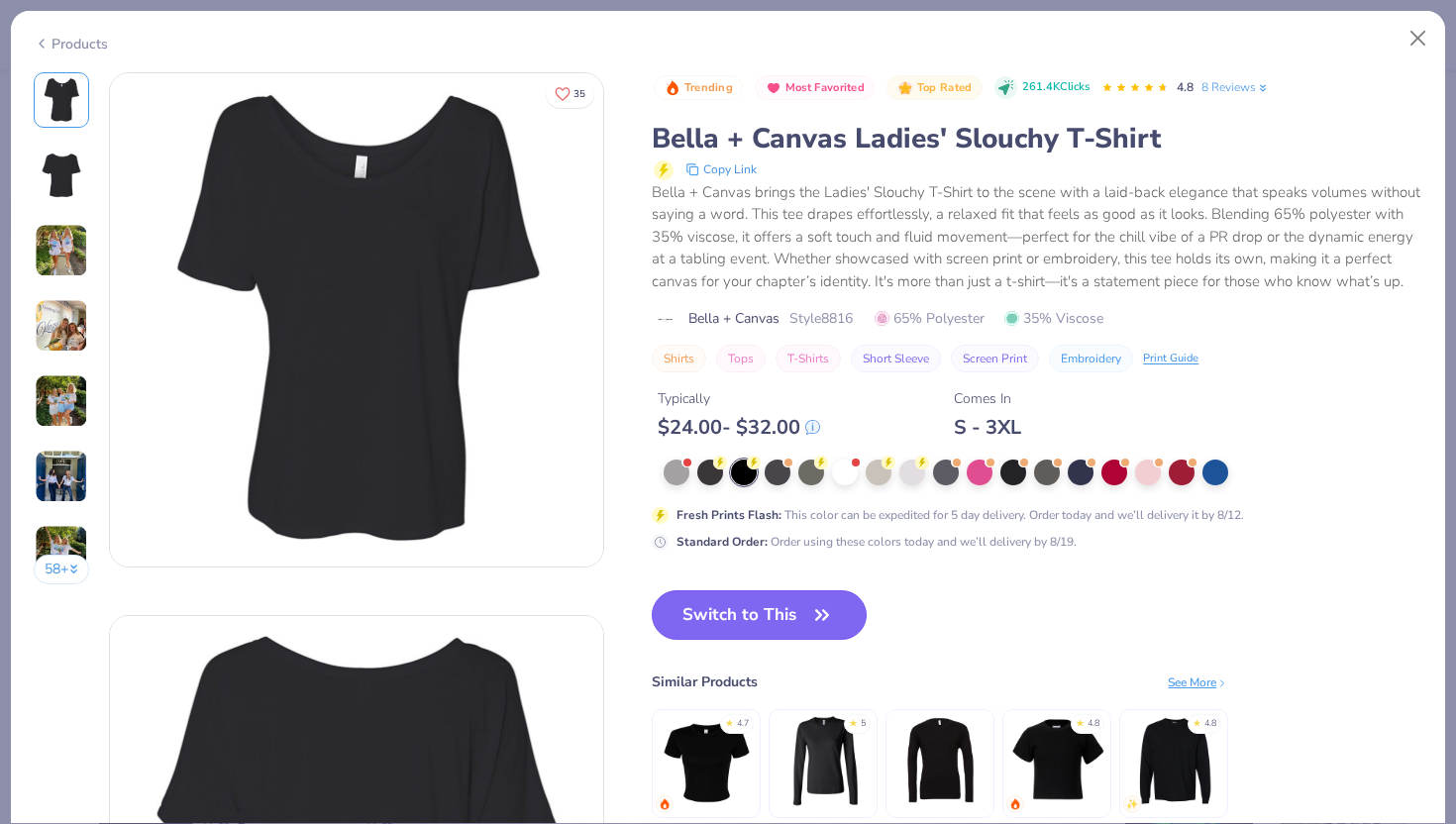 click on "Switch to This" at bounding box center [759, 615] 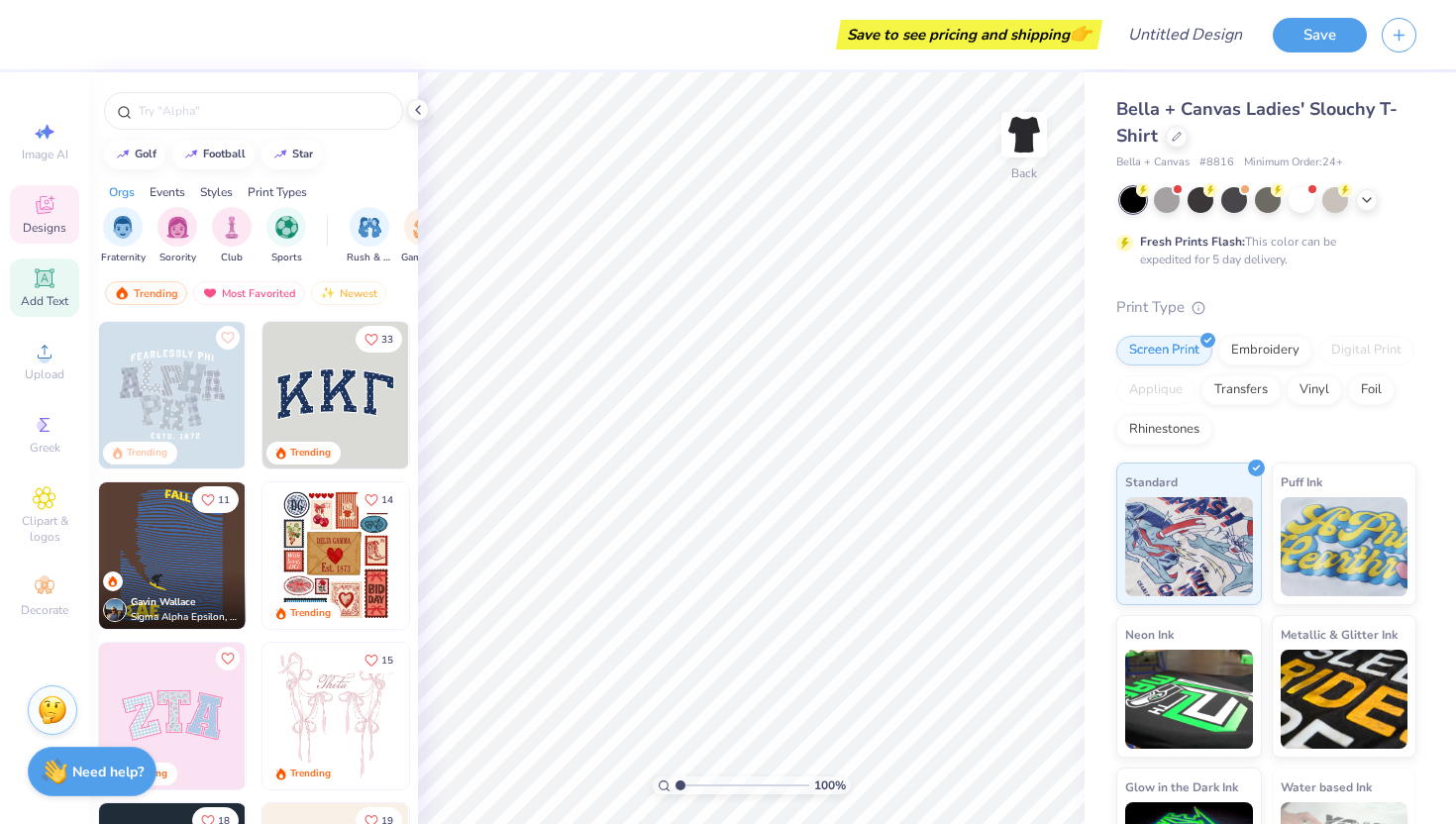click 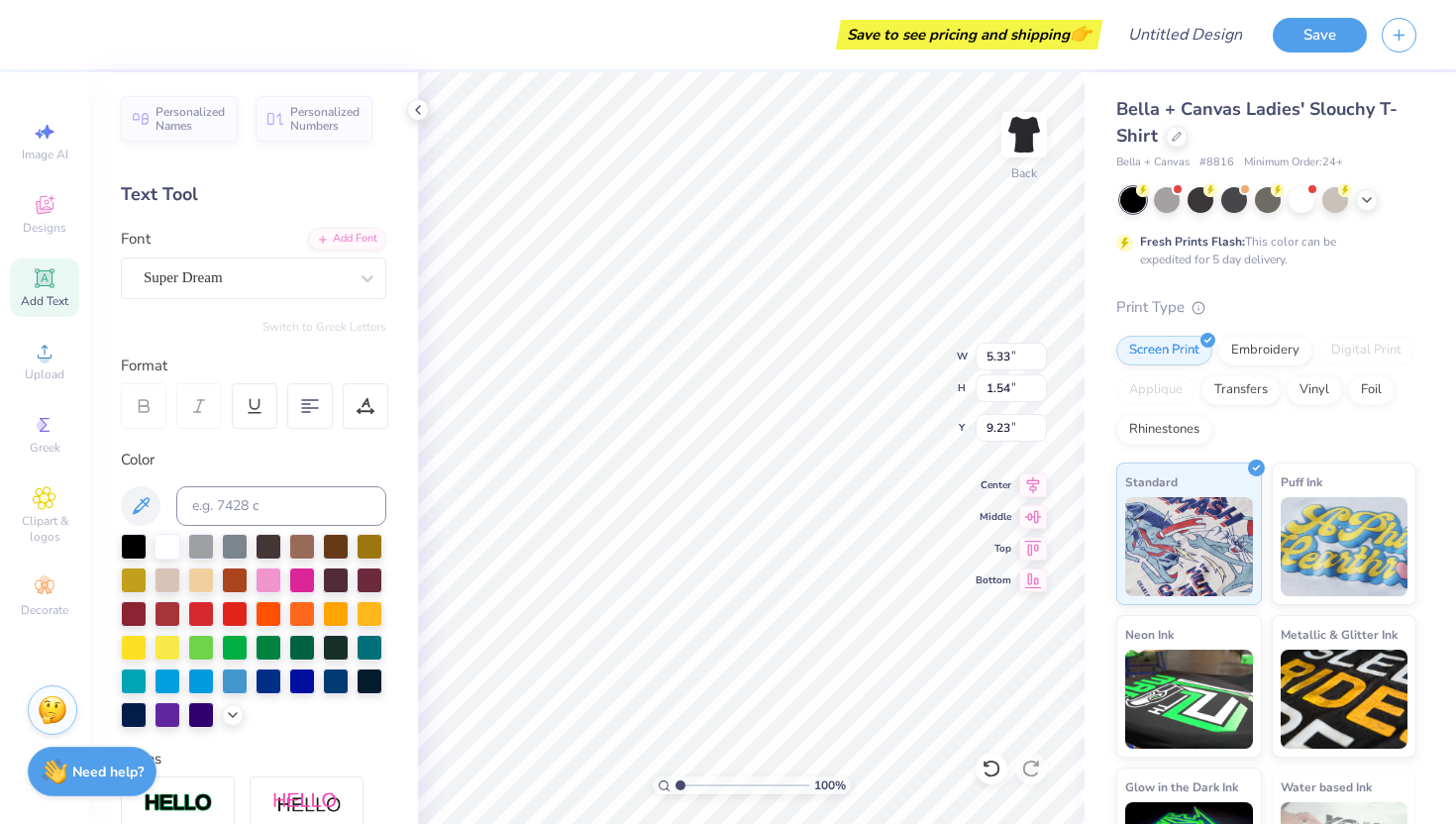 type on "3.00" 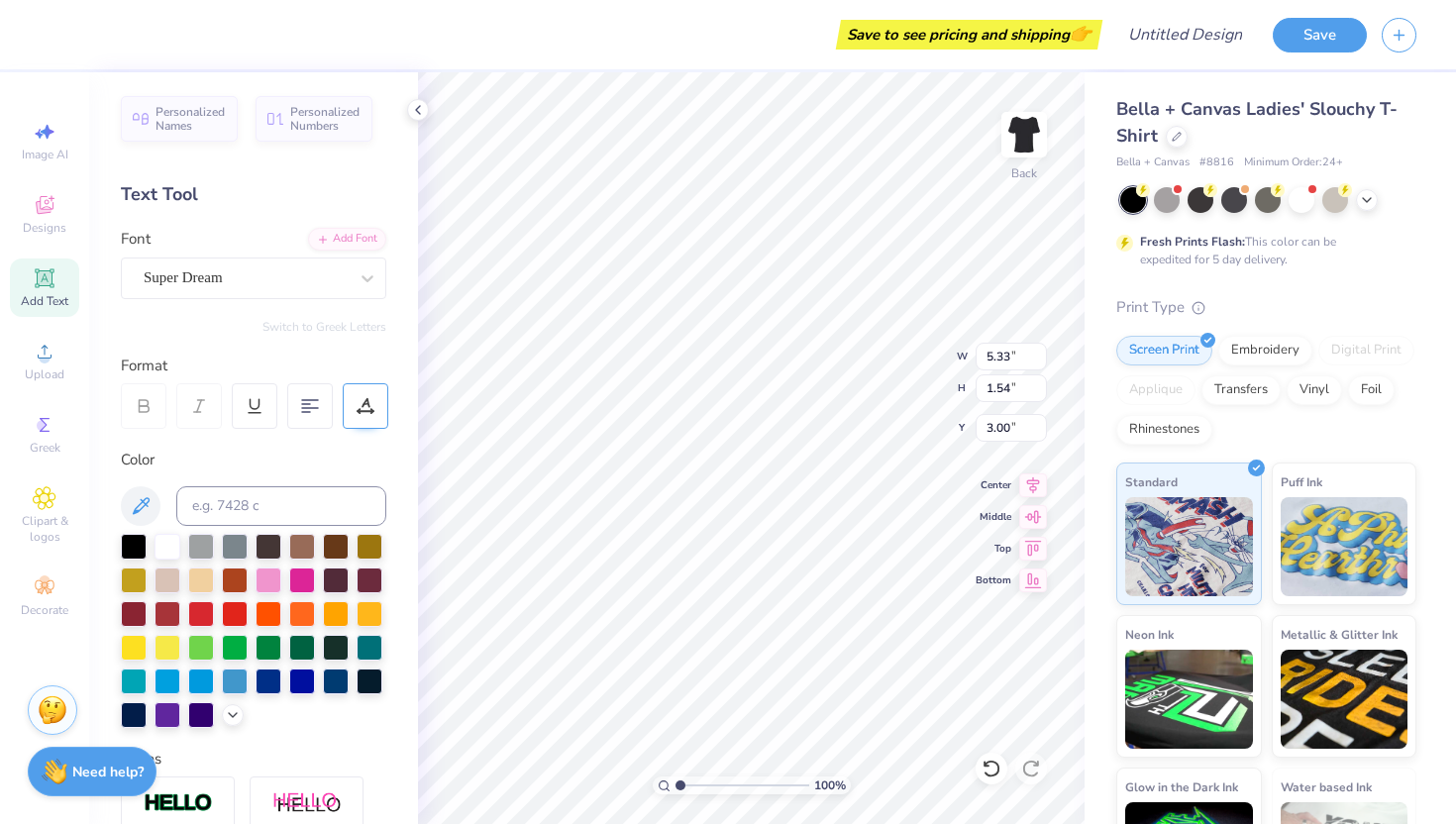 scroll, scrollTop: 0, scrollLeft: 3, axis: horizontal 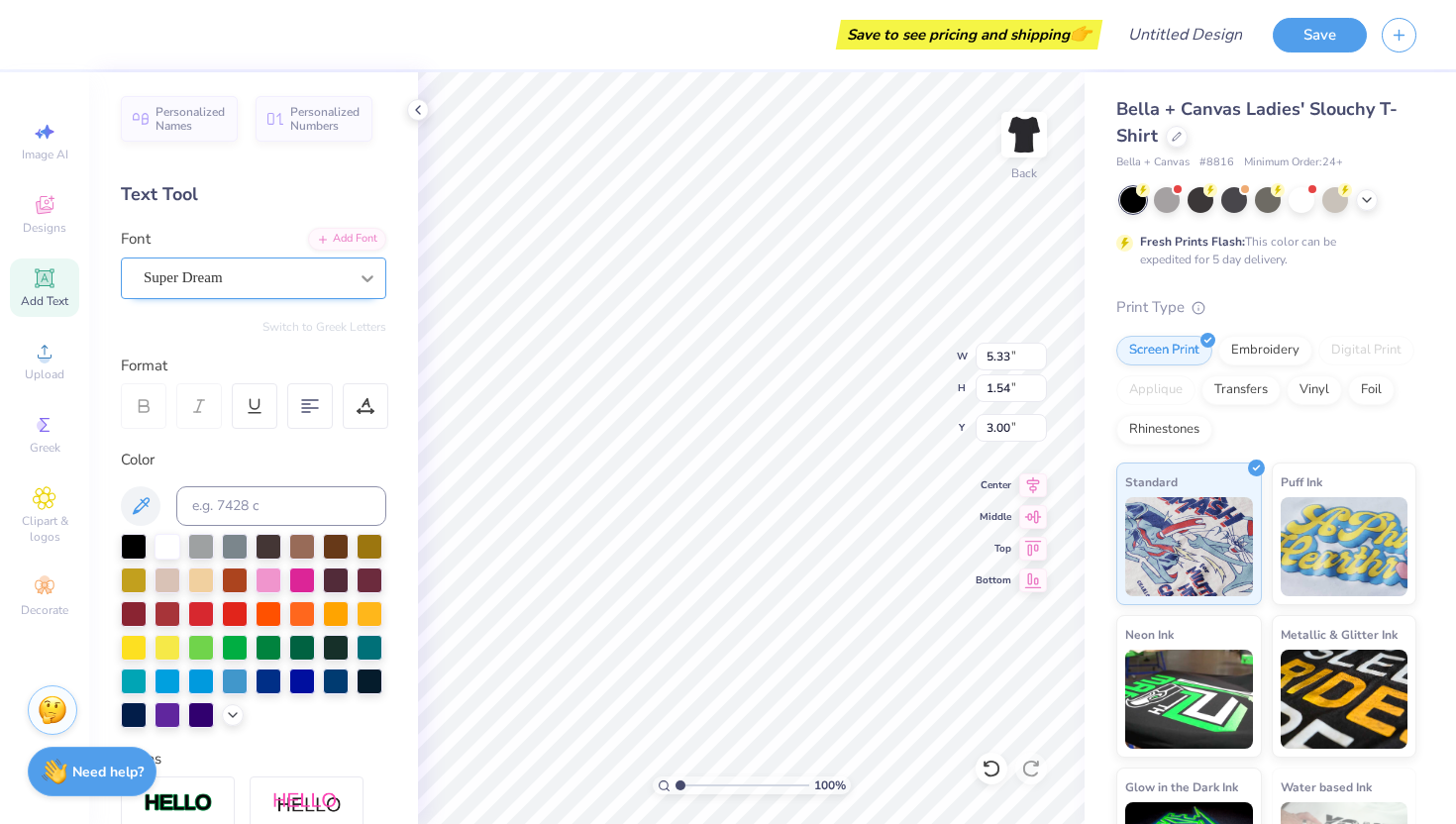 click 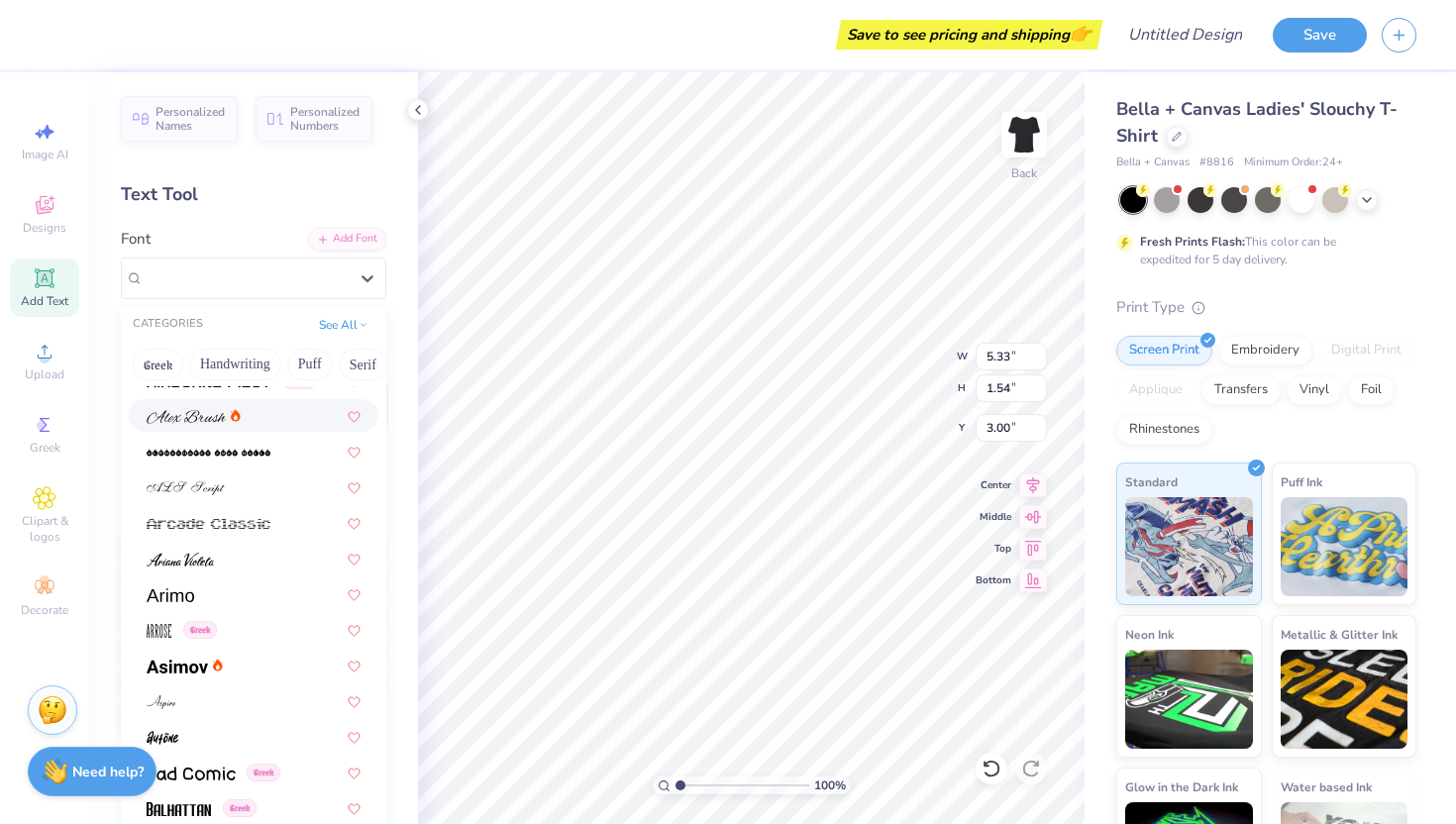scroll, scrollTop: 476, scrollLeft: 0, axis: vertical 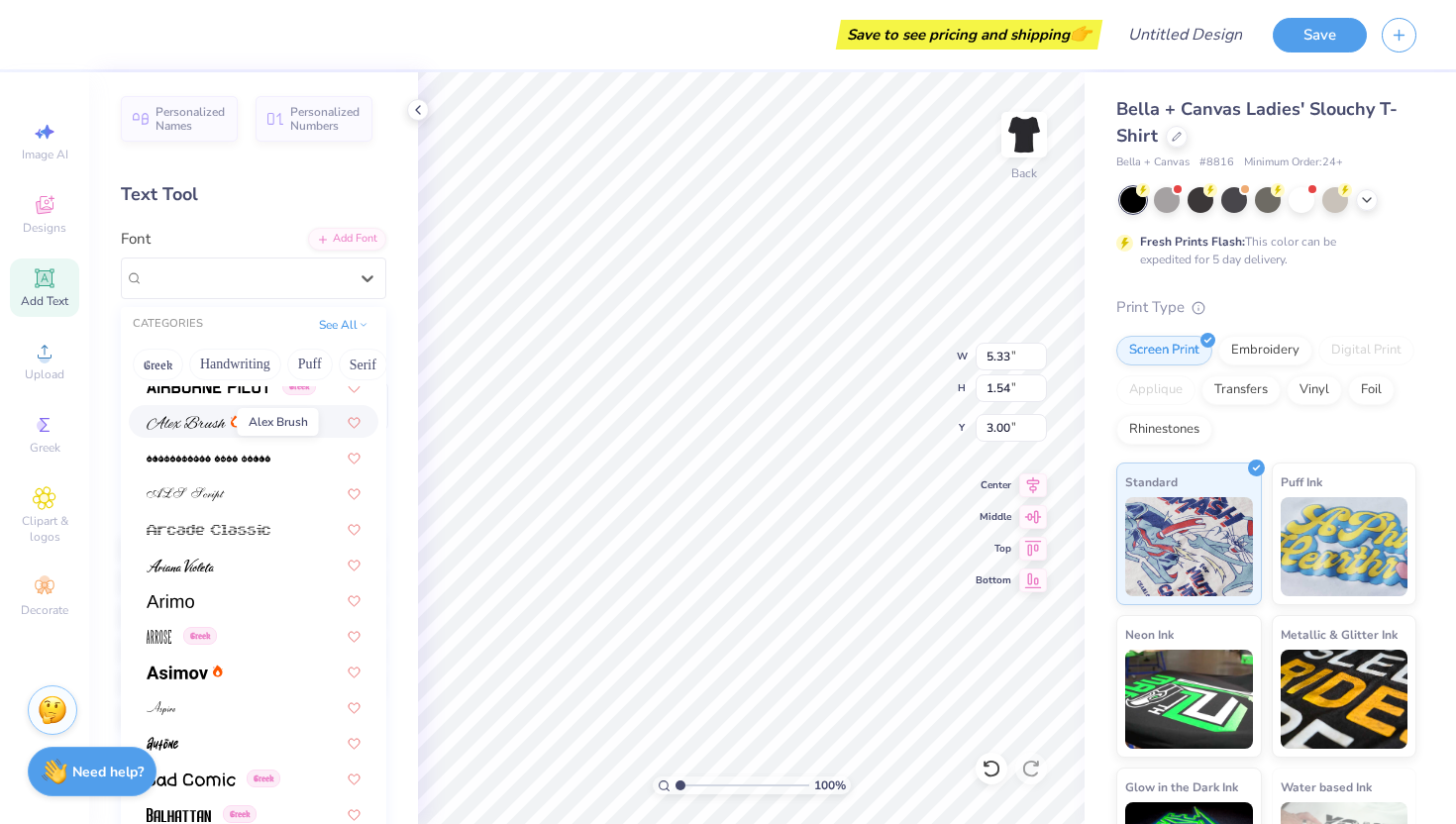 click at bounding box center [186, 423] 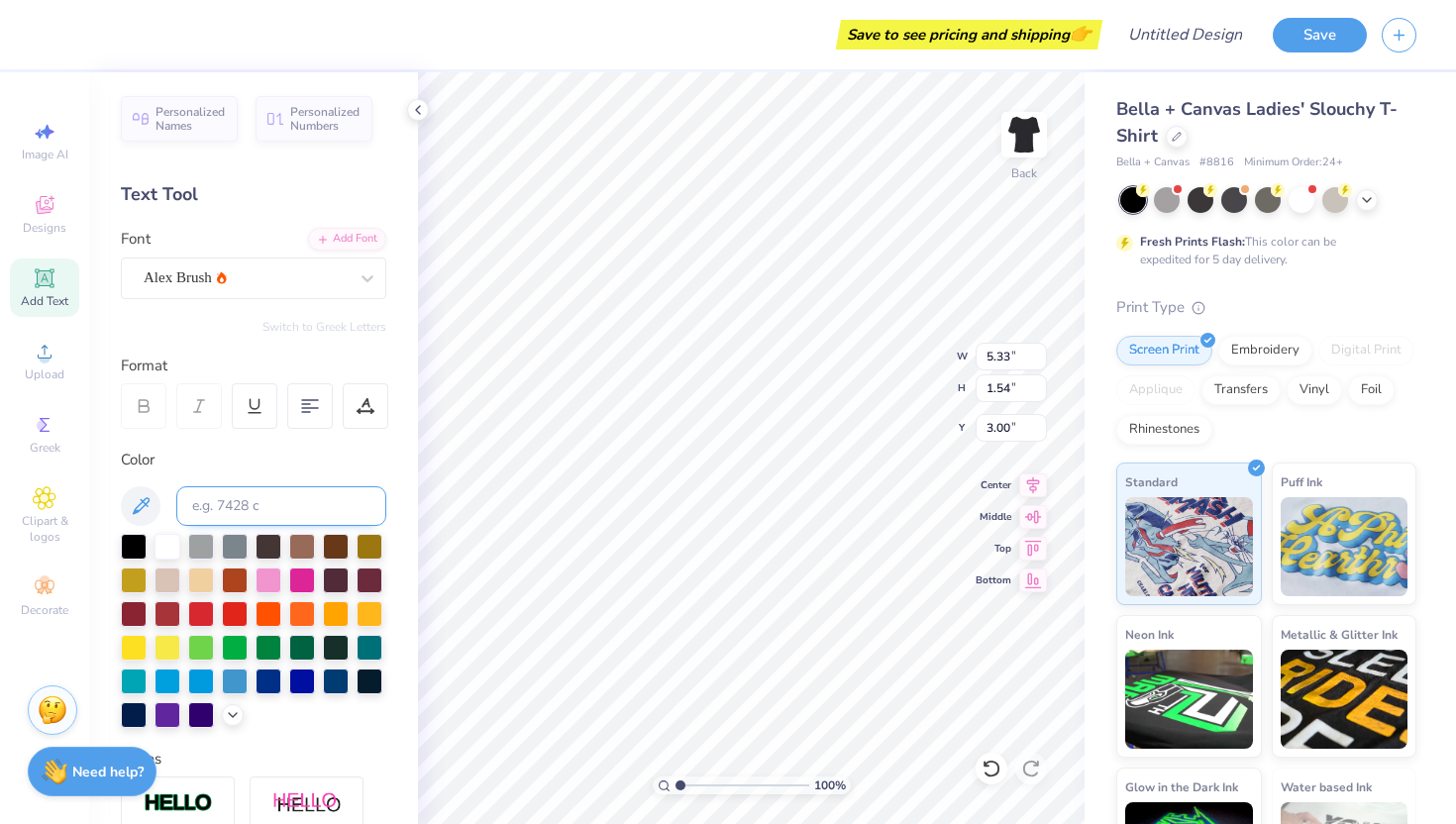 scroll, scrollTop: 4, scrollLeft: 0, axis: vertical 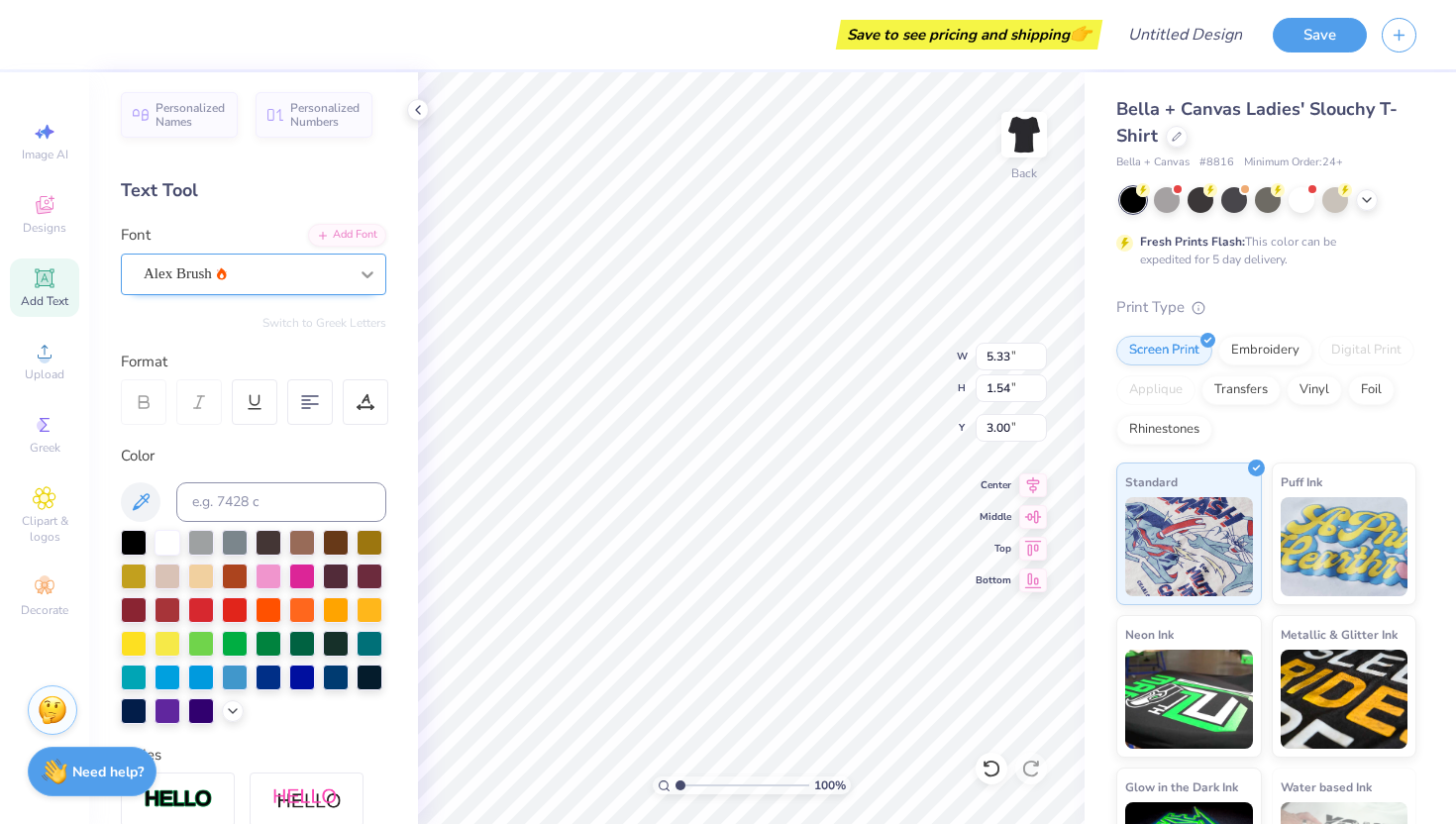 click 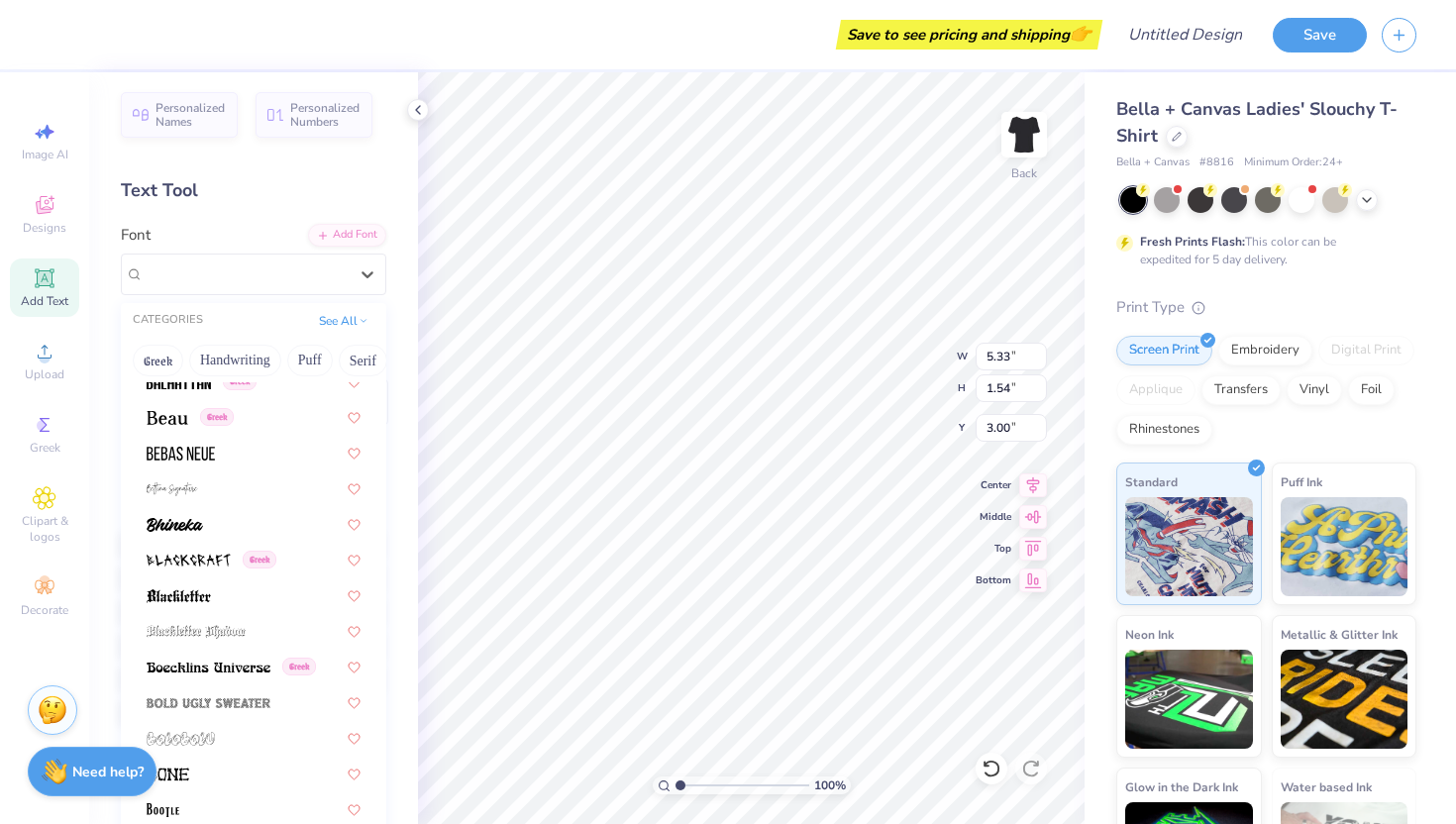 scroll, scrollTop: 906, scrollLeft: 0, axis: vertical 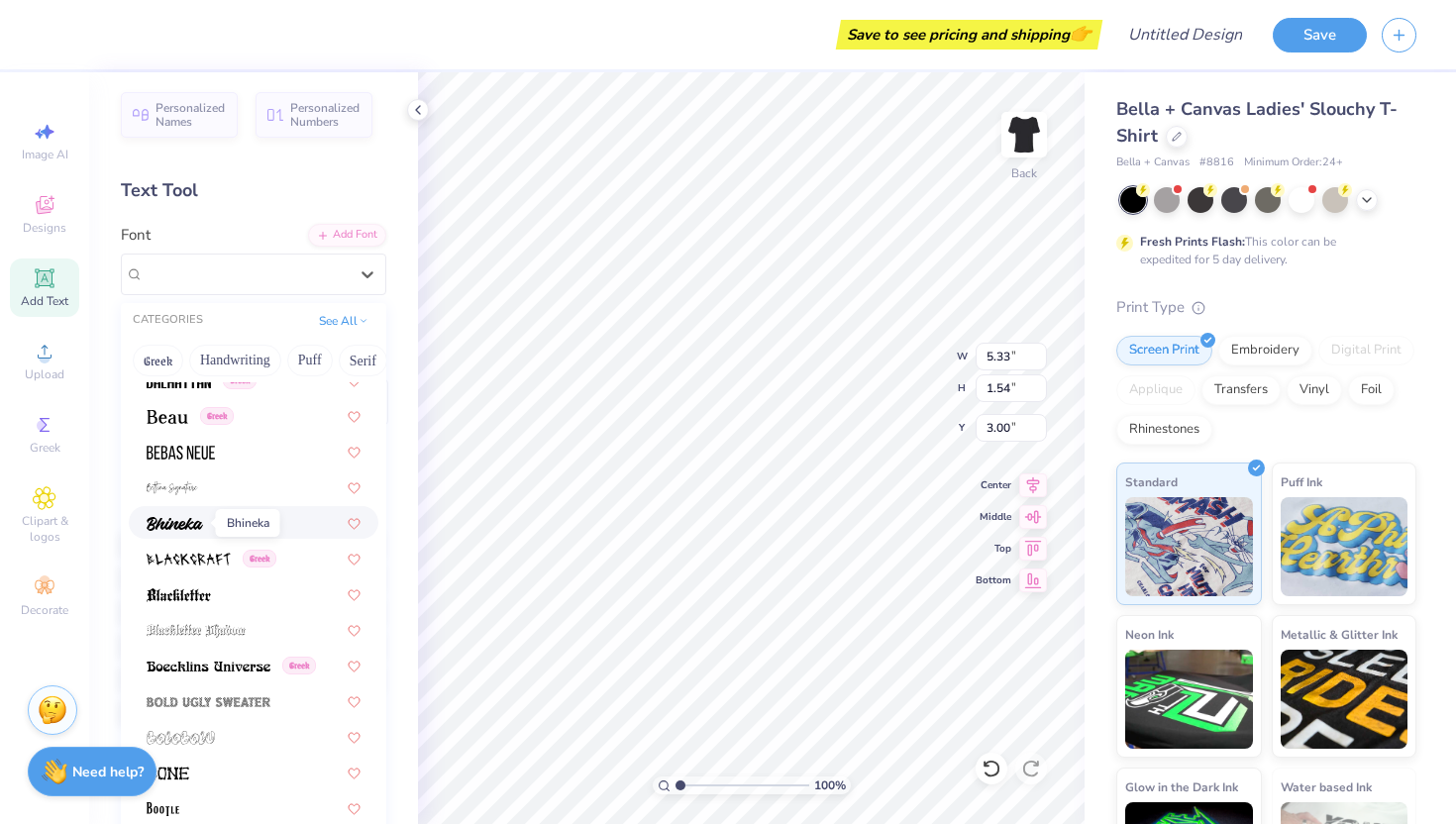 click at bounding box center [174, 524] 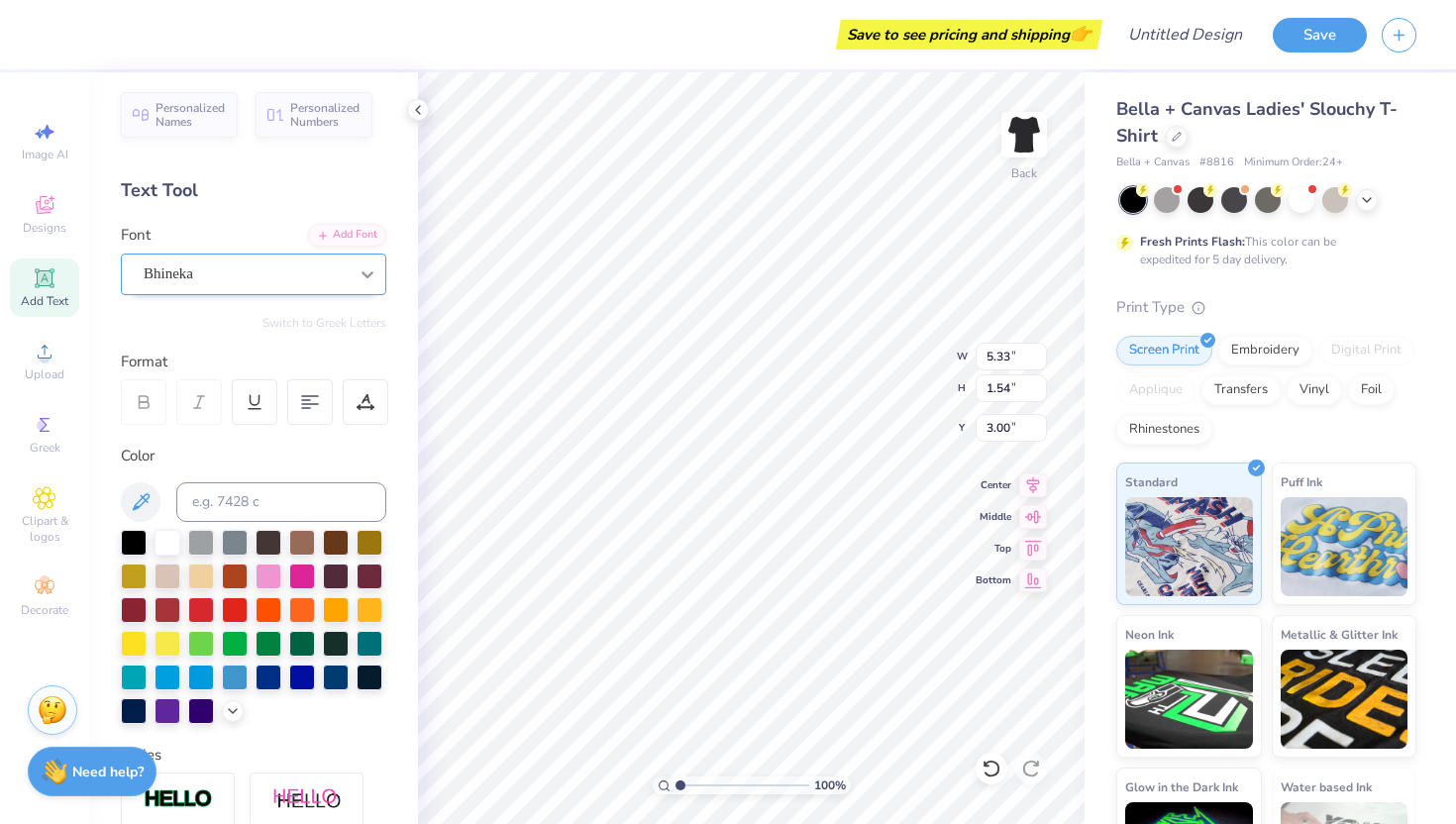 click 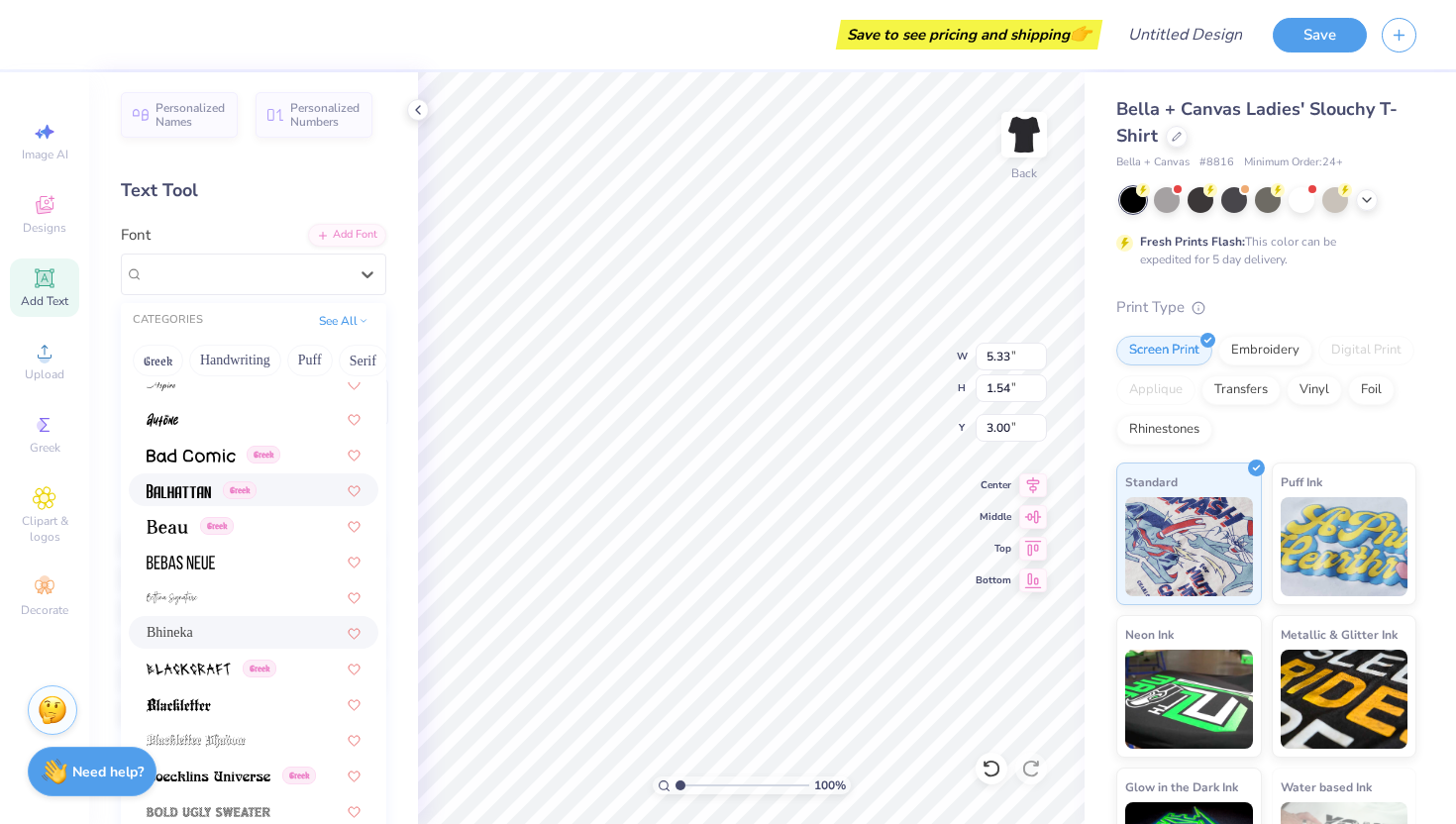 scroll, scrollTop: 810, scrollLeft: 0, axis: vertical 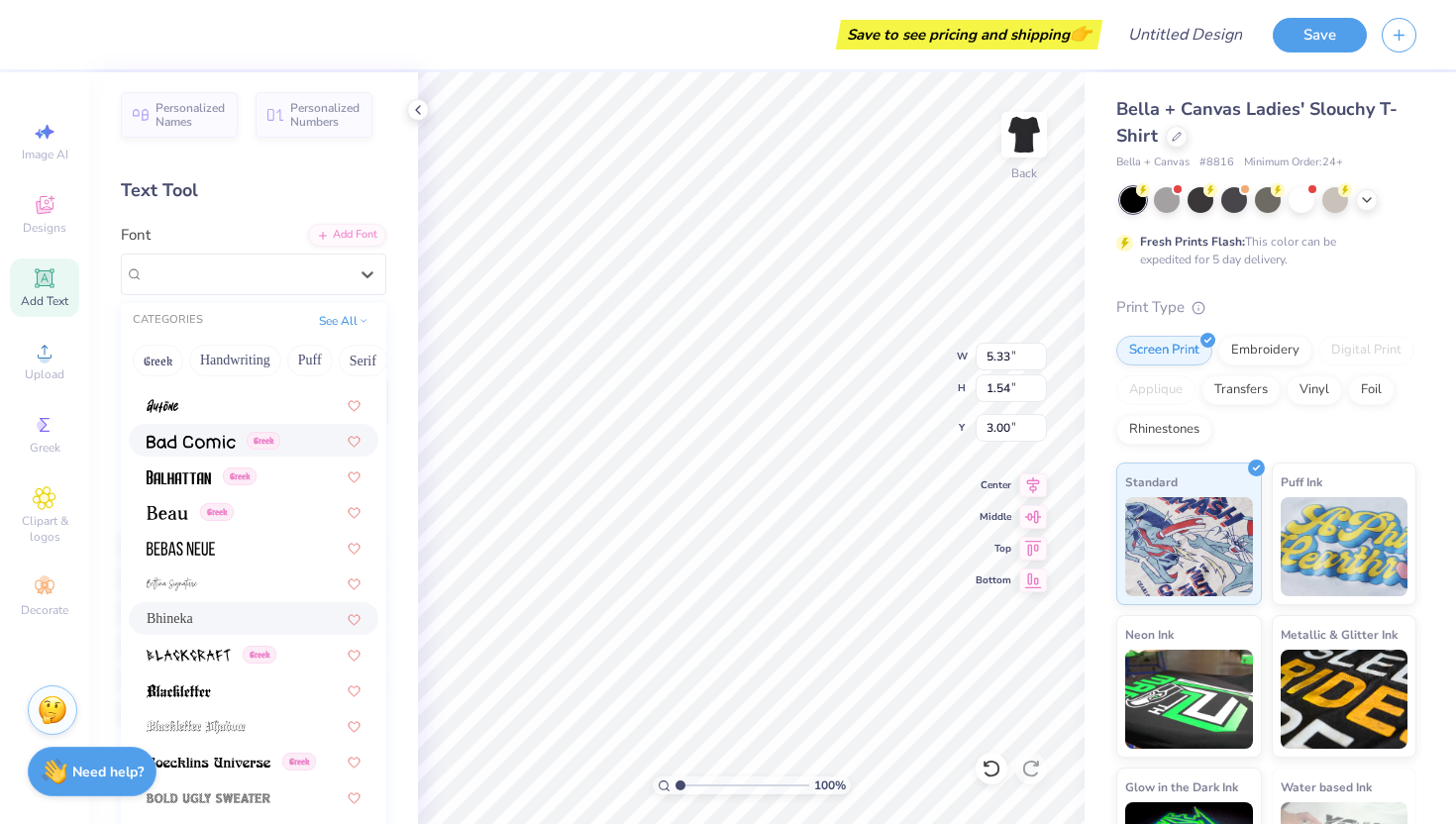 click on "Greek" at bounding box center [254, 440] 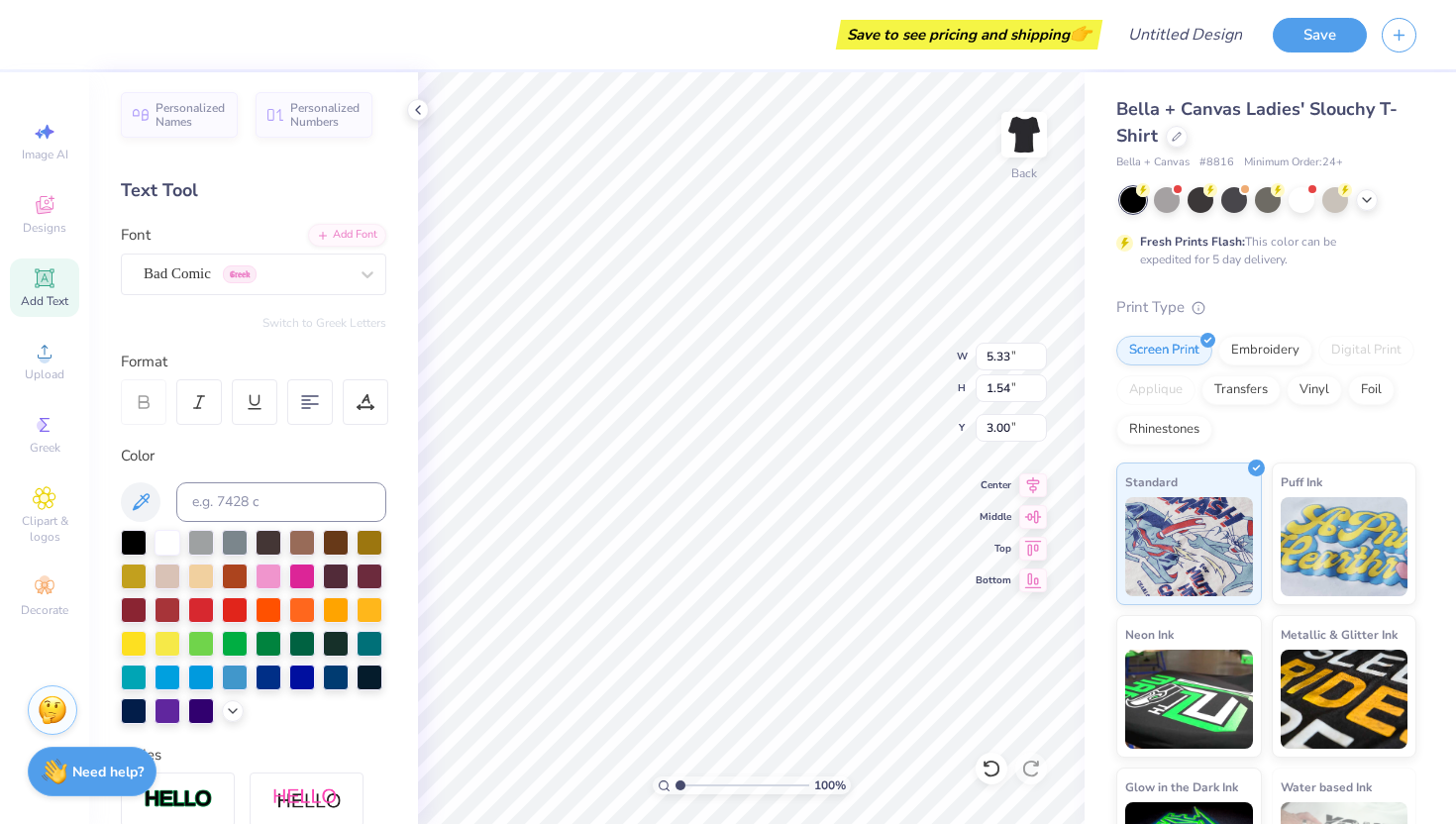 scroll, scrollTop: 0, scrollLeft: 1, axis: horizontal 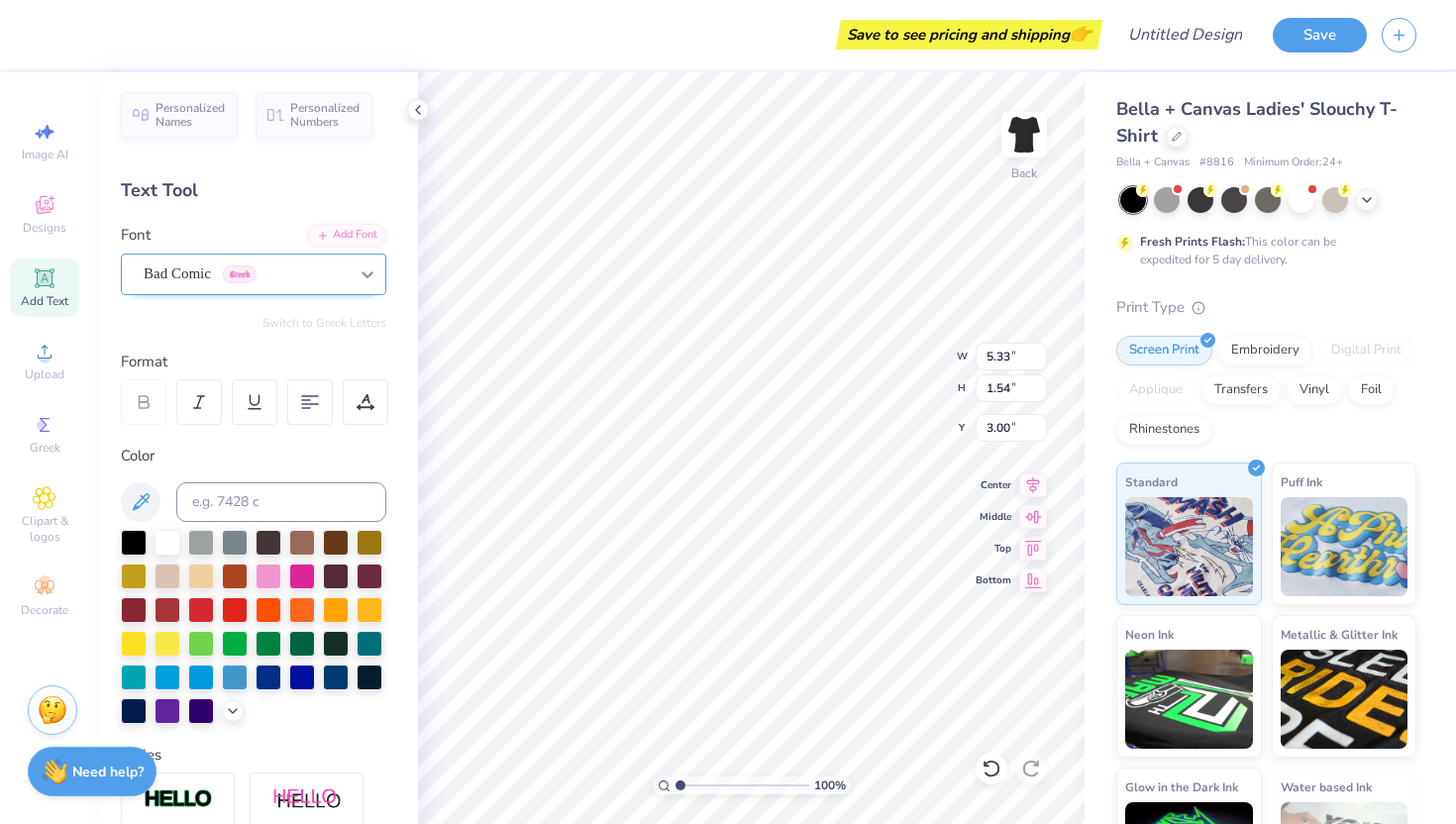 type on "I identify as" 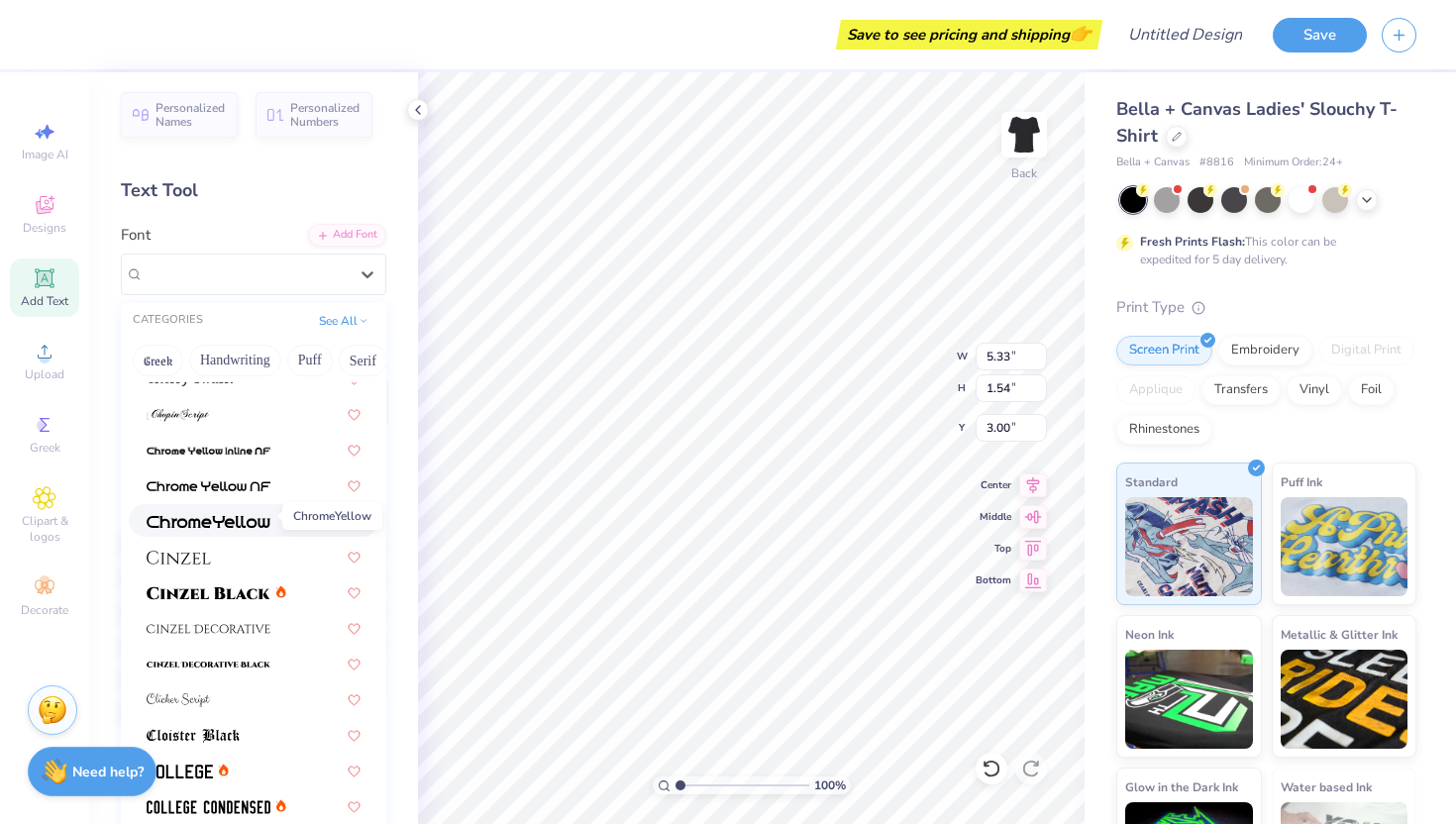 scroll, scrollTop: 2232, scrollLeft: 0, axis: vertical 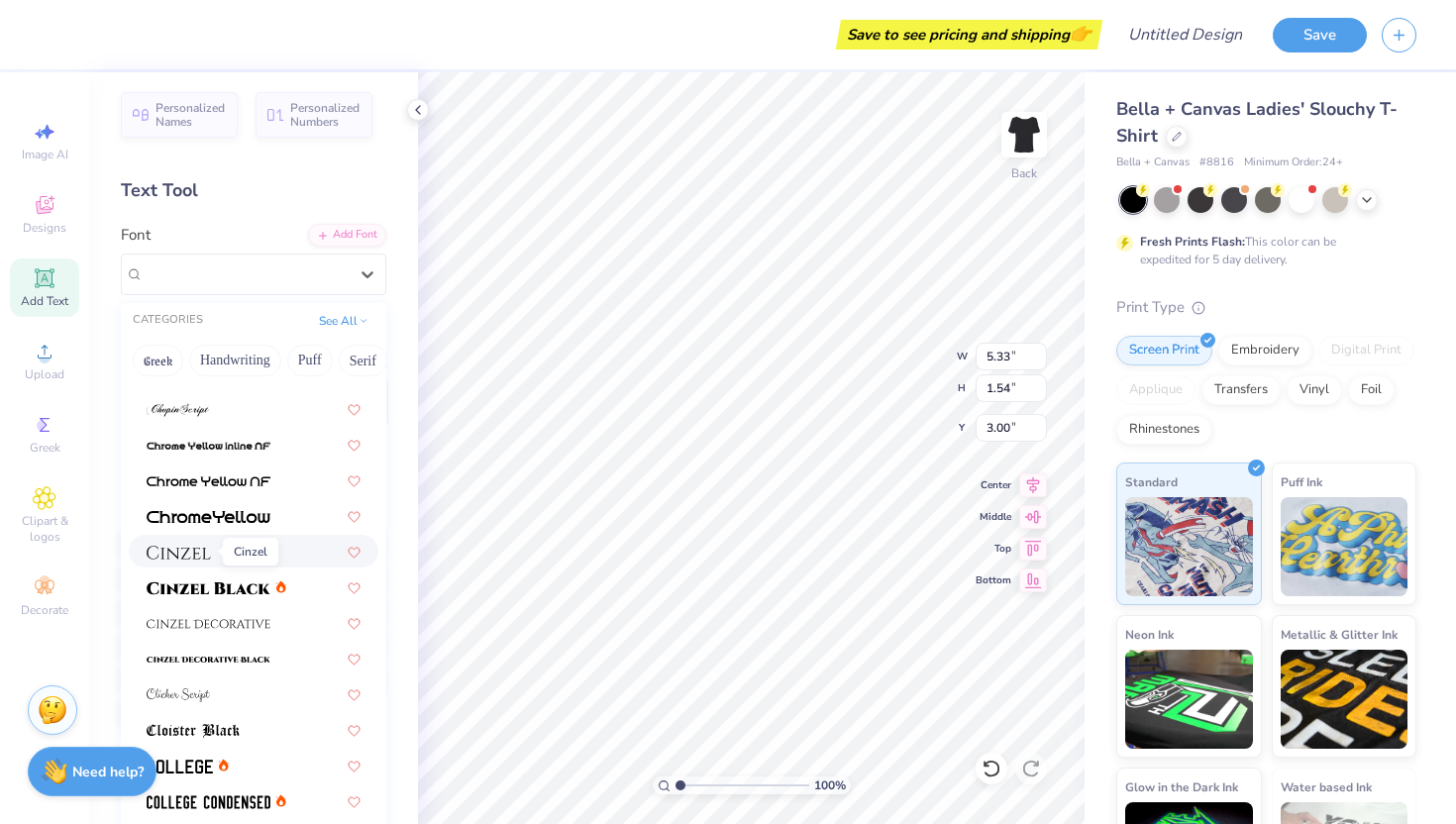 click at bounding box center [178, 553] 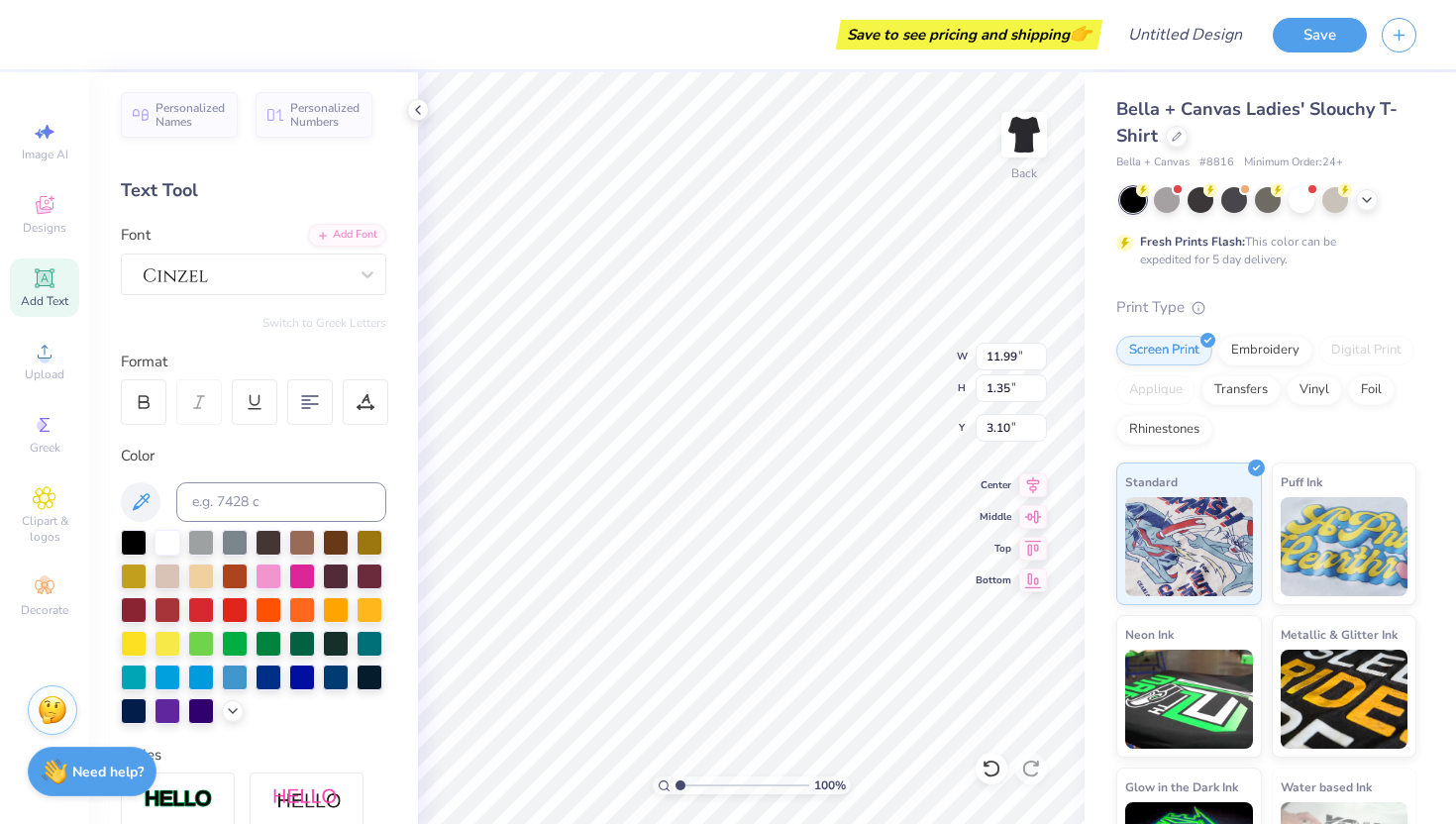 type on "9.79" 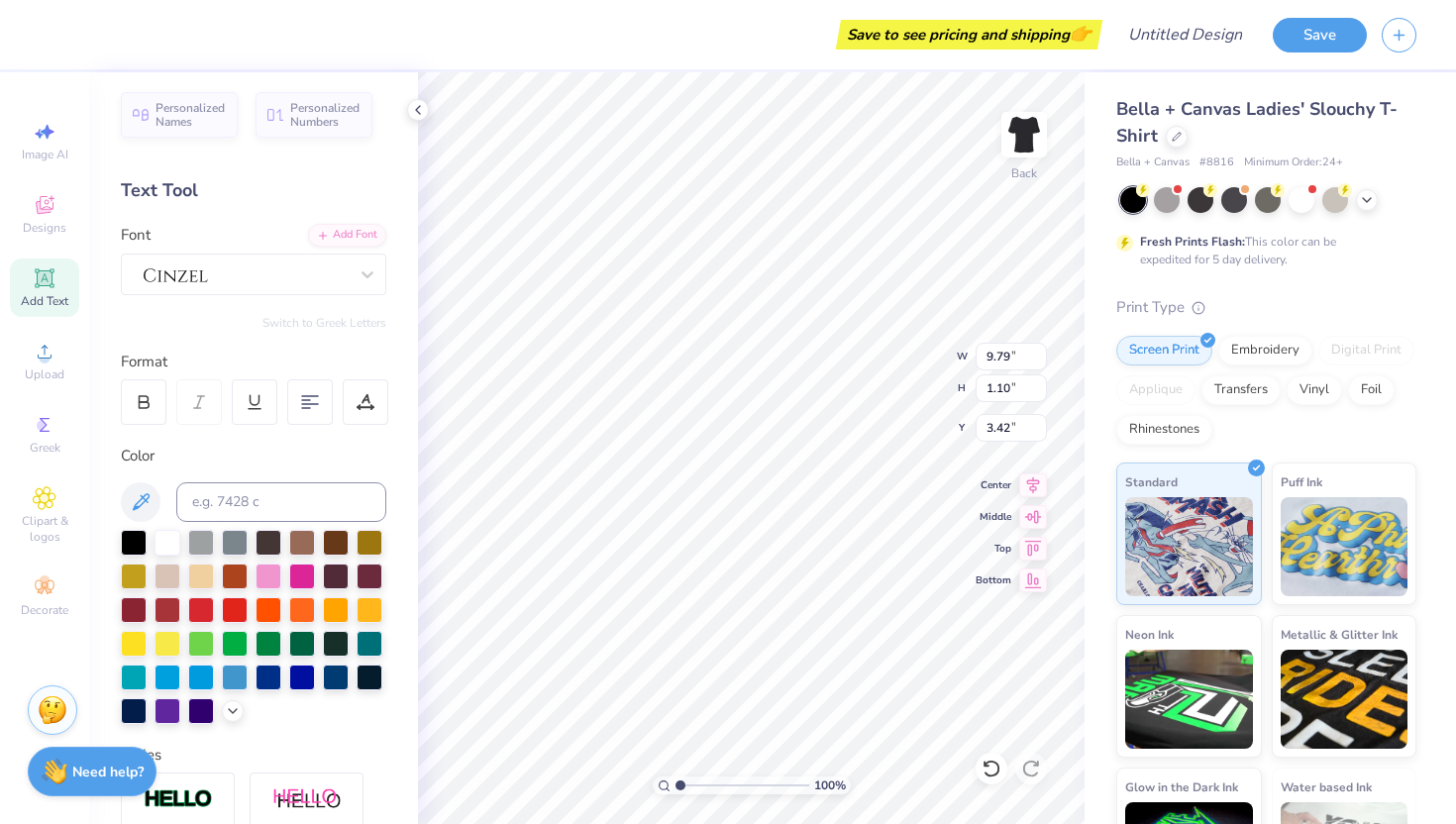 type on "3.47" 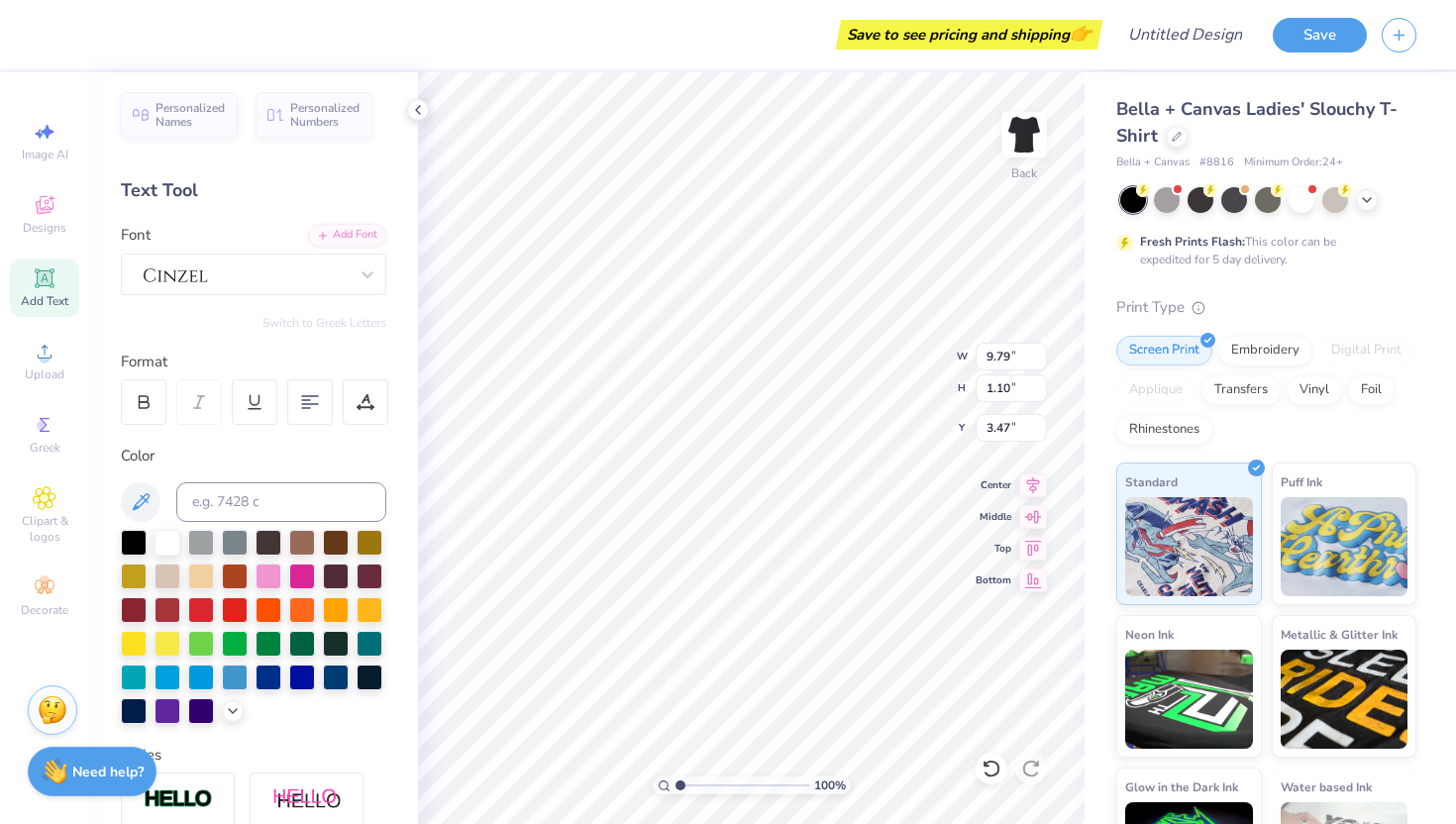 scroll, scrollTop: 0, scrollLeft: 1, axis: horizontal 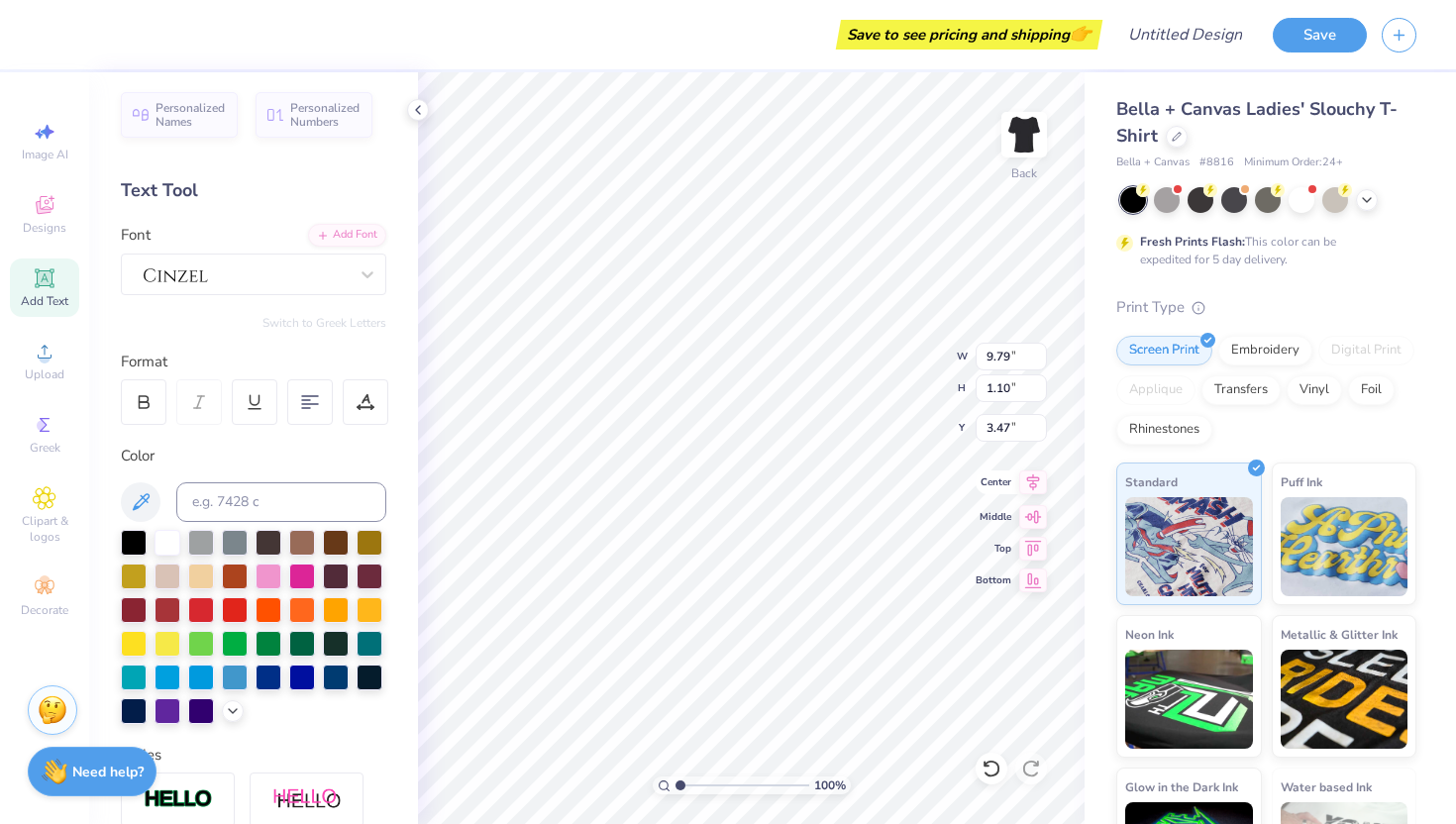 click on "Center" at bounding box center [993, 482] 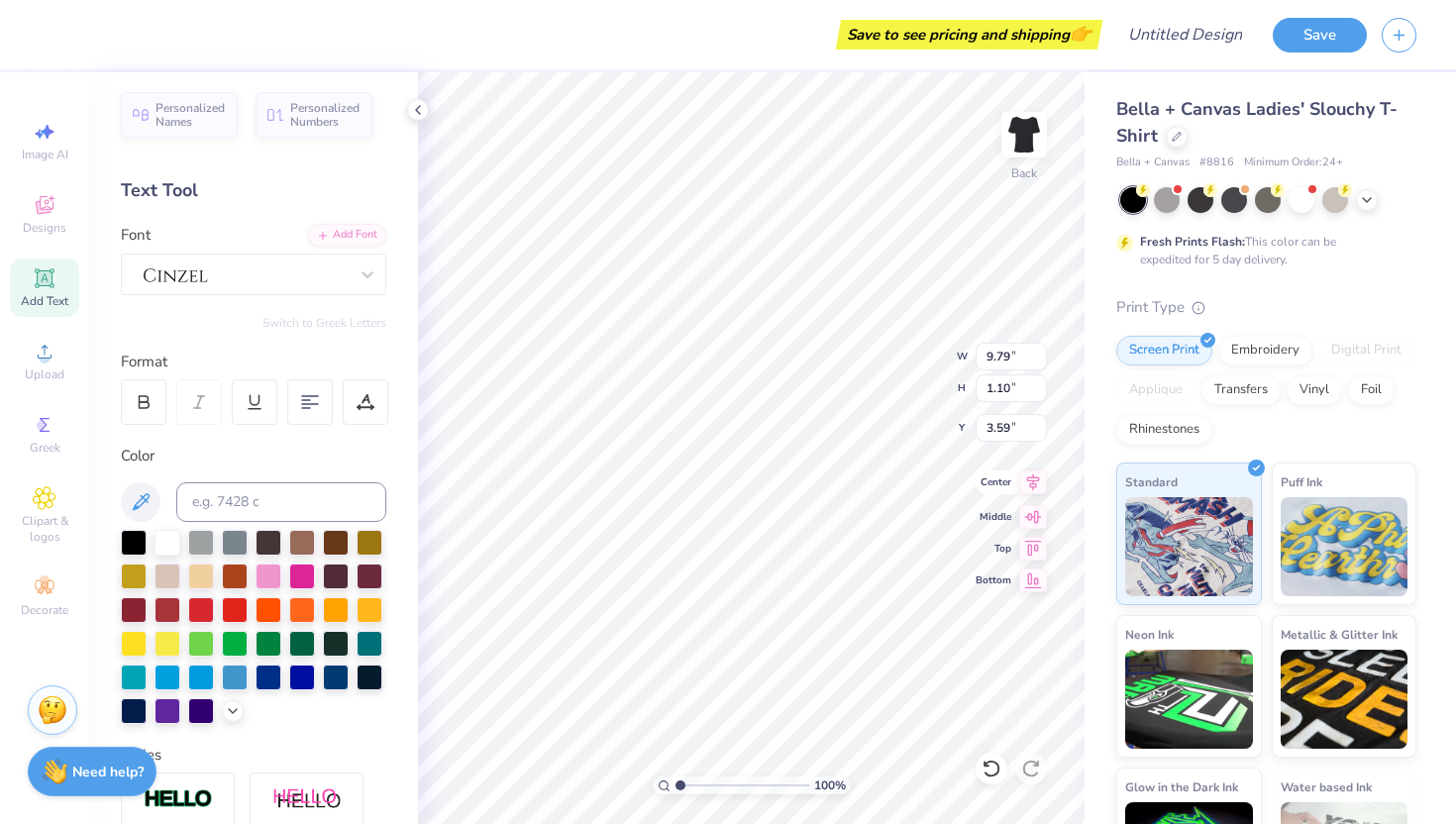 type on "3.64" 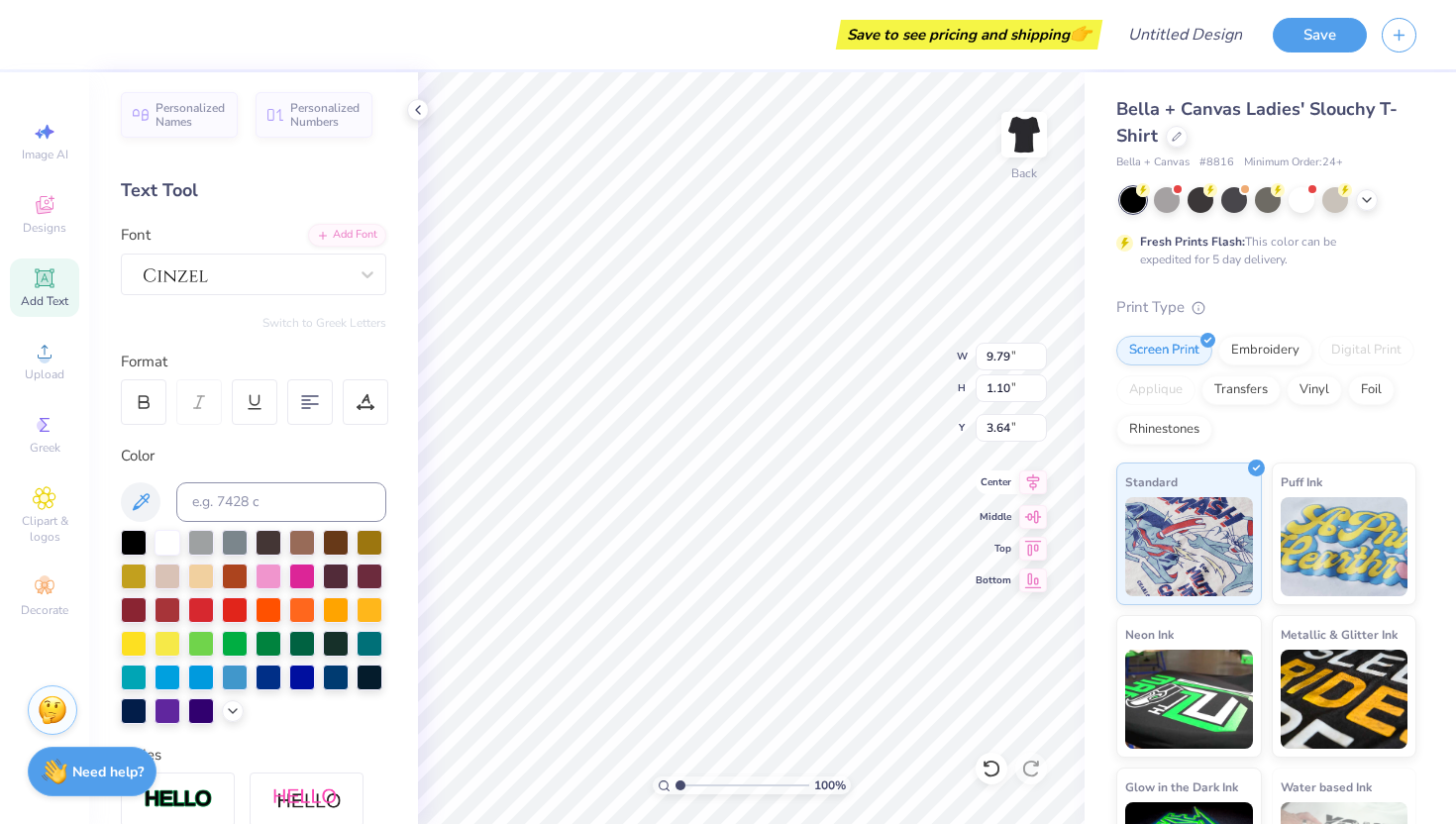 type on "8.05" 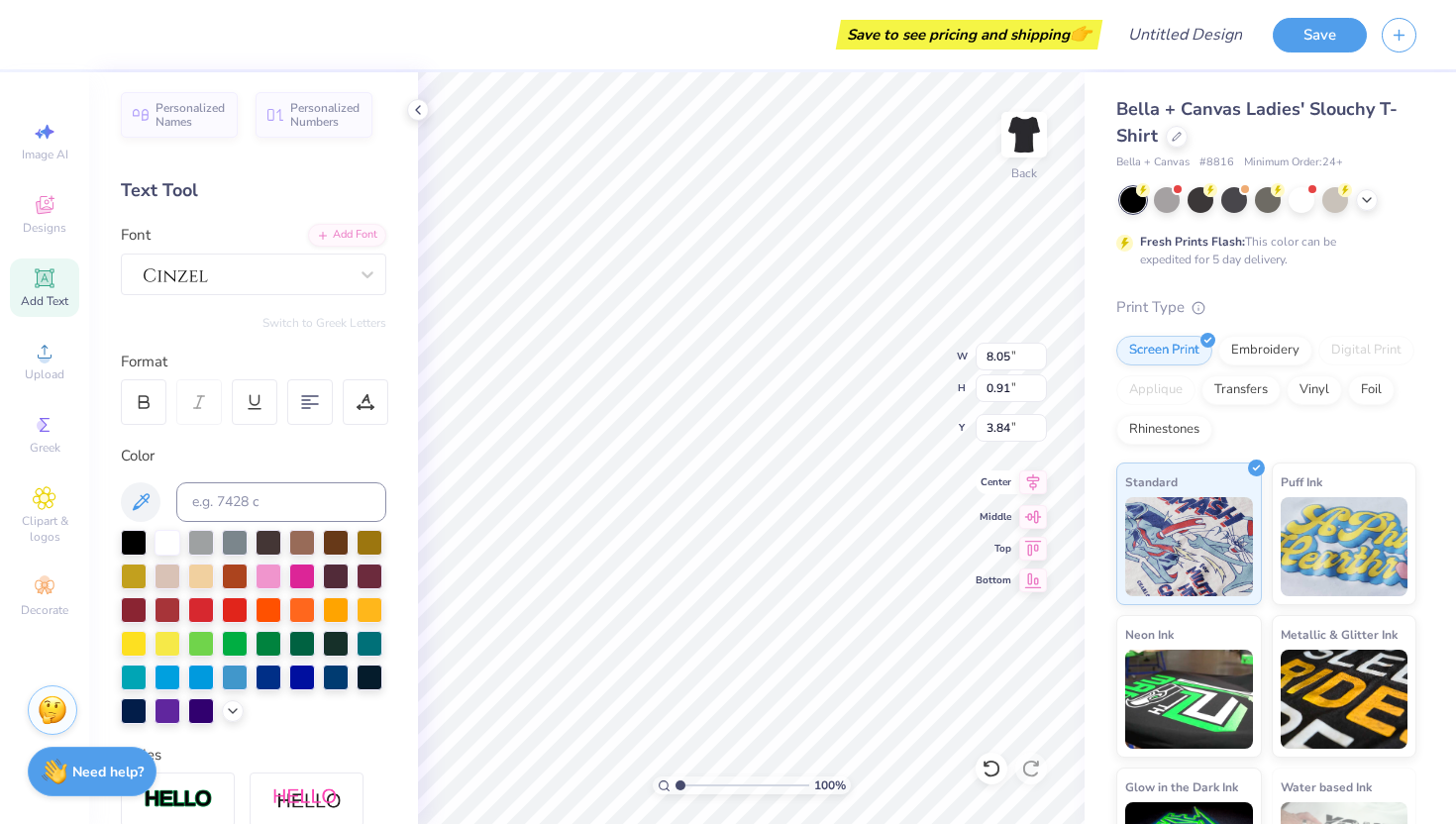 click on "Center" at bounding box center (993, 482) 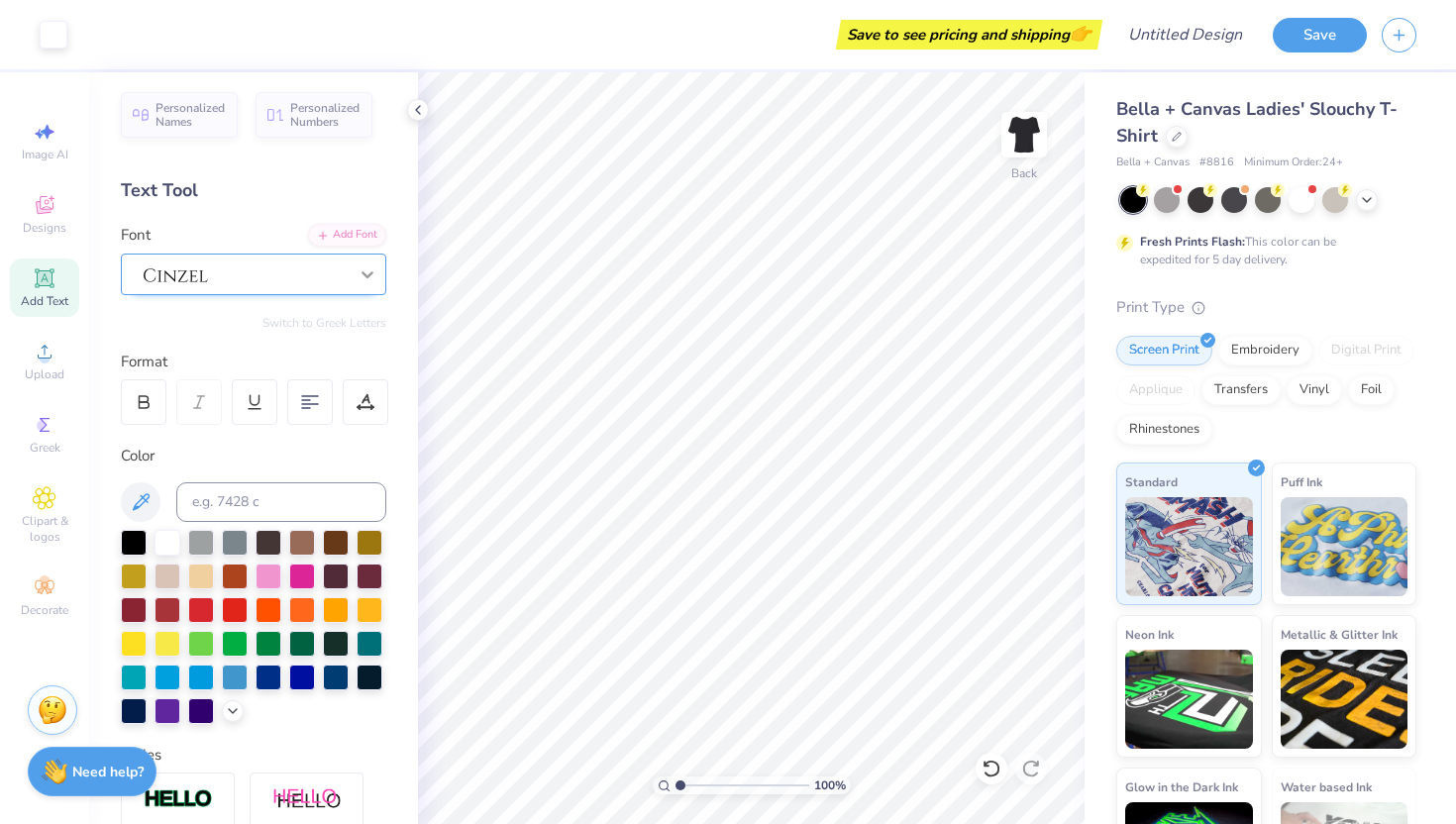 click 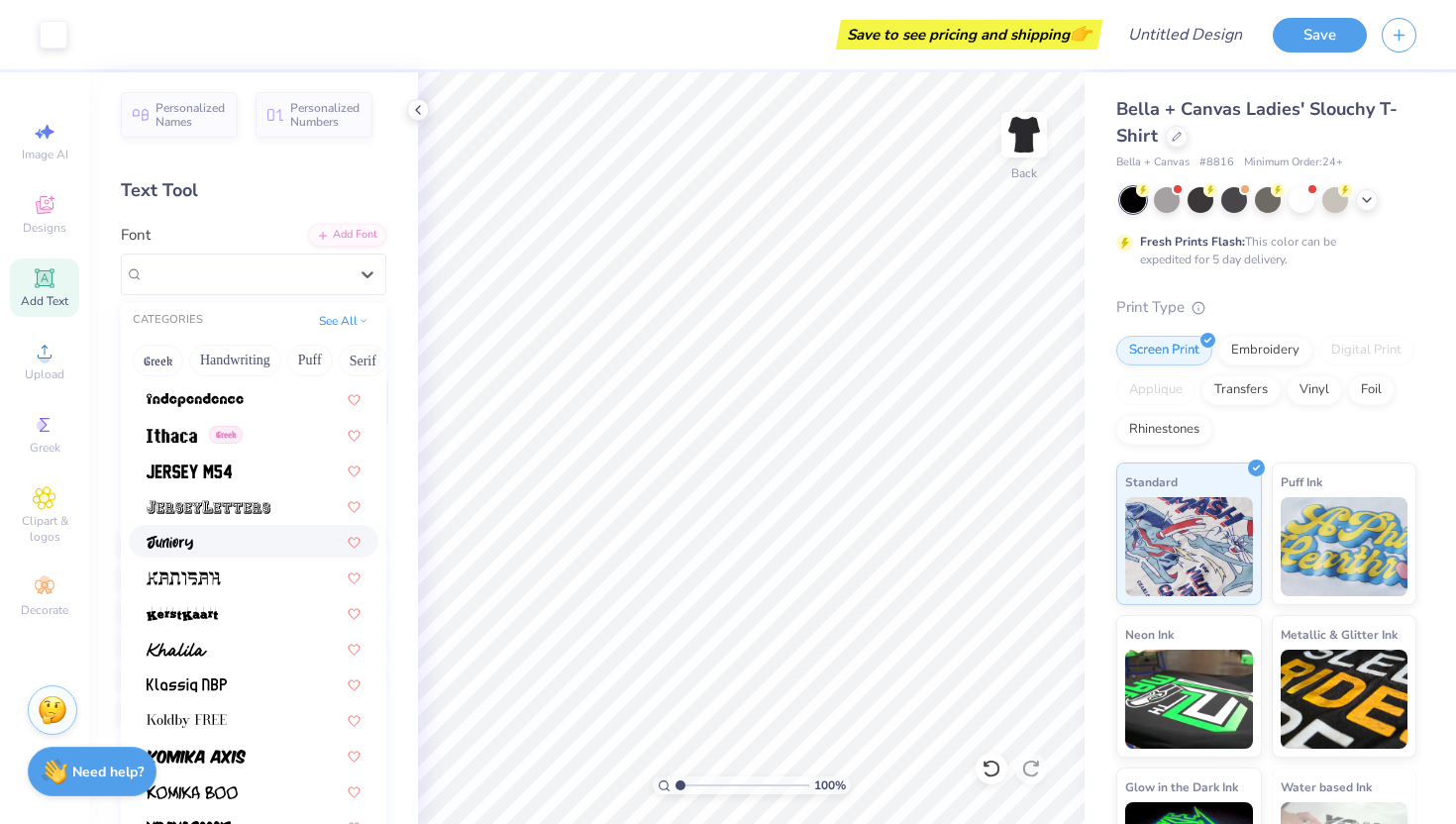 scroll, scrollTop: 5390, scrollLeft: 0, axis: vertical 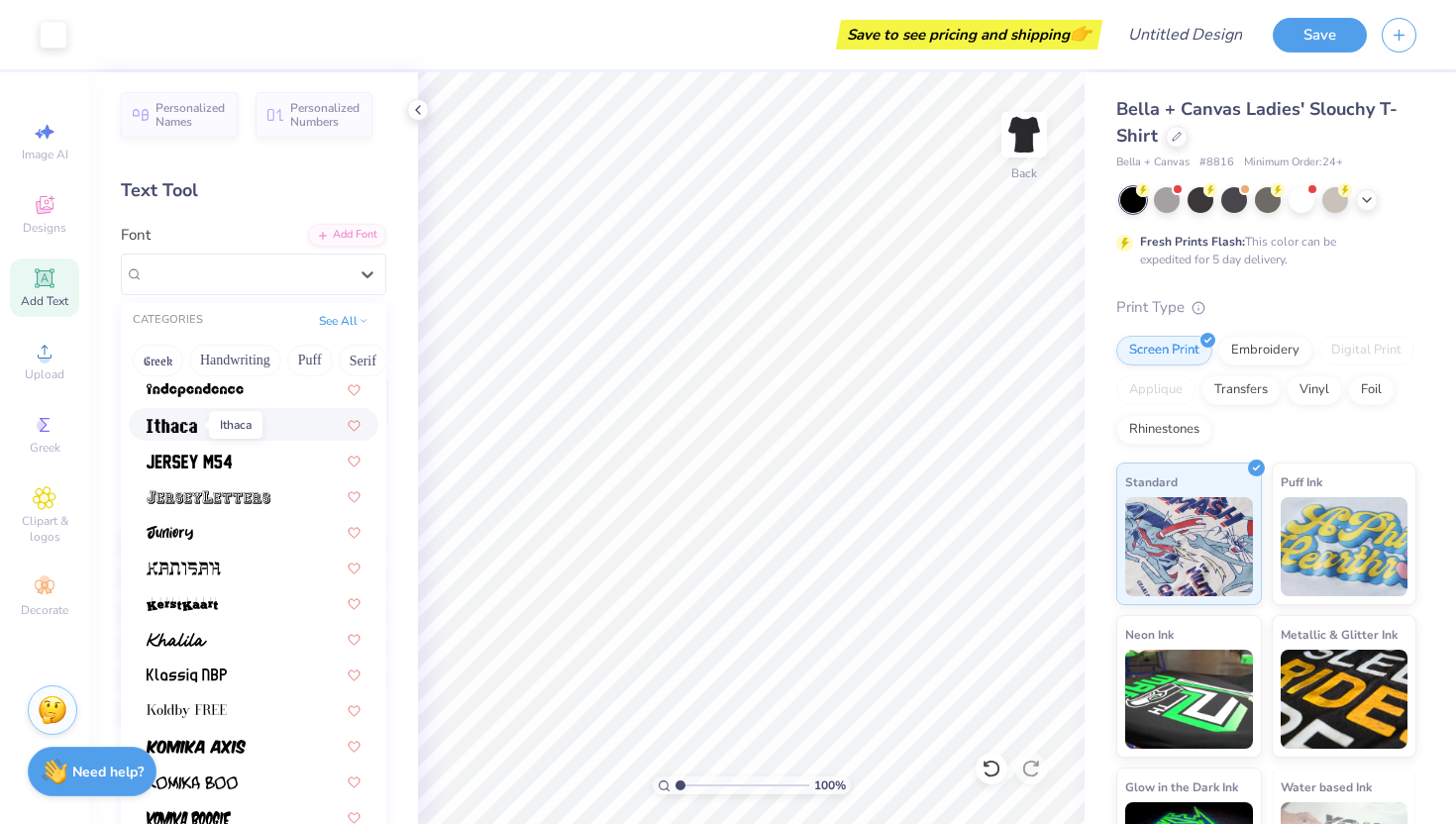 click at bounding box center (171, 426) 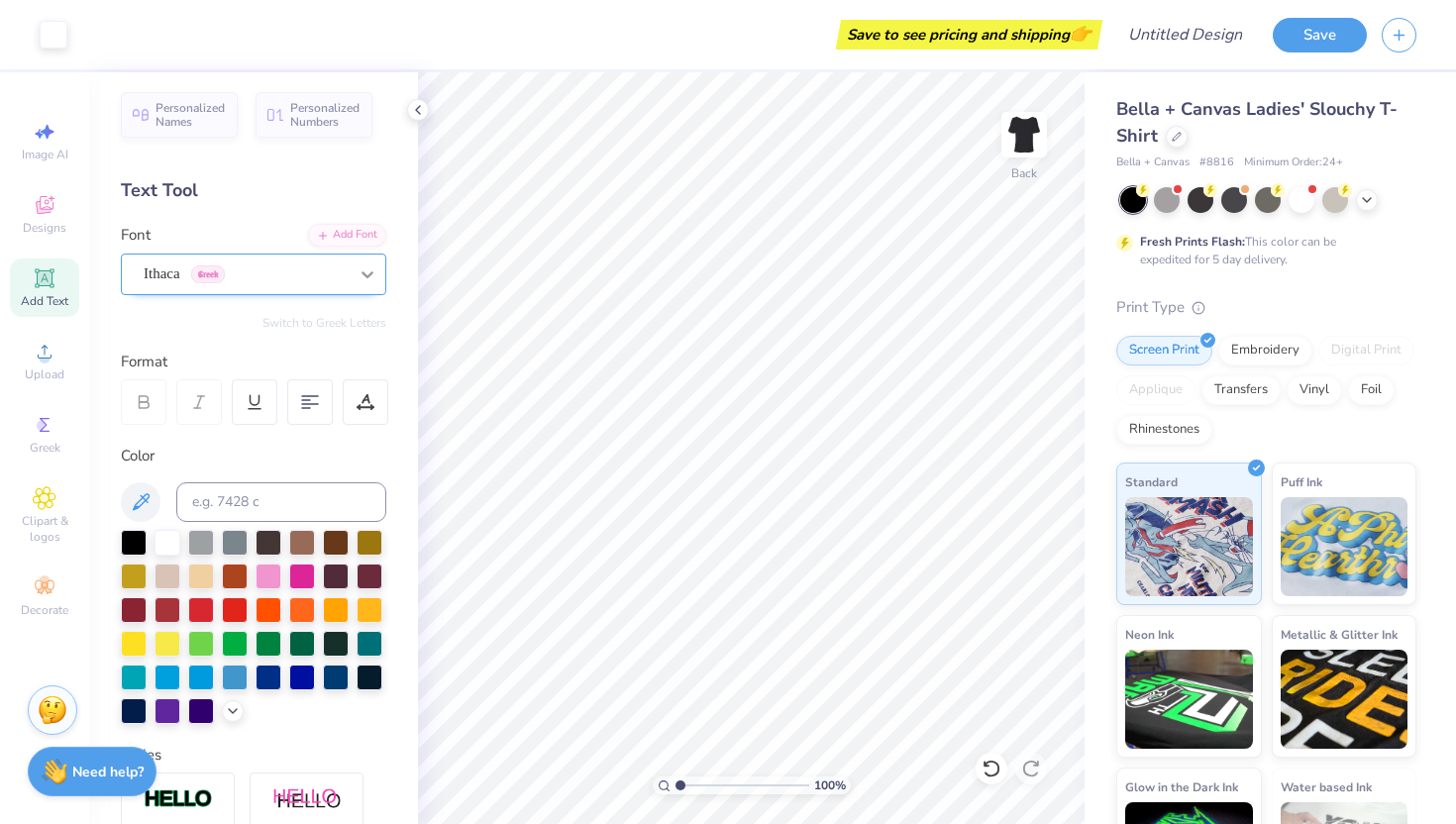click 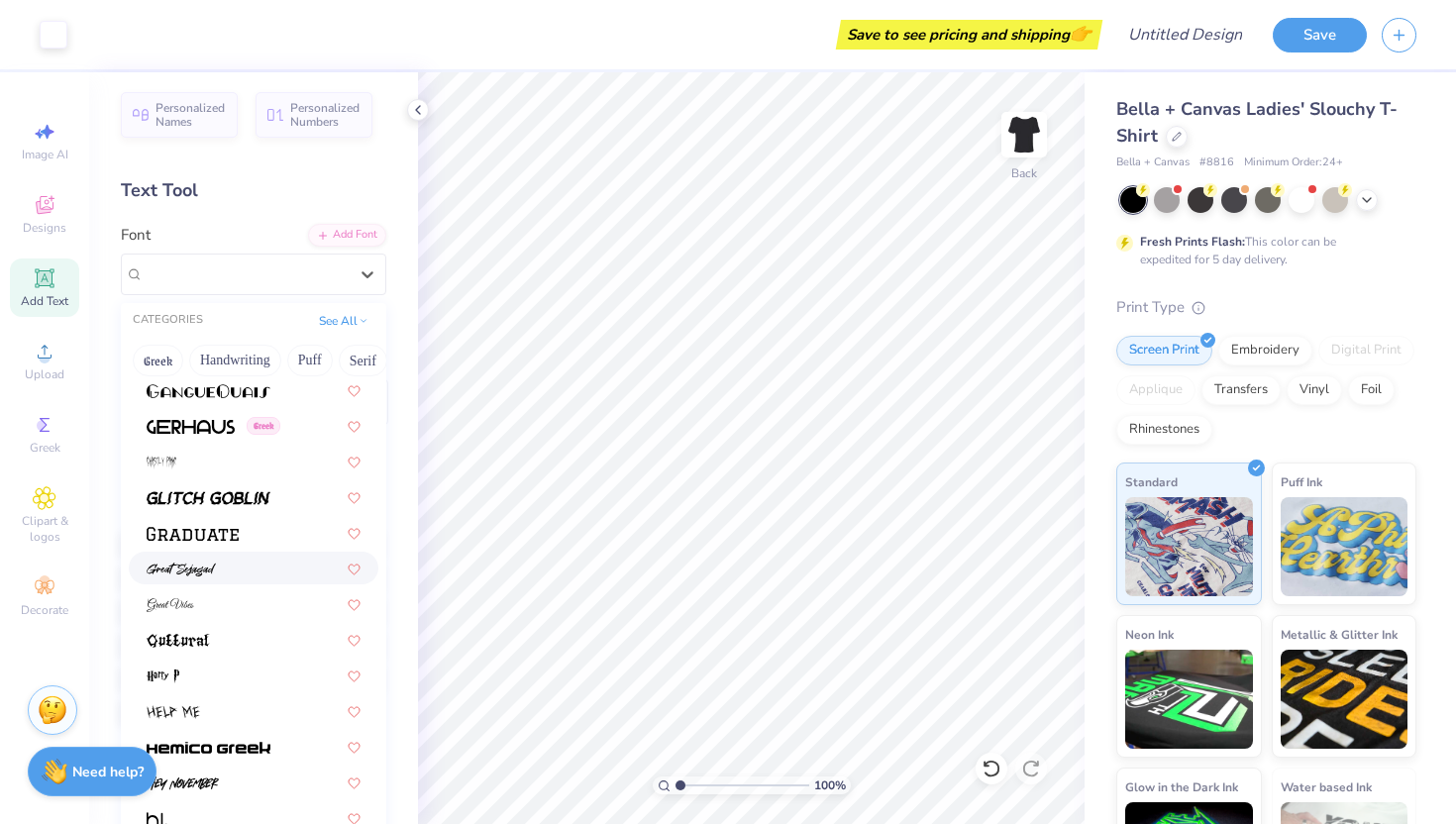 scroll, scrollTop: 4580, scrollLeft: 0, axis: vertical 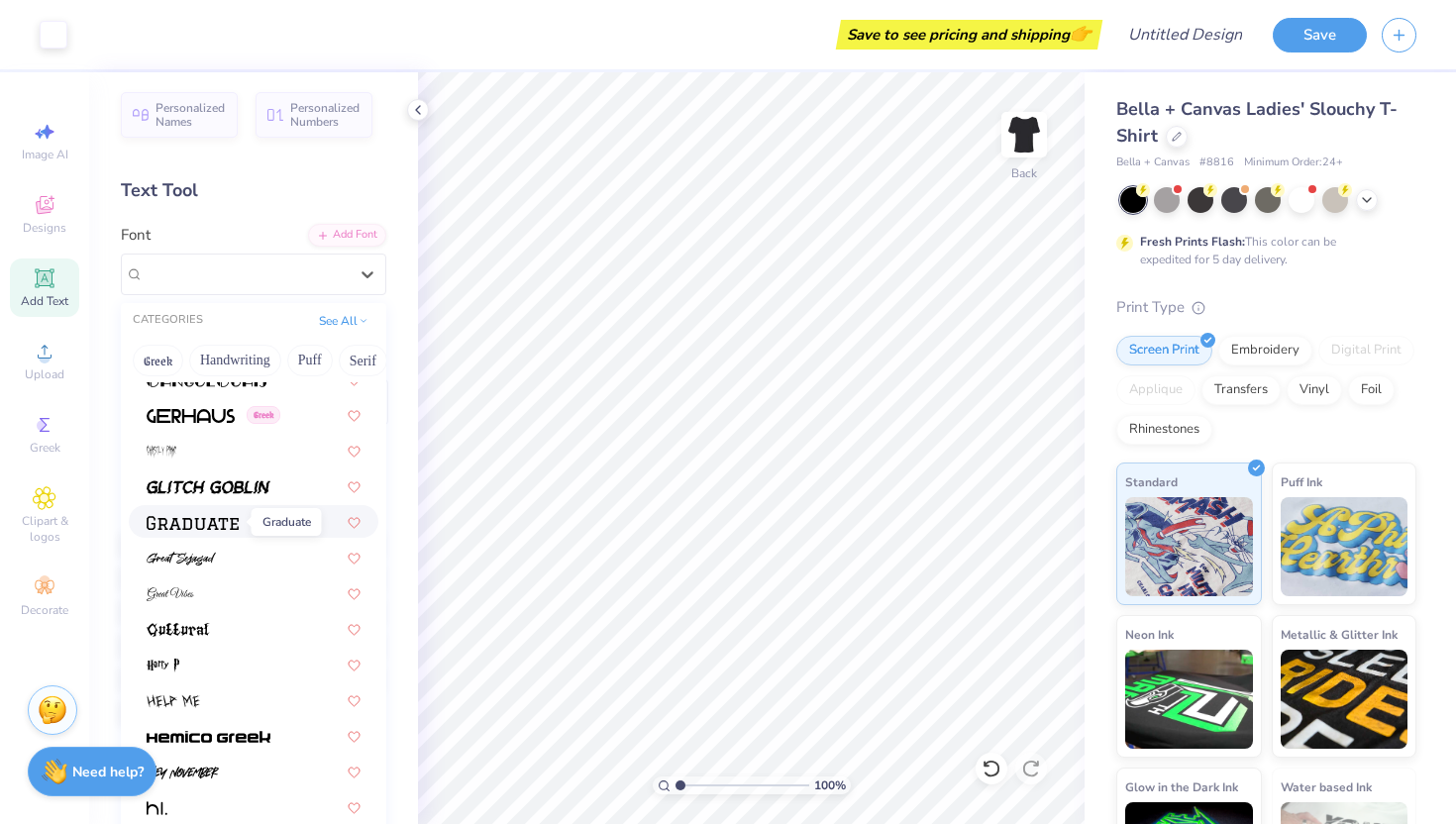click at bounding box center [192, 521] 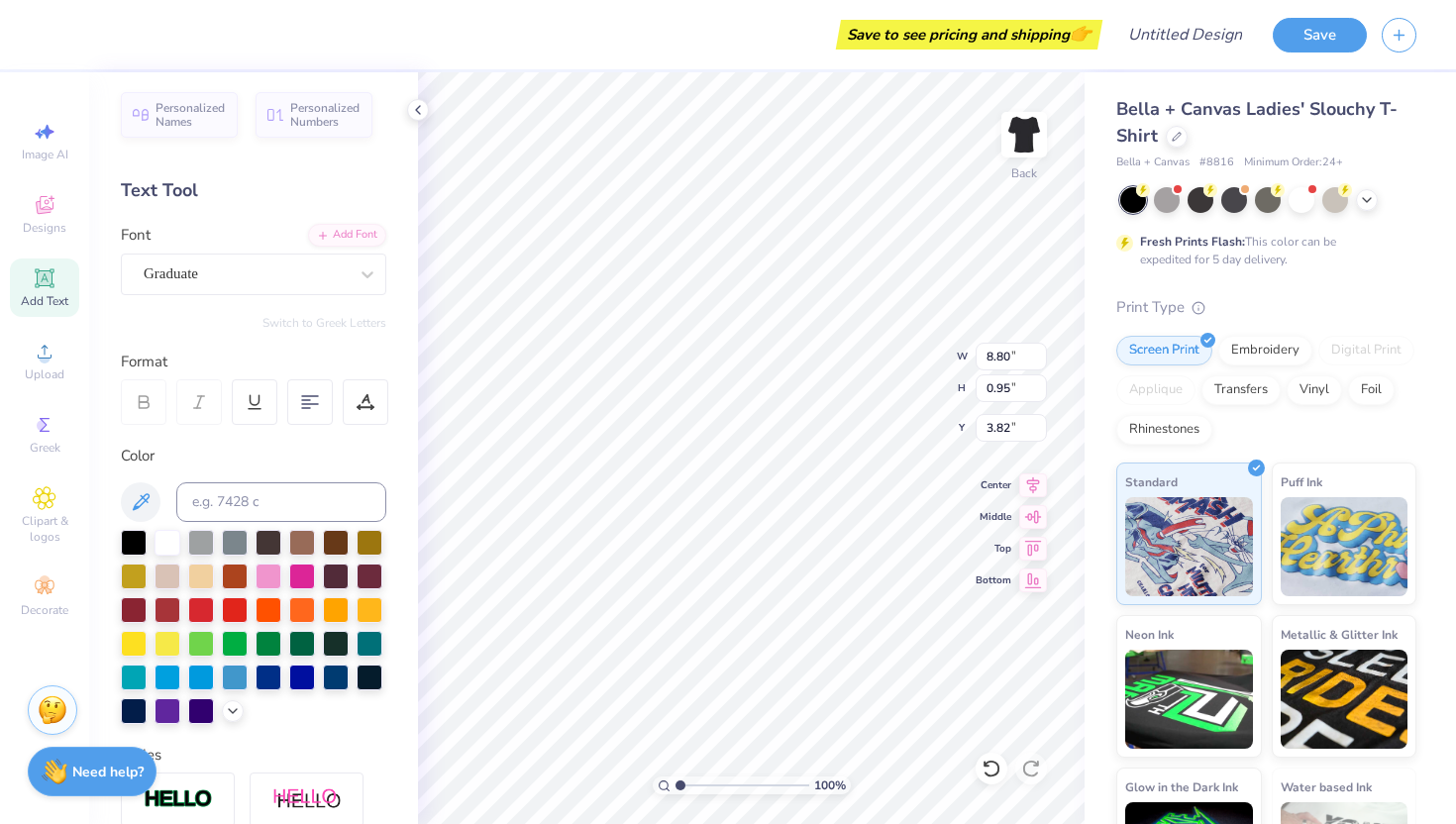 type on "7.85" 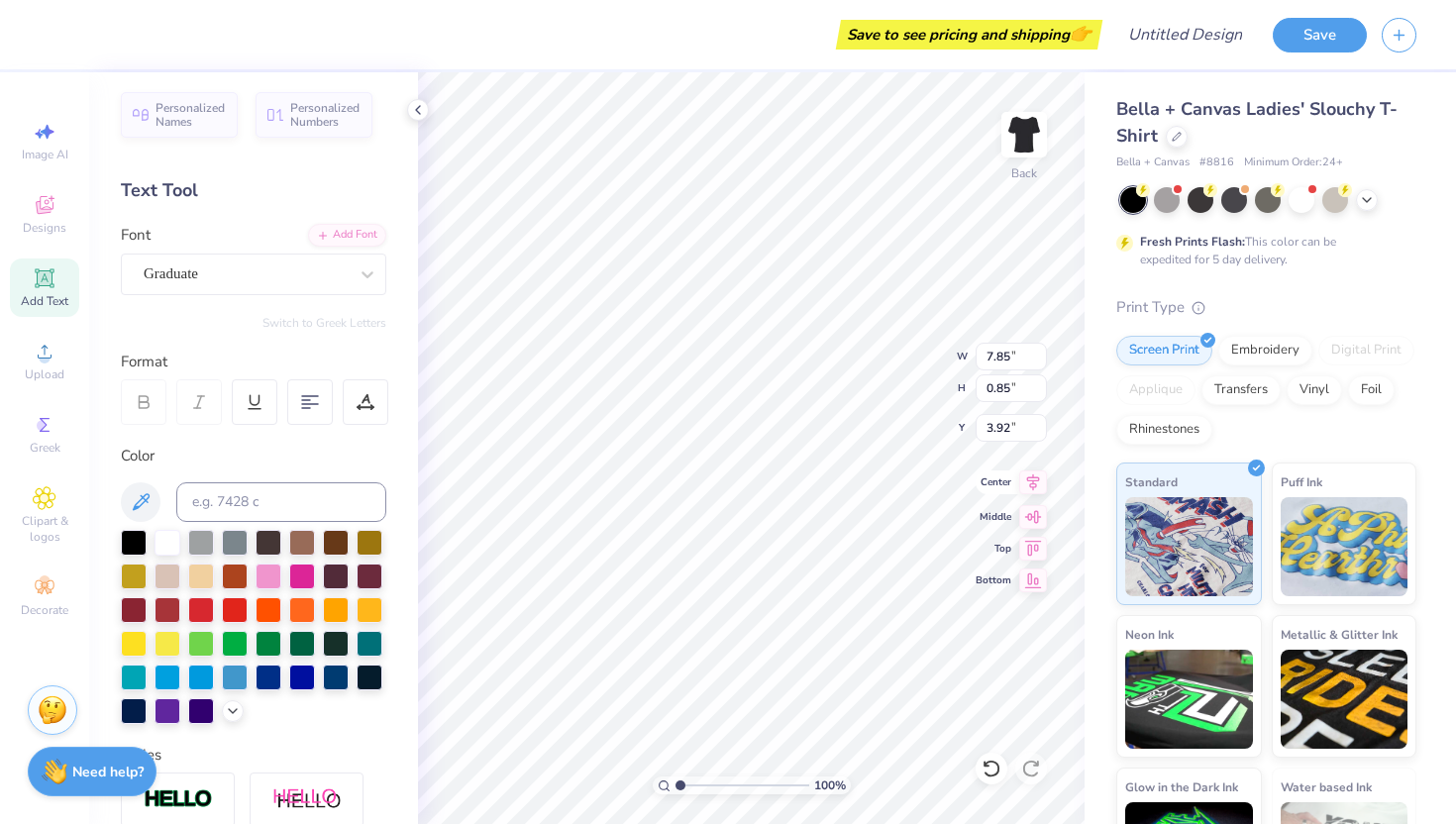 click on "Center" at bounding box center (993, 482) 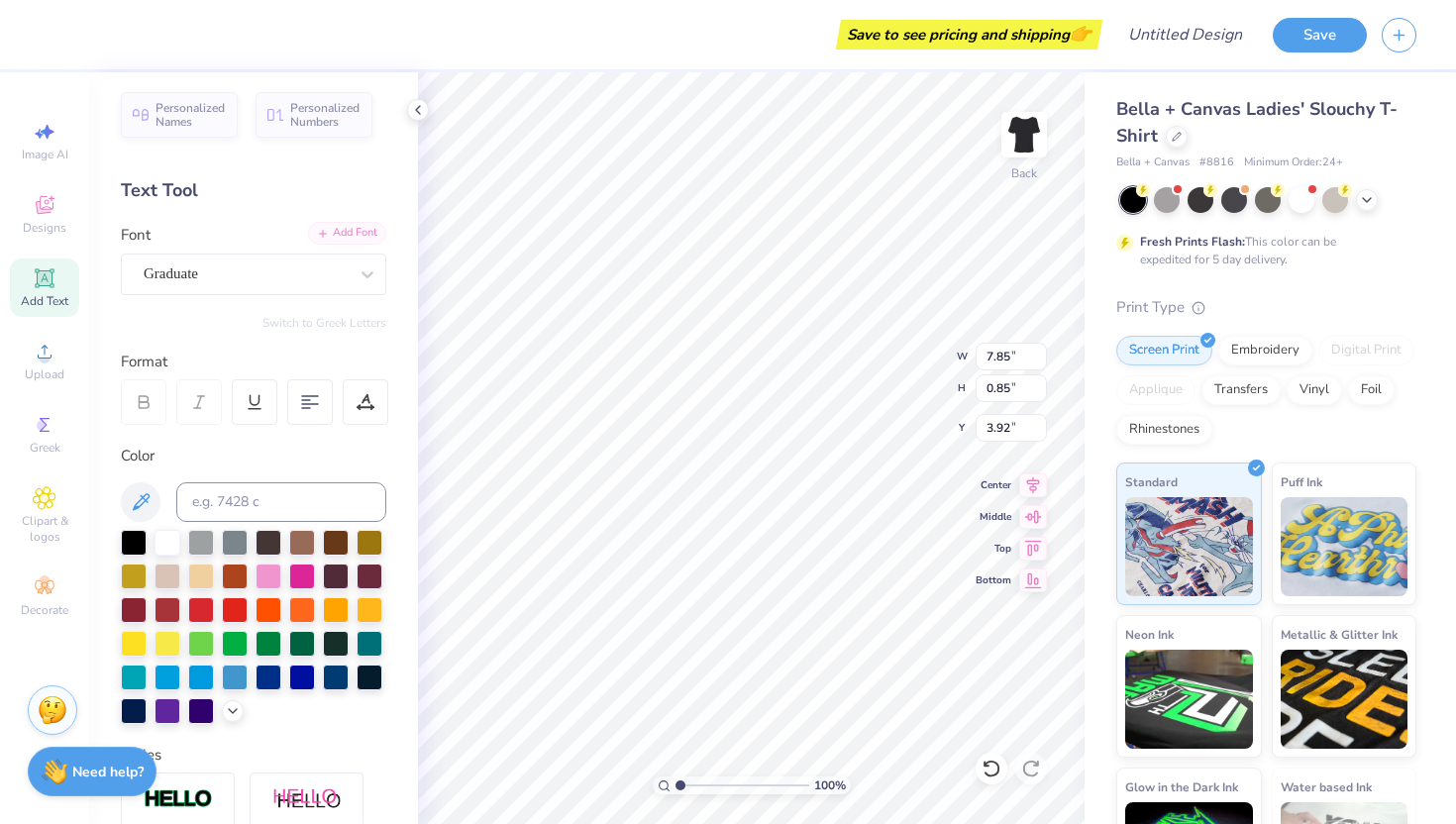 scroll, scrollTop: 1, scrollLeft: 1, axis: both 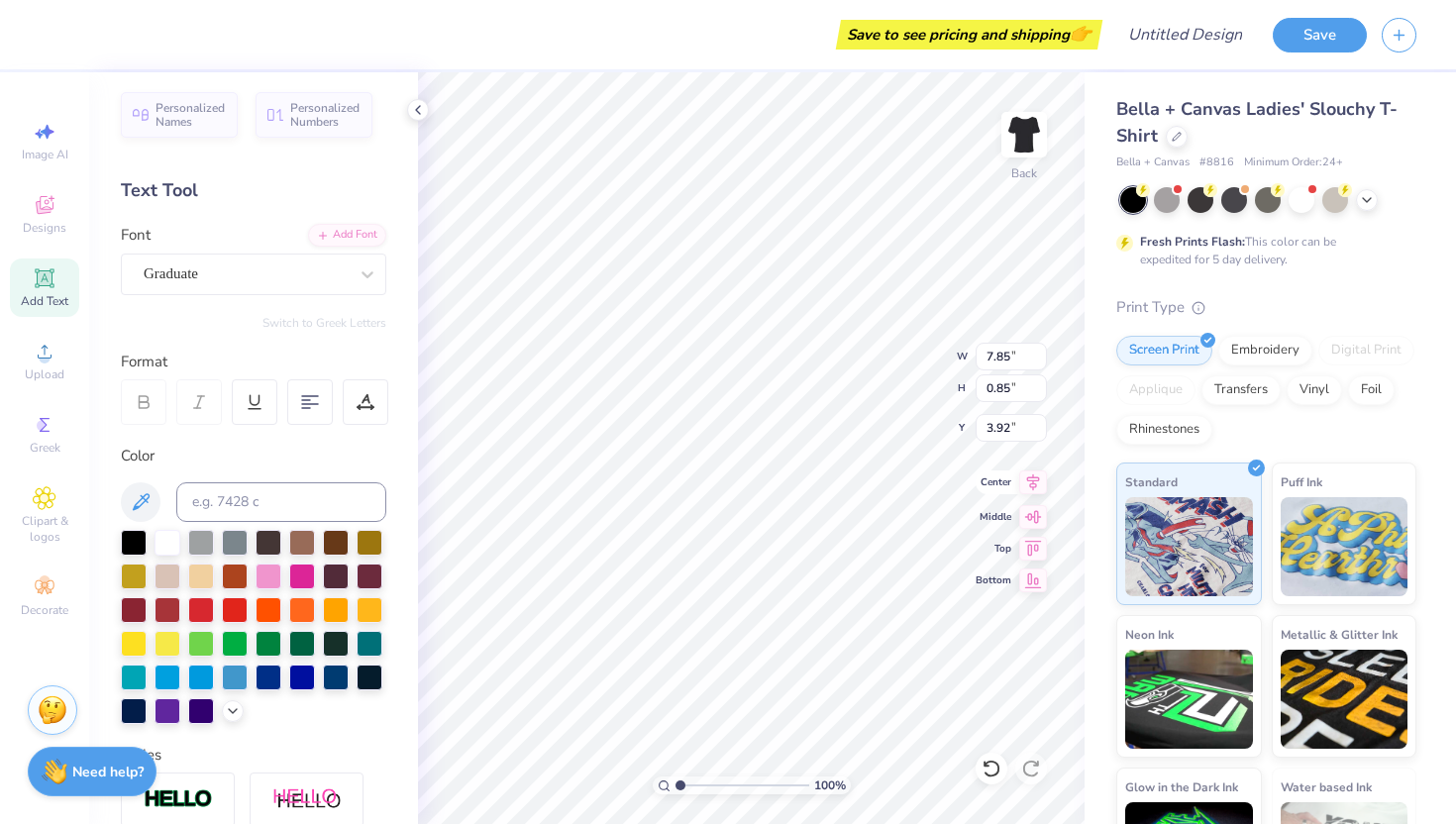 click 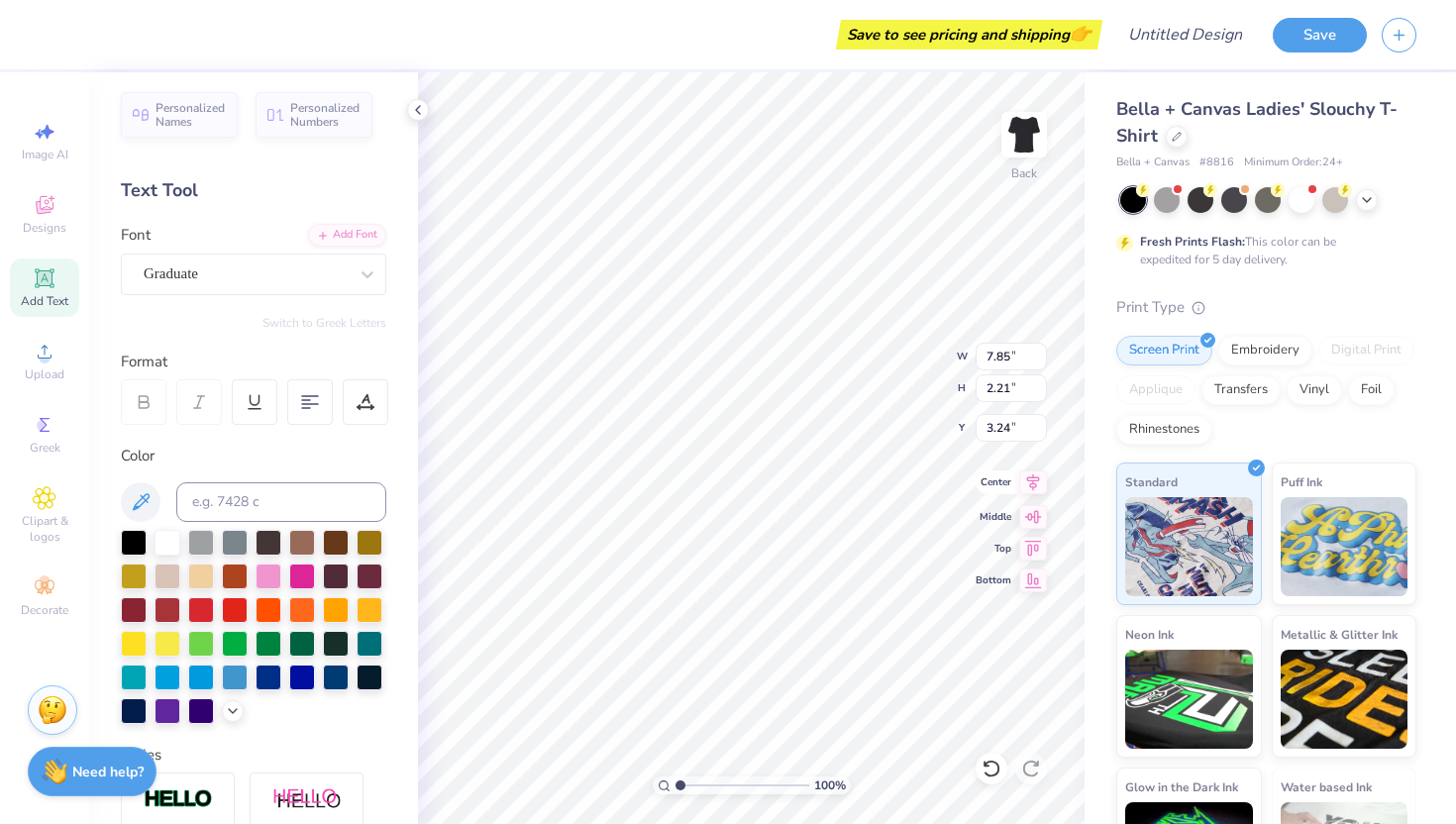 type on "2.21" 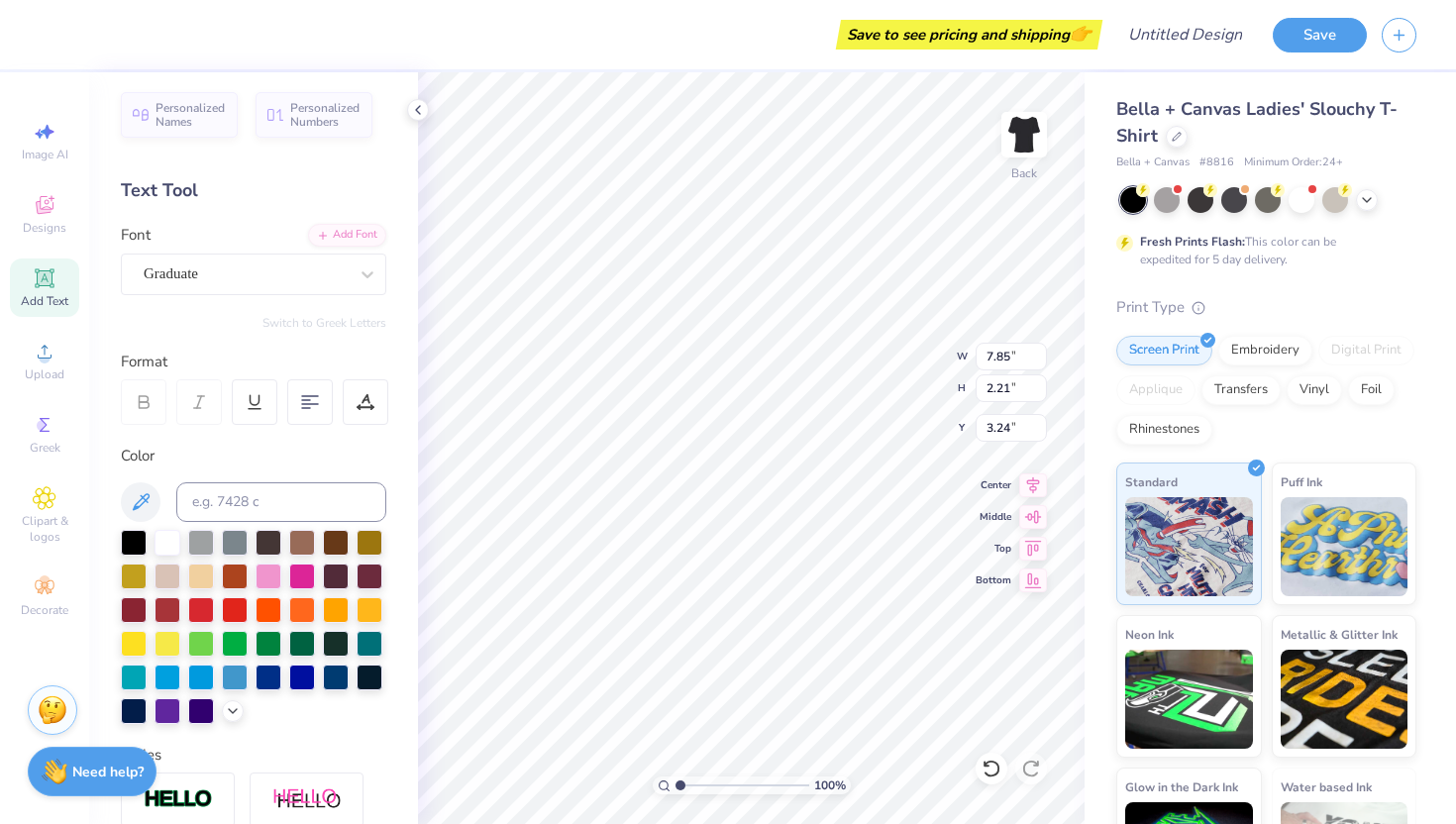 click on "Personalized Names Personalized Numbers Text Tool  Add Font Font Graduate Switch to Greek Letters Format Color Styles Text Shape" at bounding box center (254, 448) 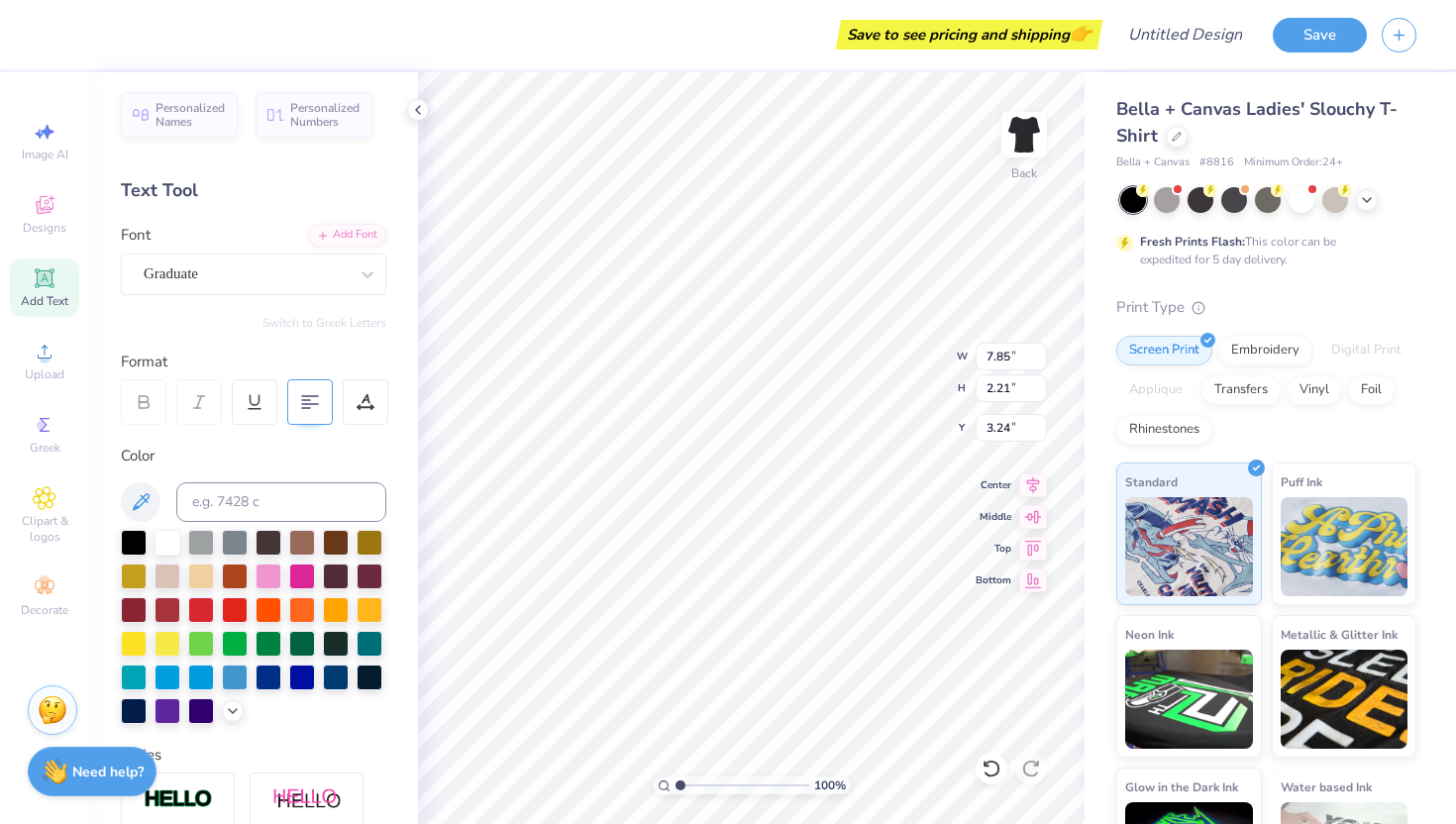 click at bounding box center [310, 402] 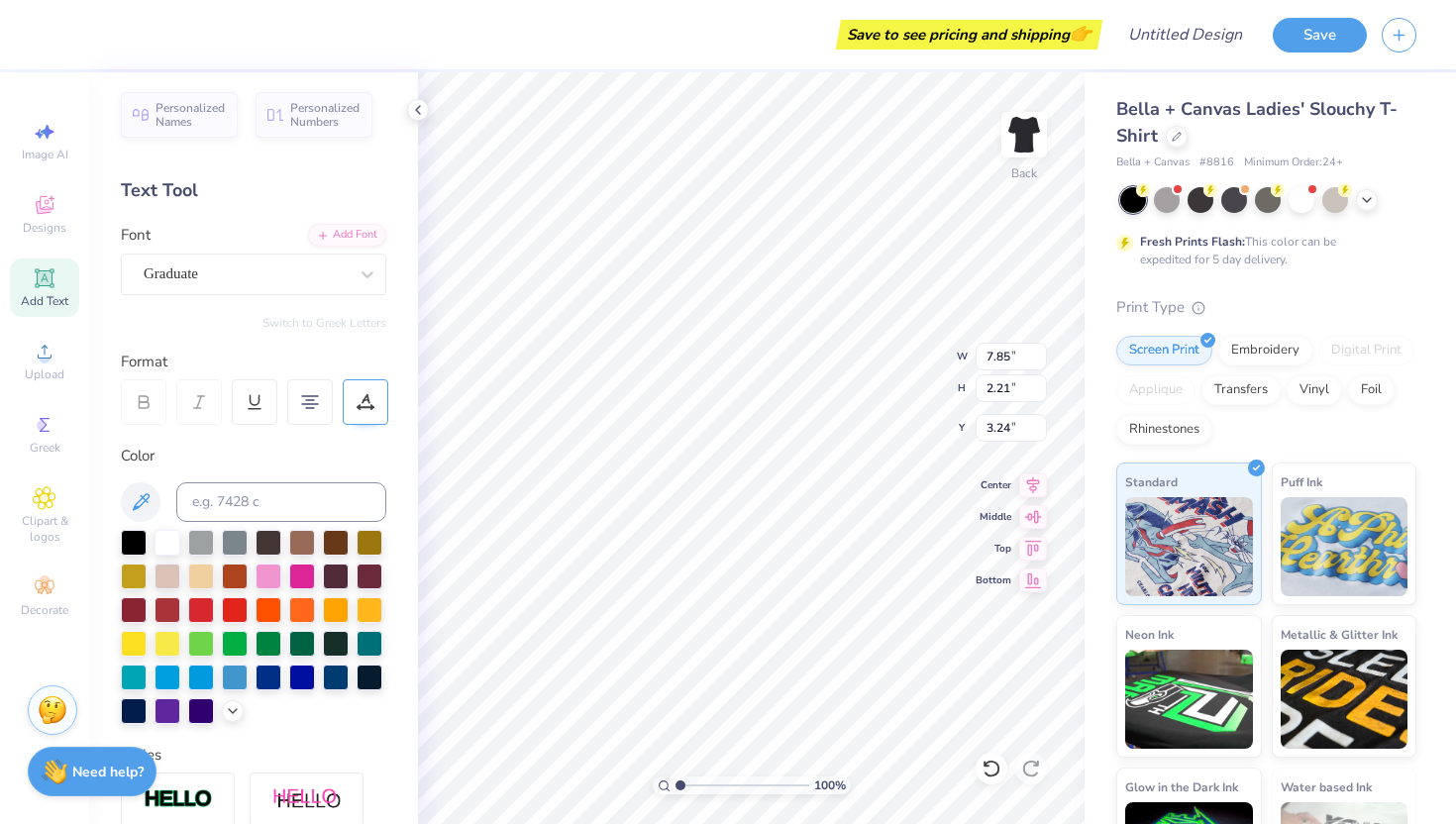 type on "3.51" 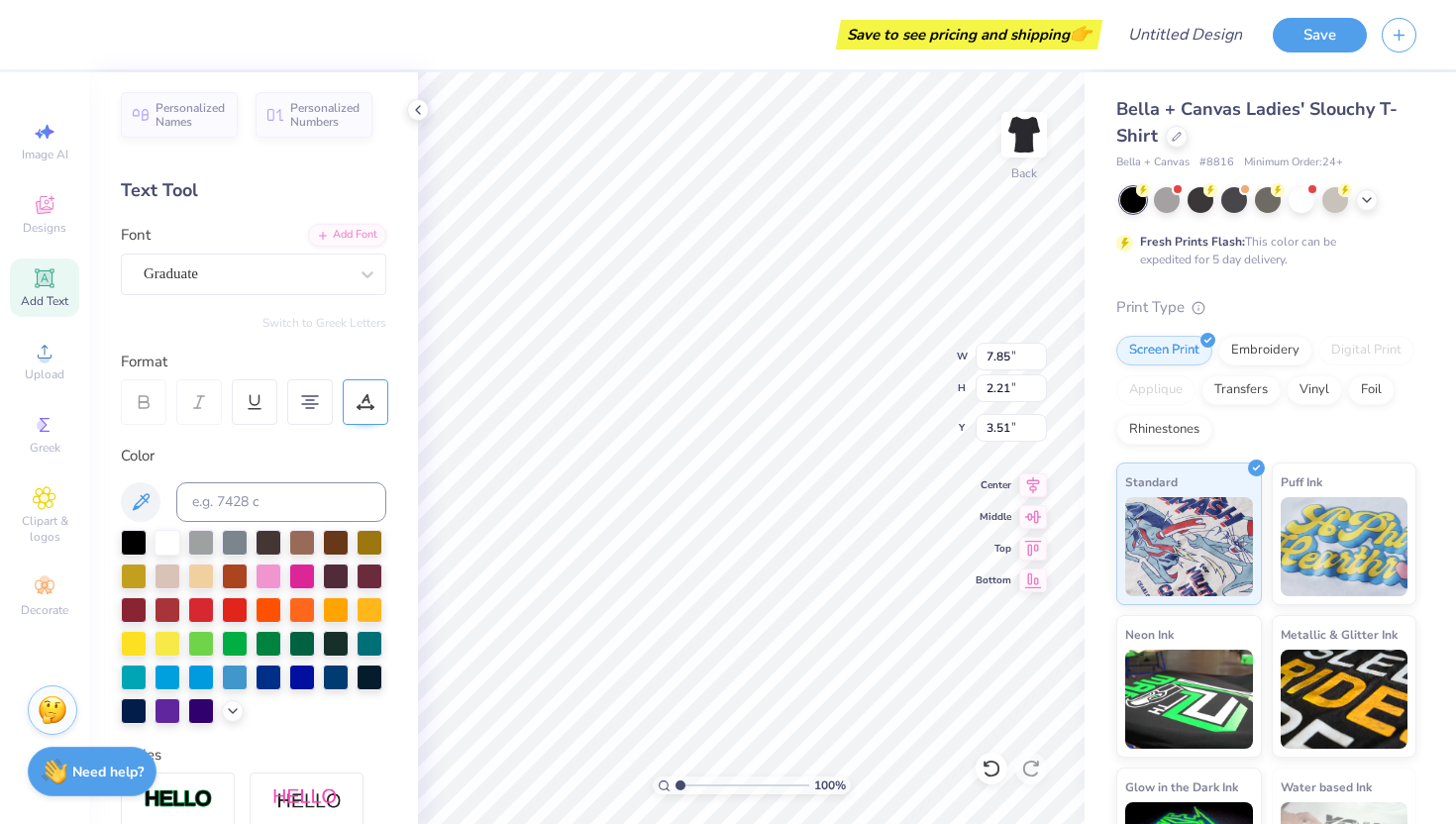 scroll, scrollTop: 1, scrollLeft: 1, axis: both 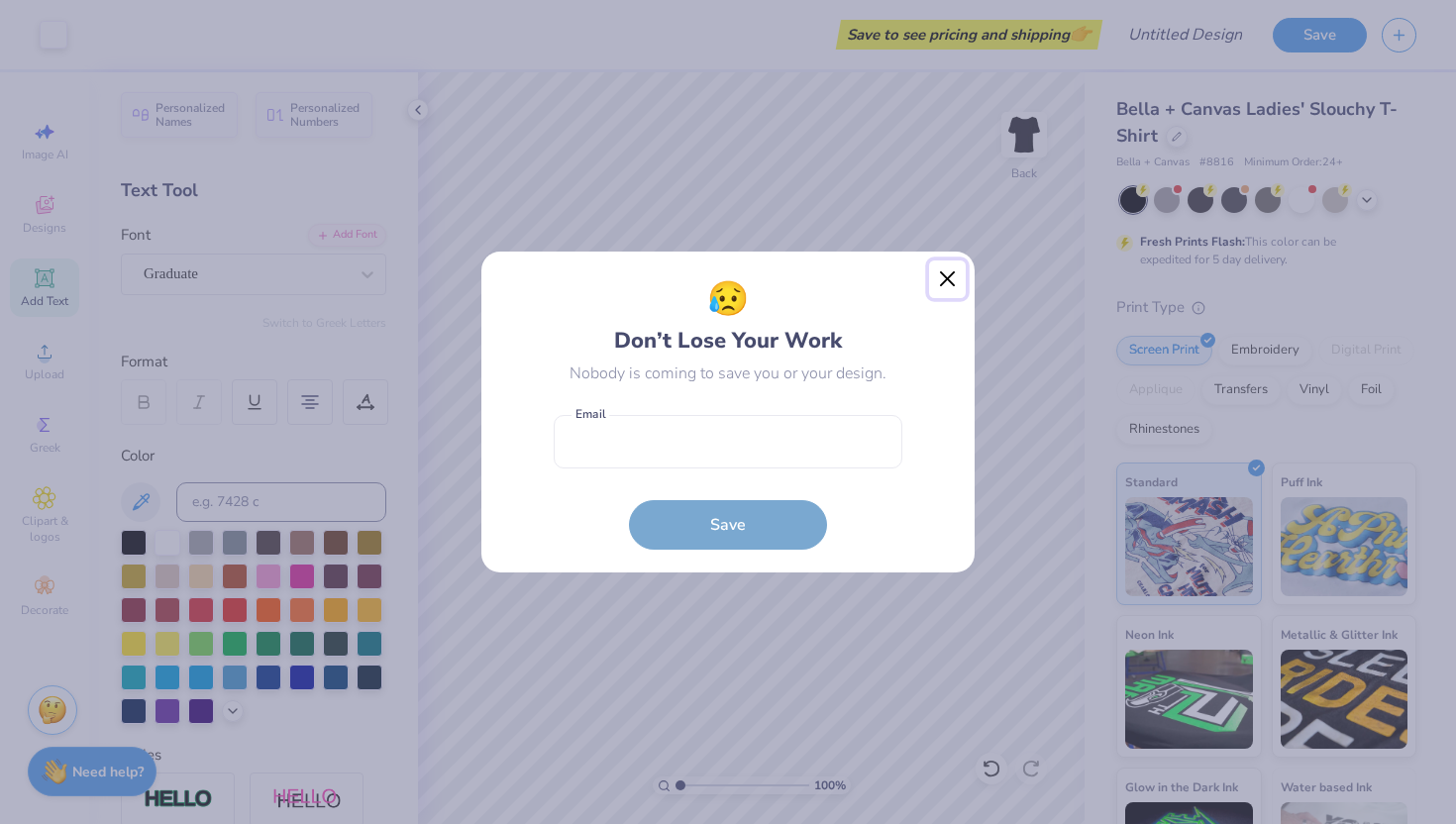 click at bounding box center [948, 279] 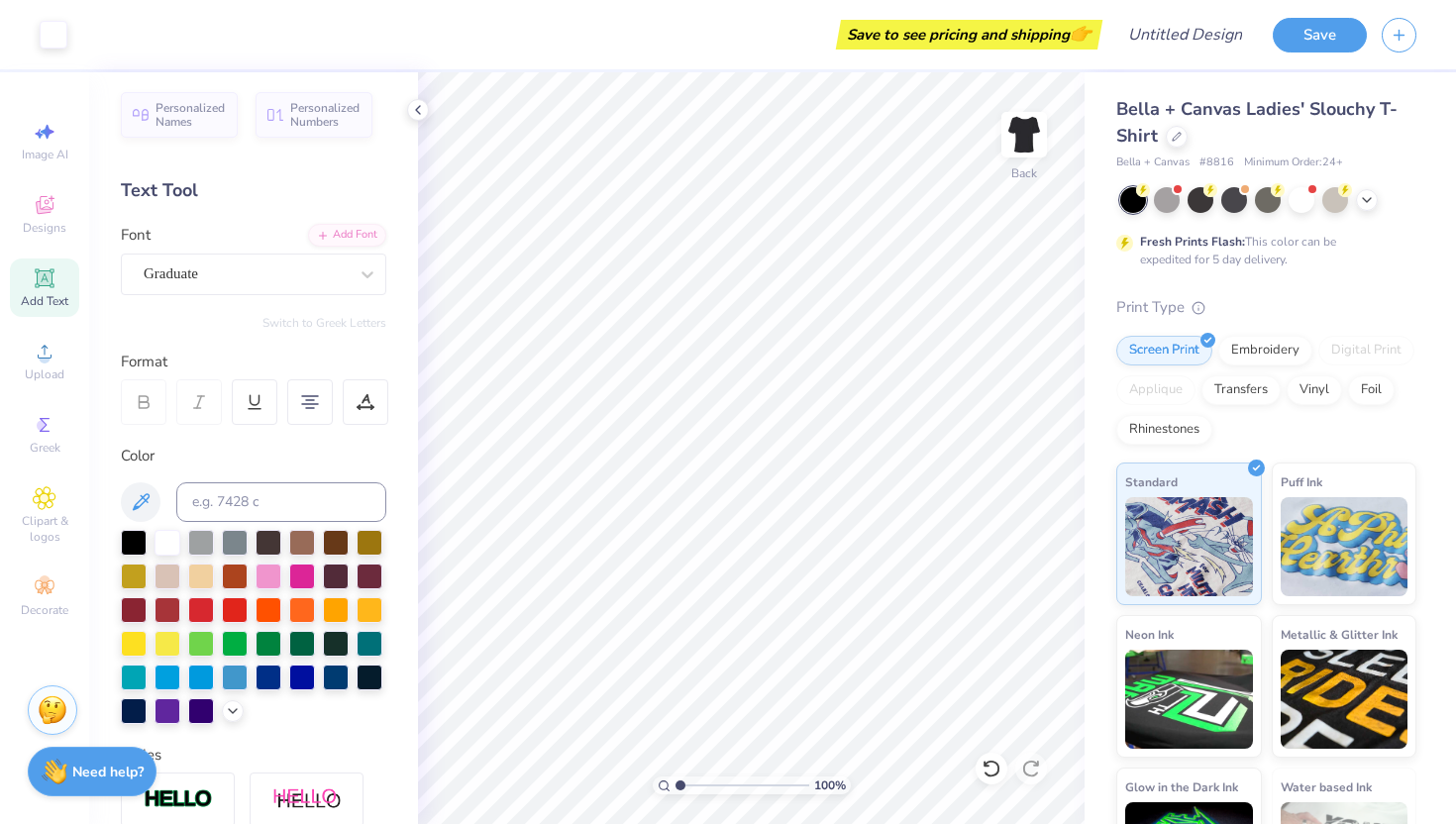 click 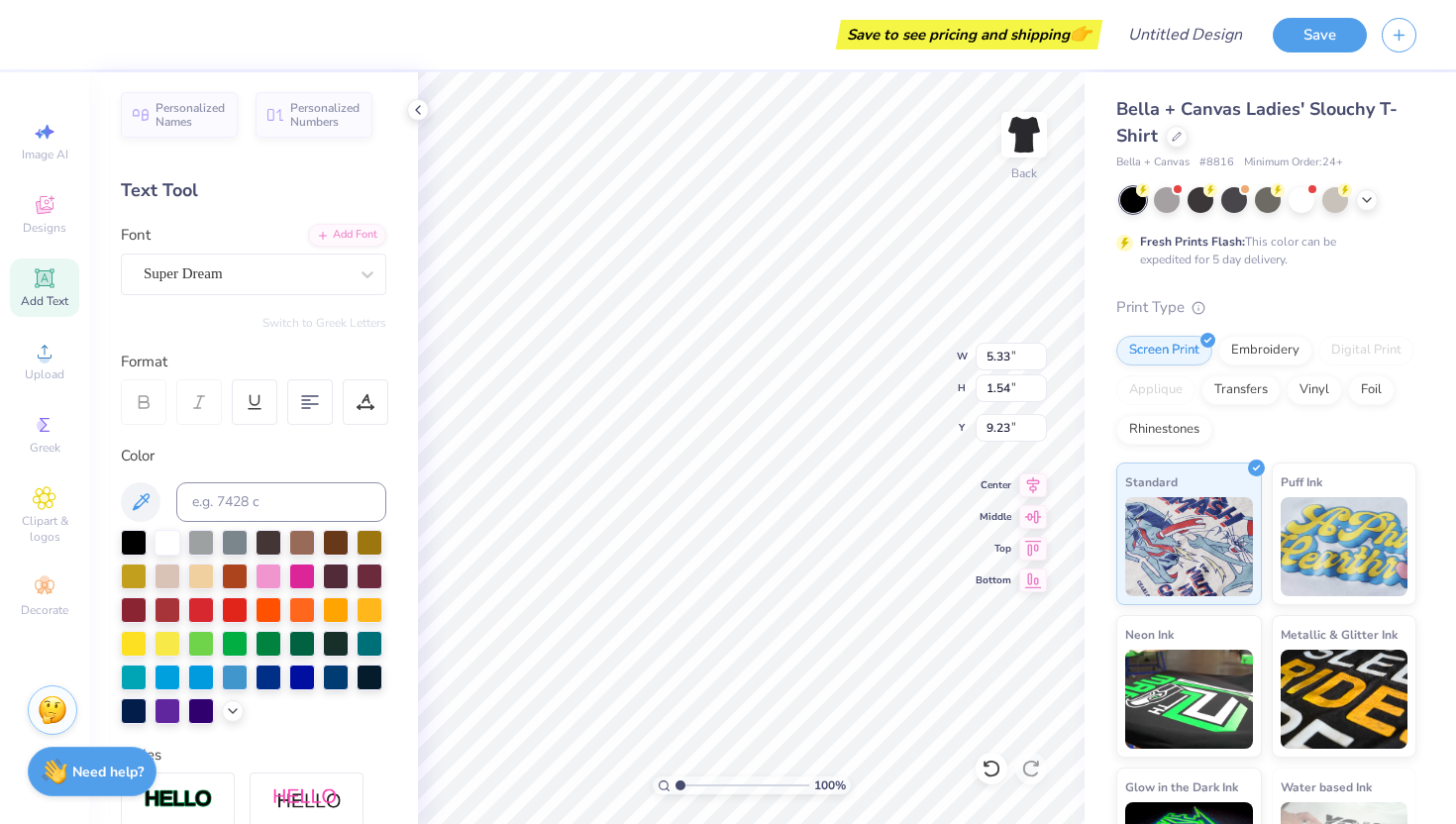 type on "6.14" 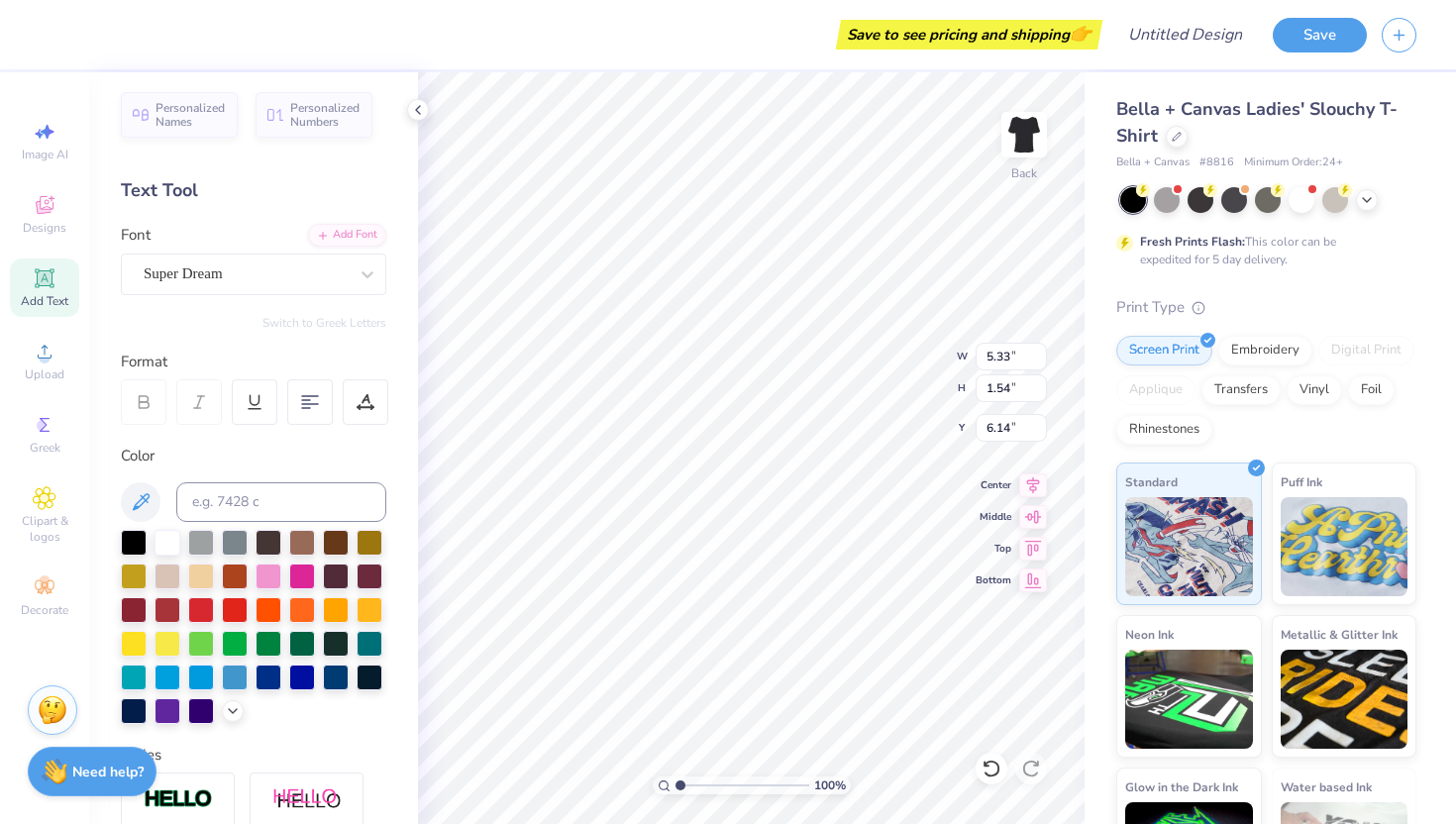 type on "7.85" 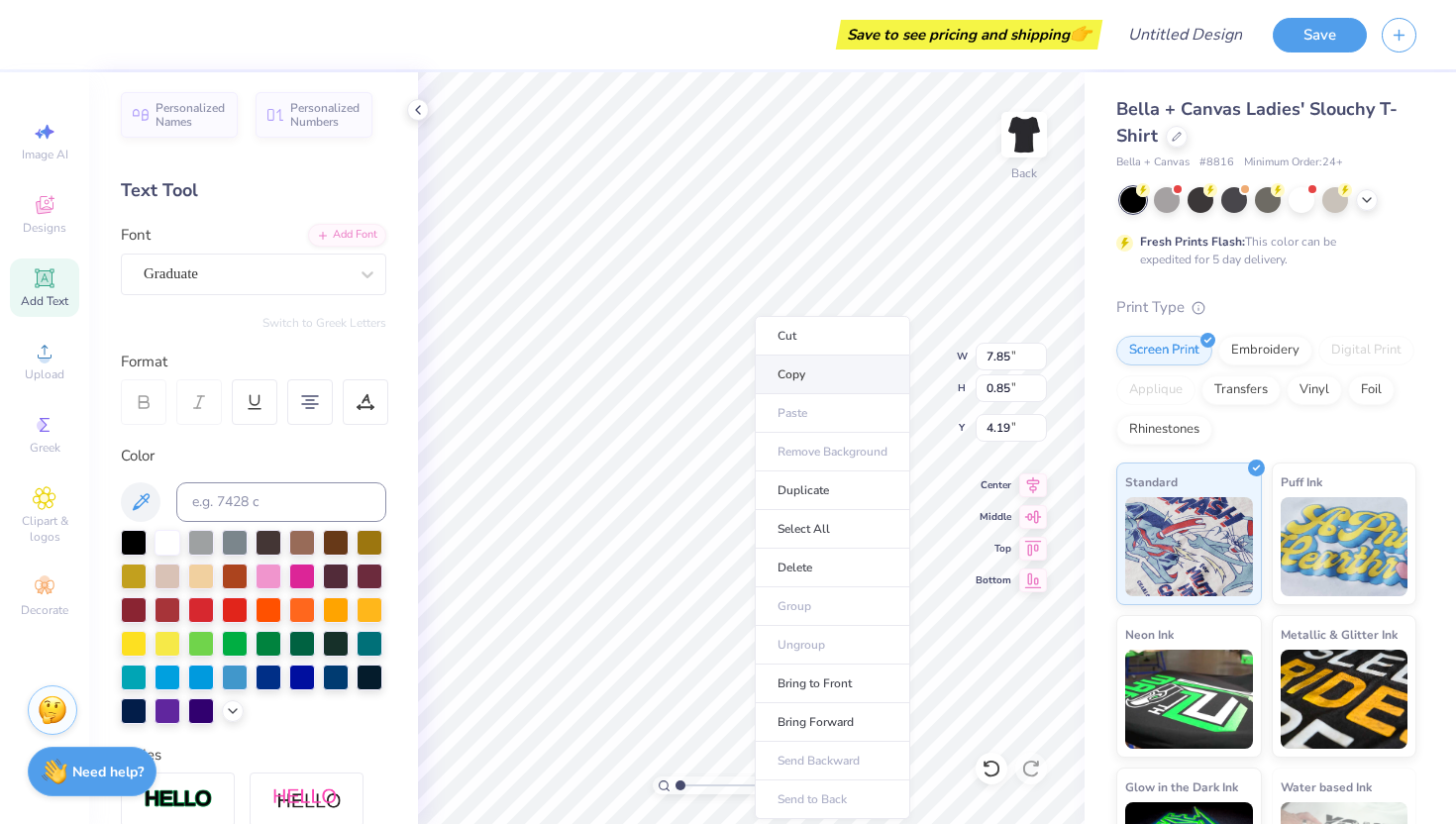 click on "Copy" at bounding box center [832, 374] 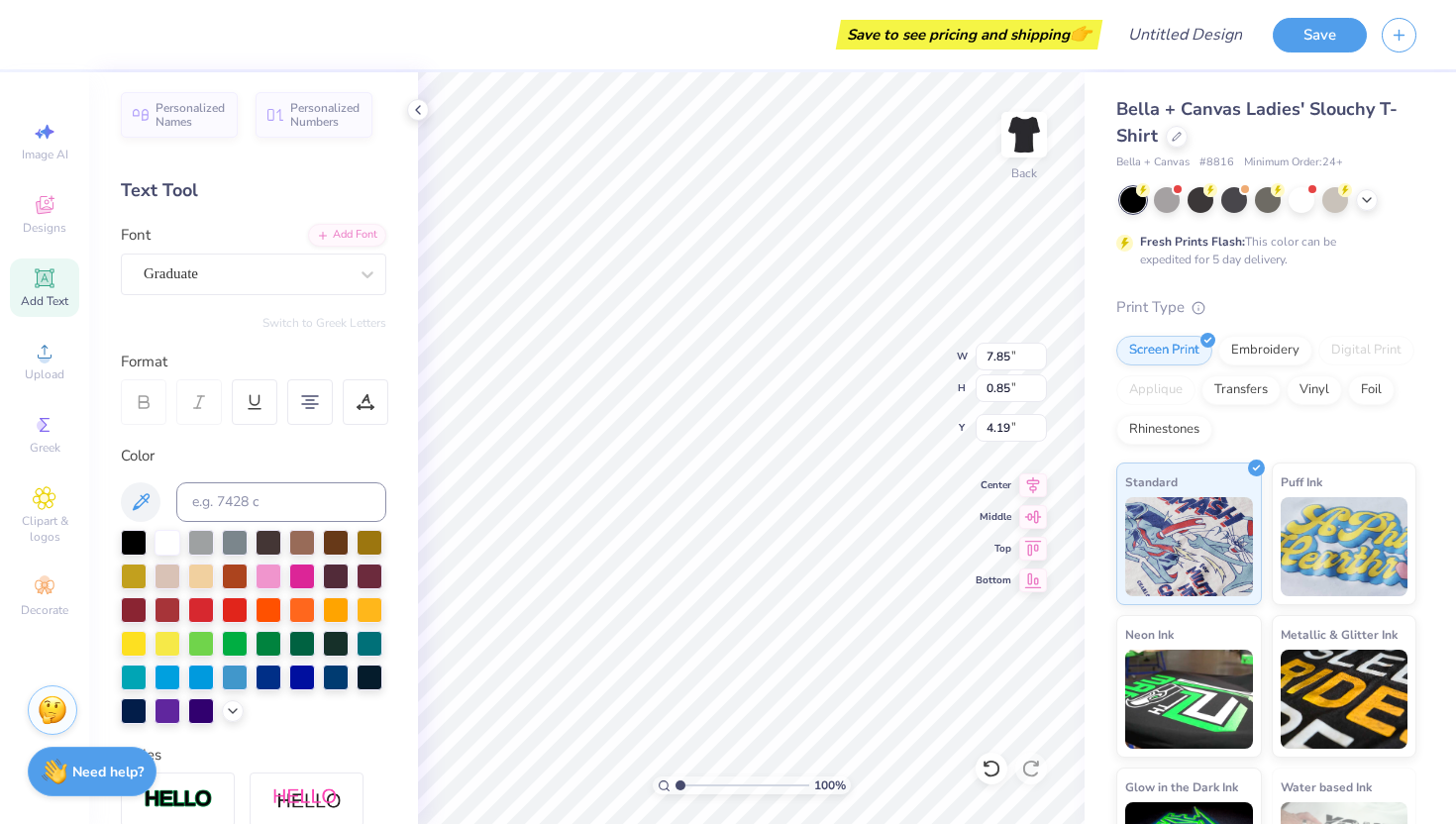 type on "5.33" 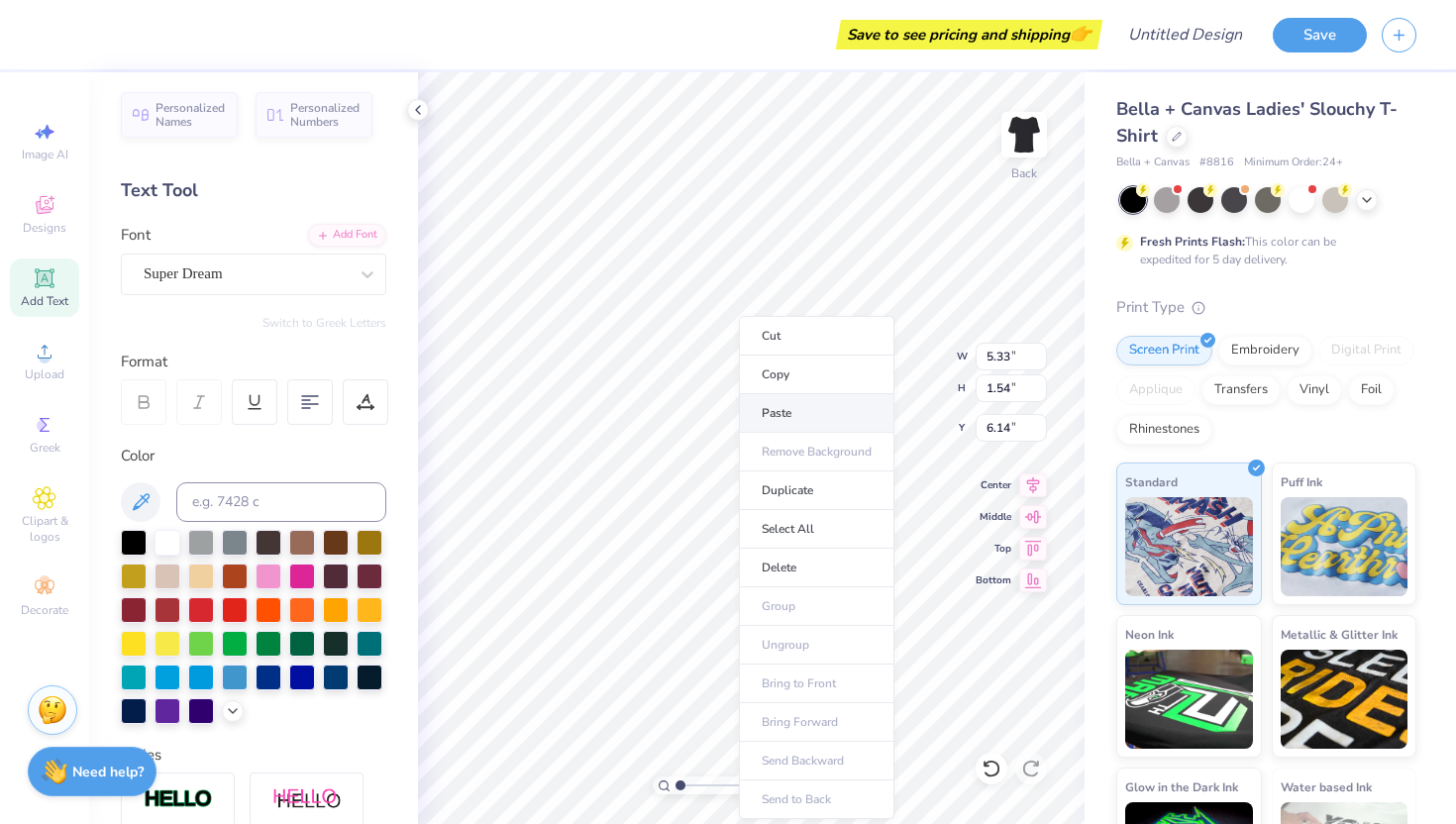 click on "Paste" at bounding box center (816, 413) 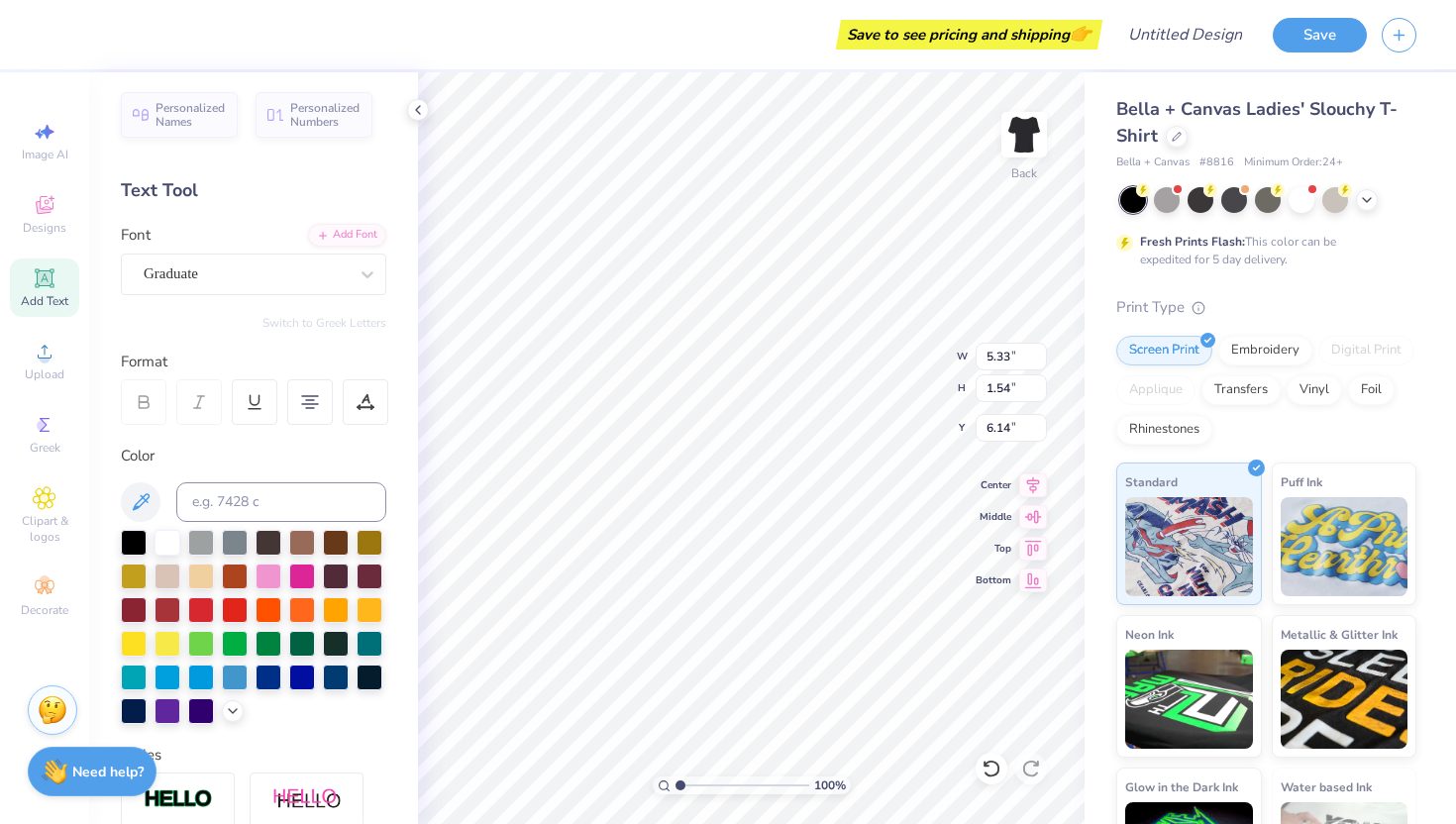 type on "7.85" 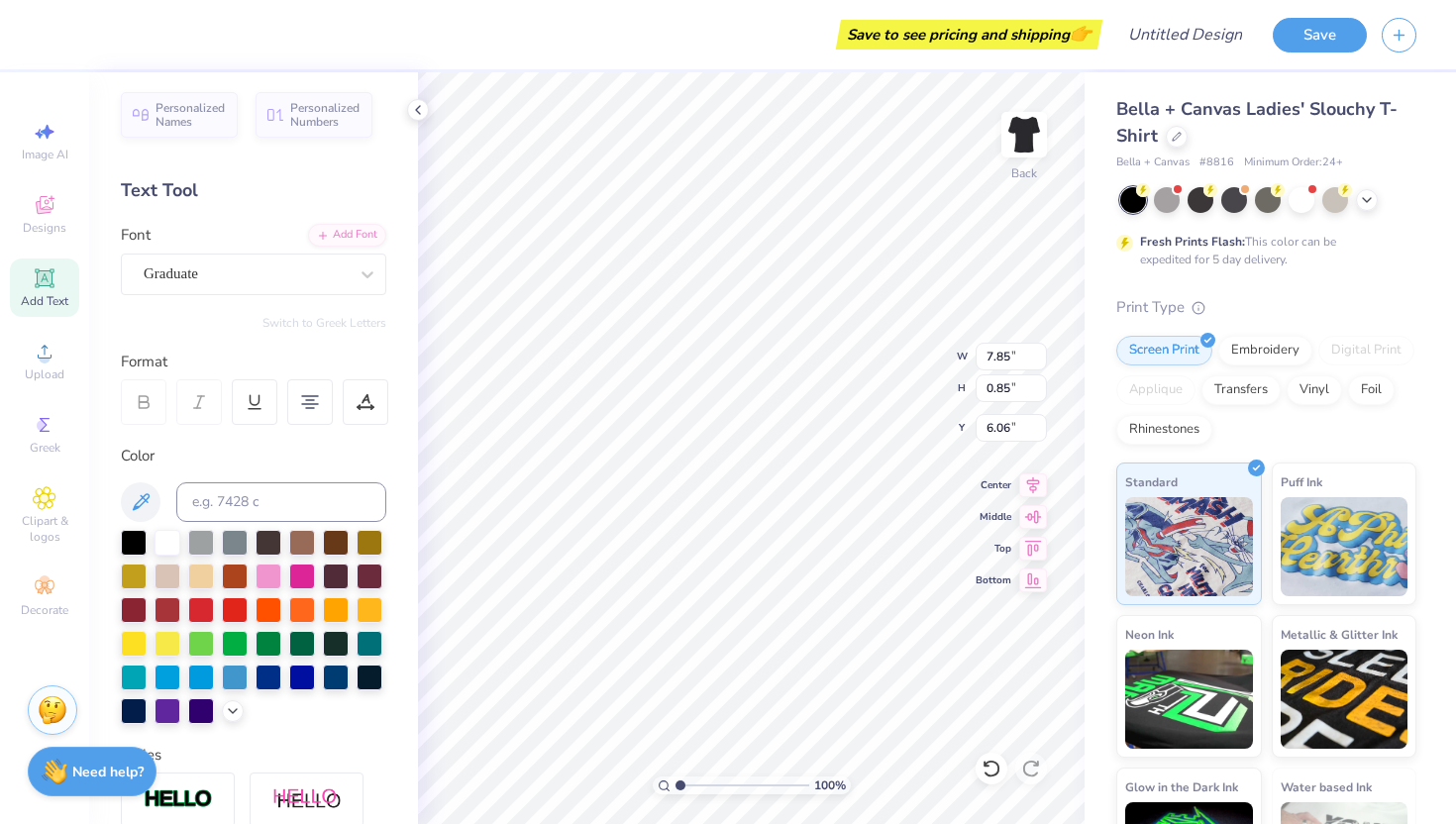 scroll, scrollTop: 0, scrollLeft: 3, axis: horizontal 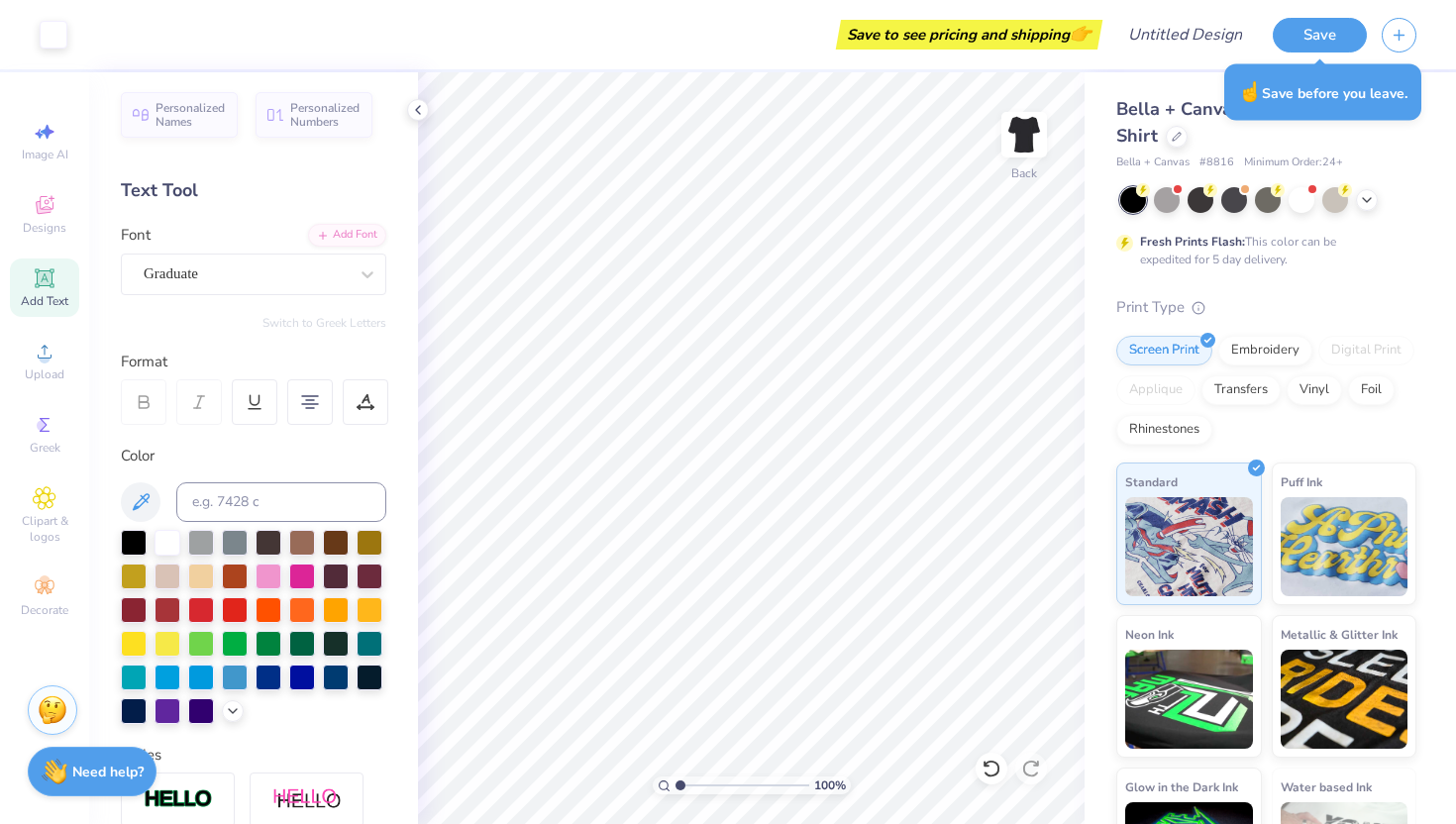 click 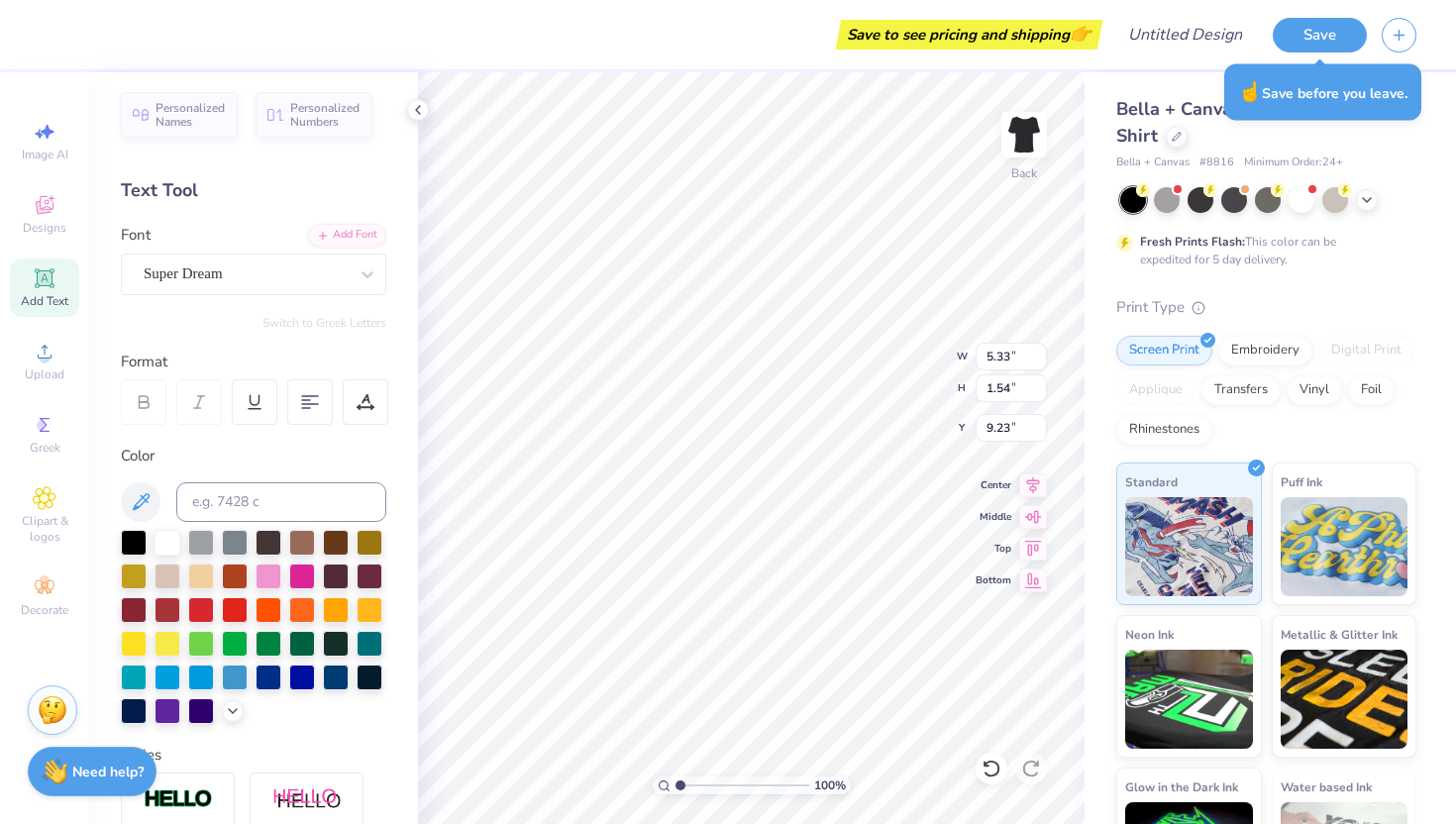 type on "7.85" 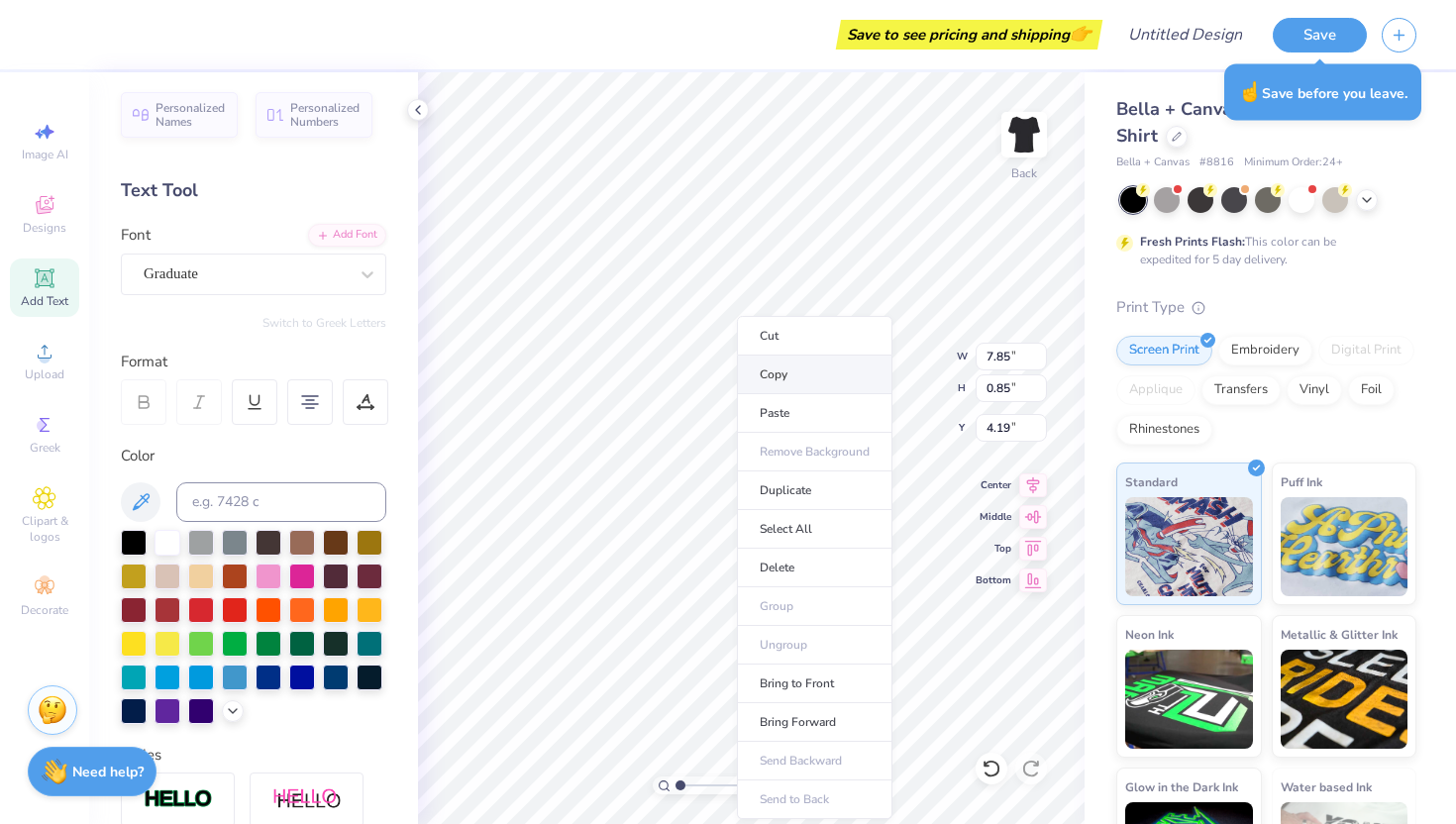 click on "Copy" at bounding box center [814, 374] 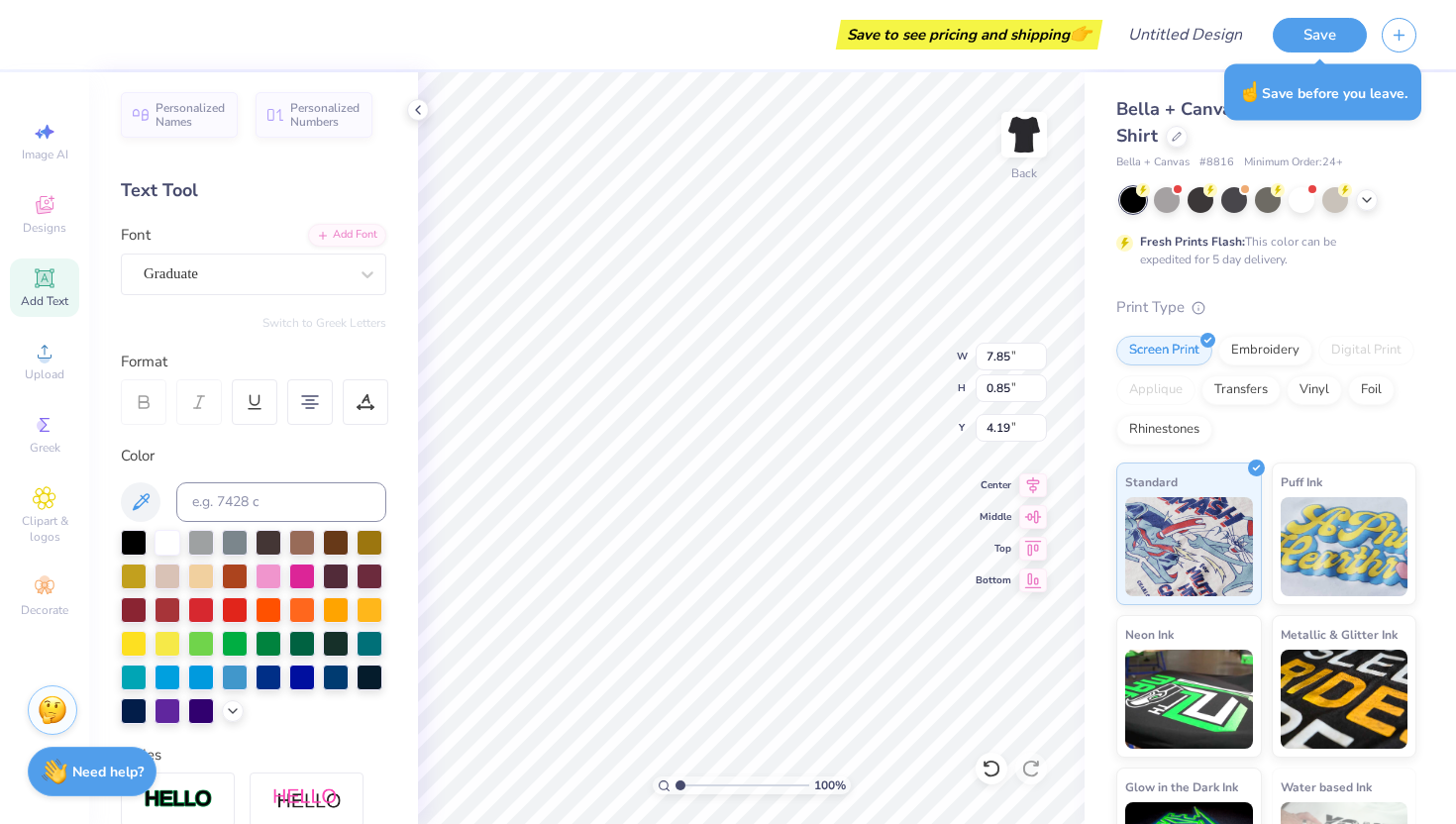 type on "5.33" 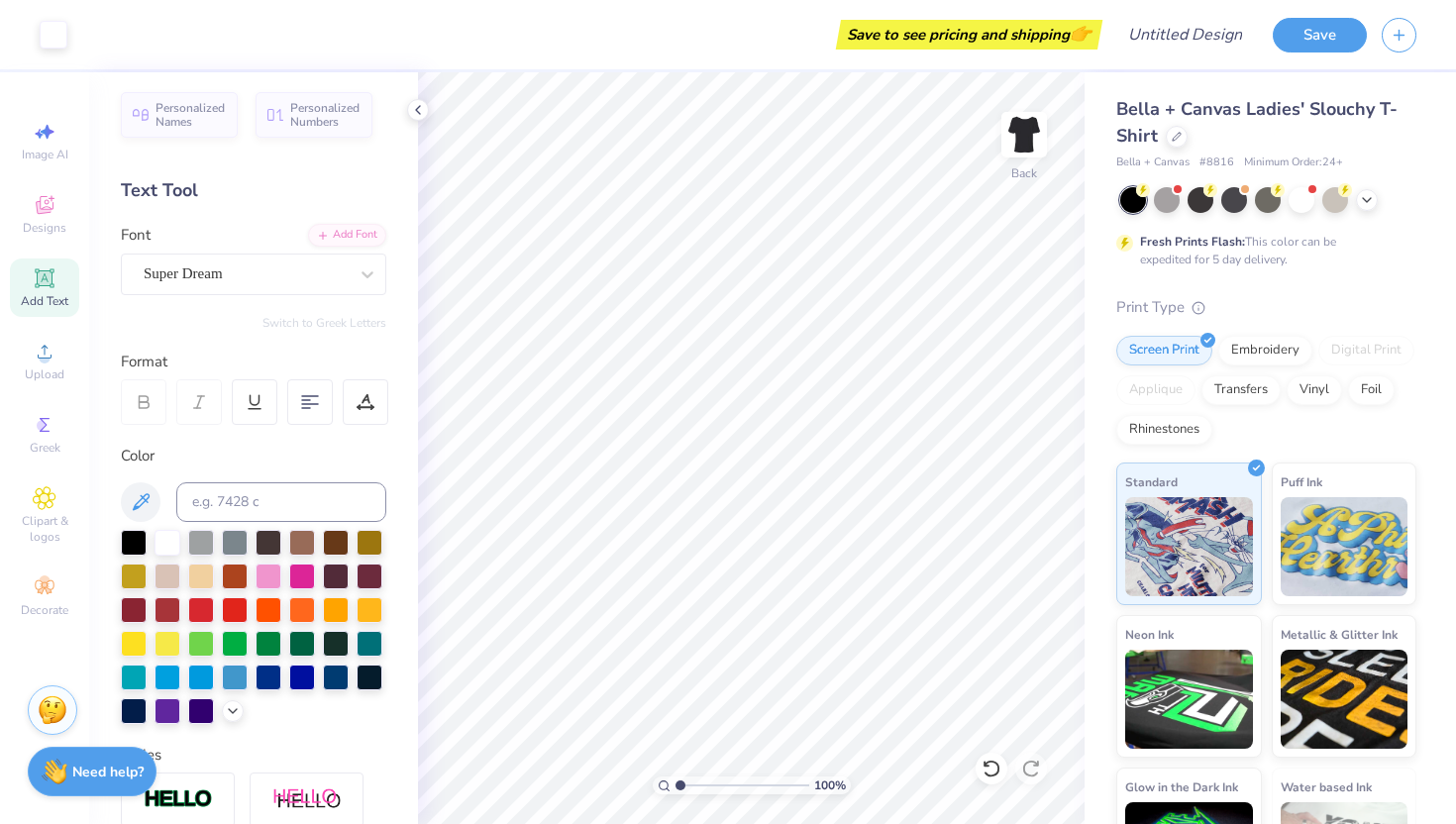 click 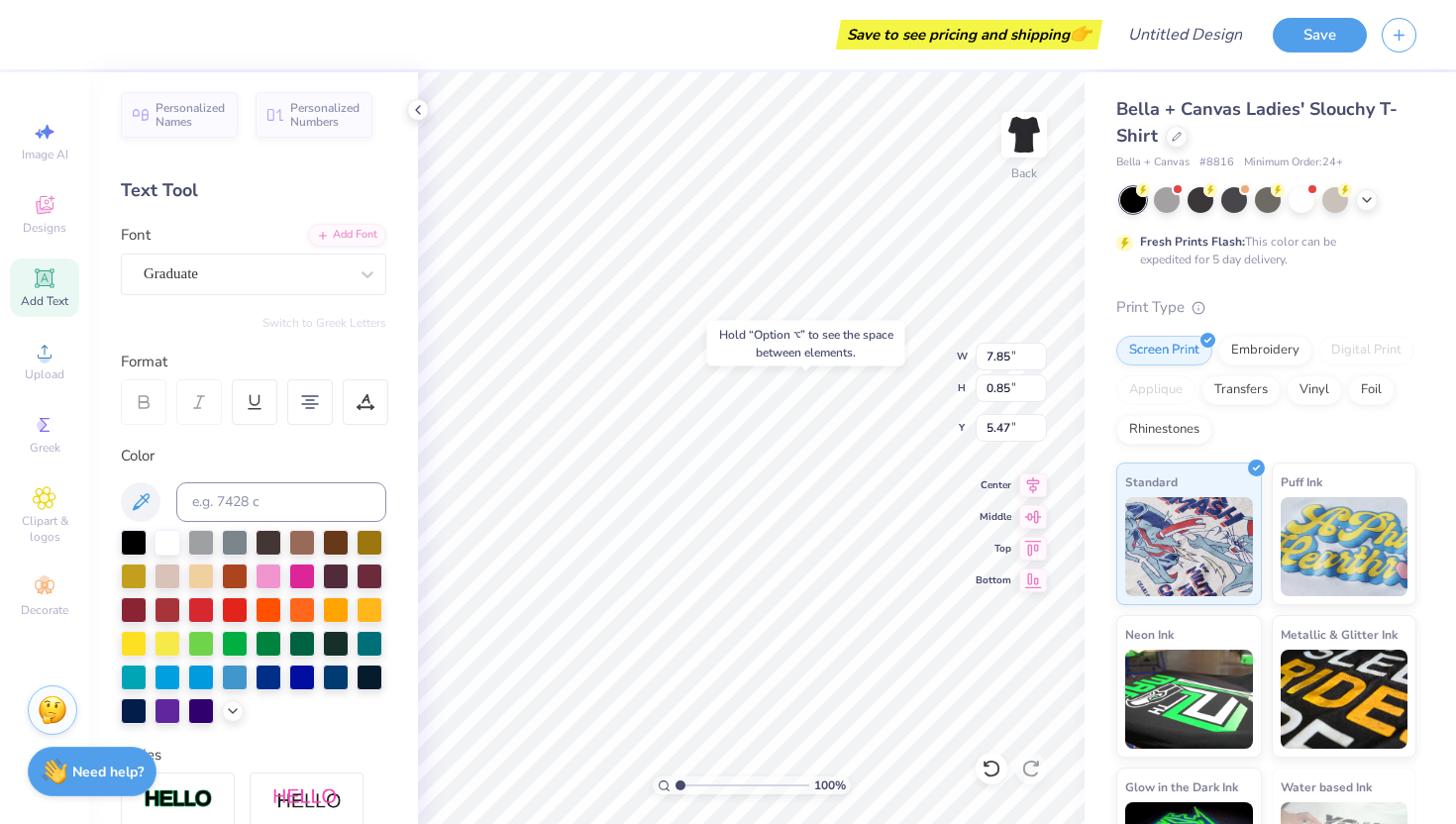 type on "5.47" 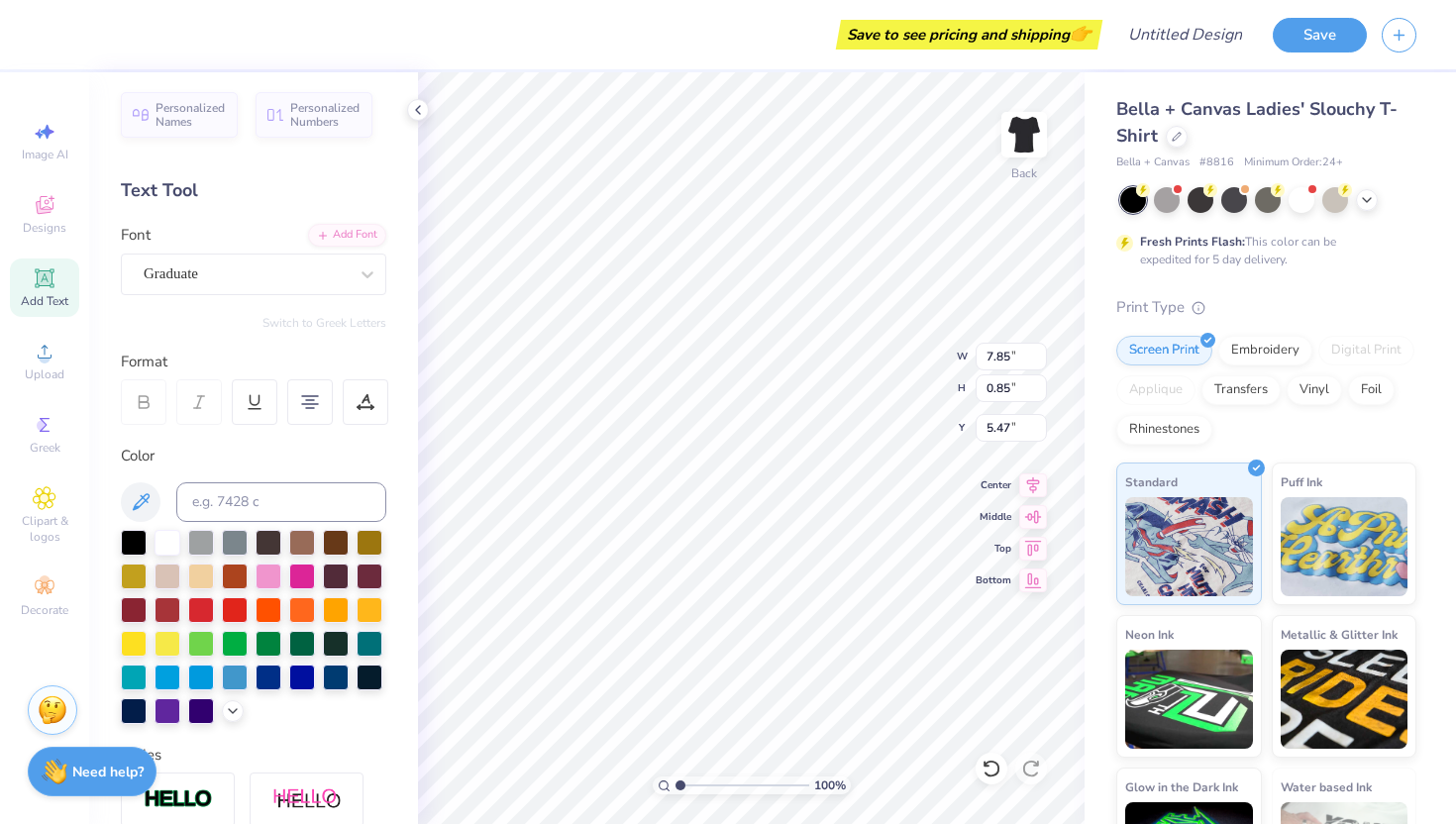 scroll, scrollTop: 0, scrollLeft: 3, axis: horizontal 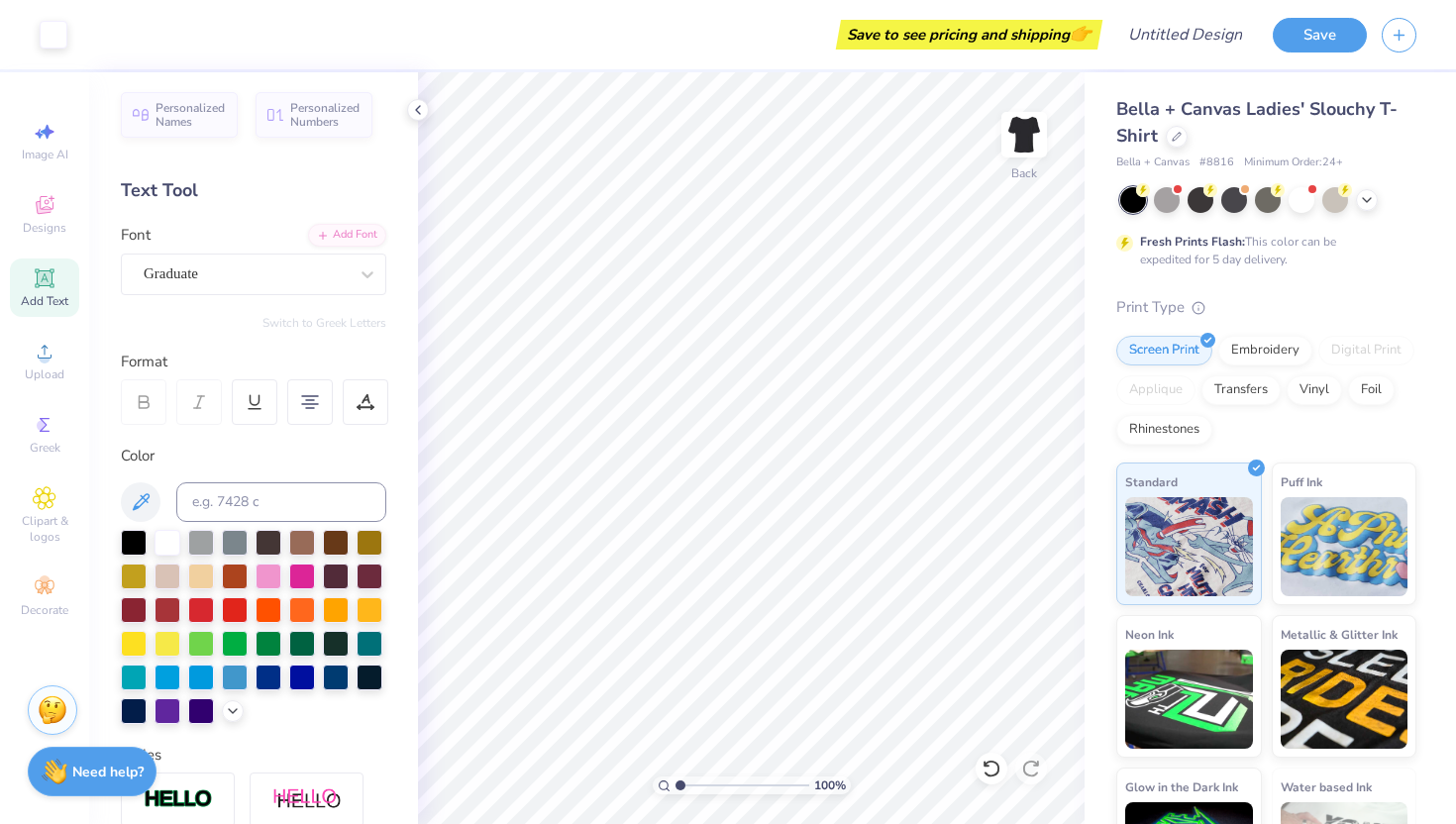 click 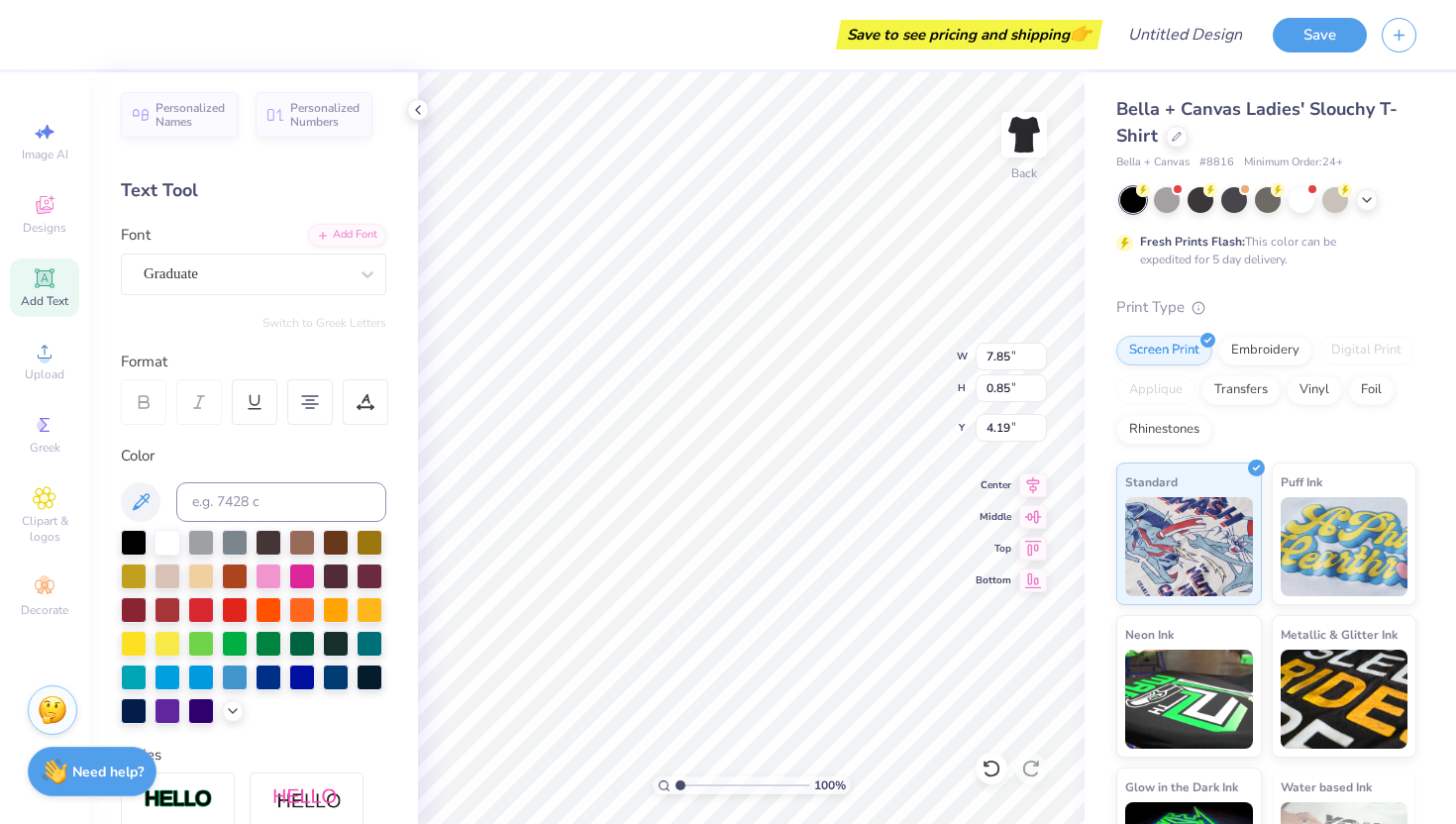 type on "5.66" 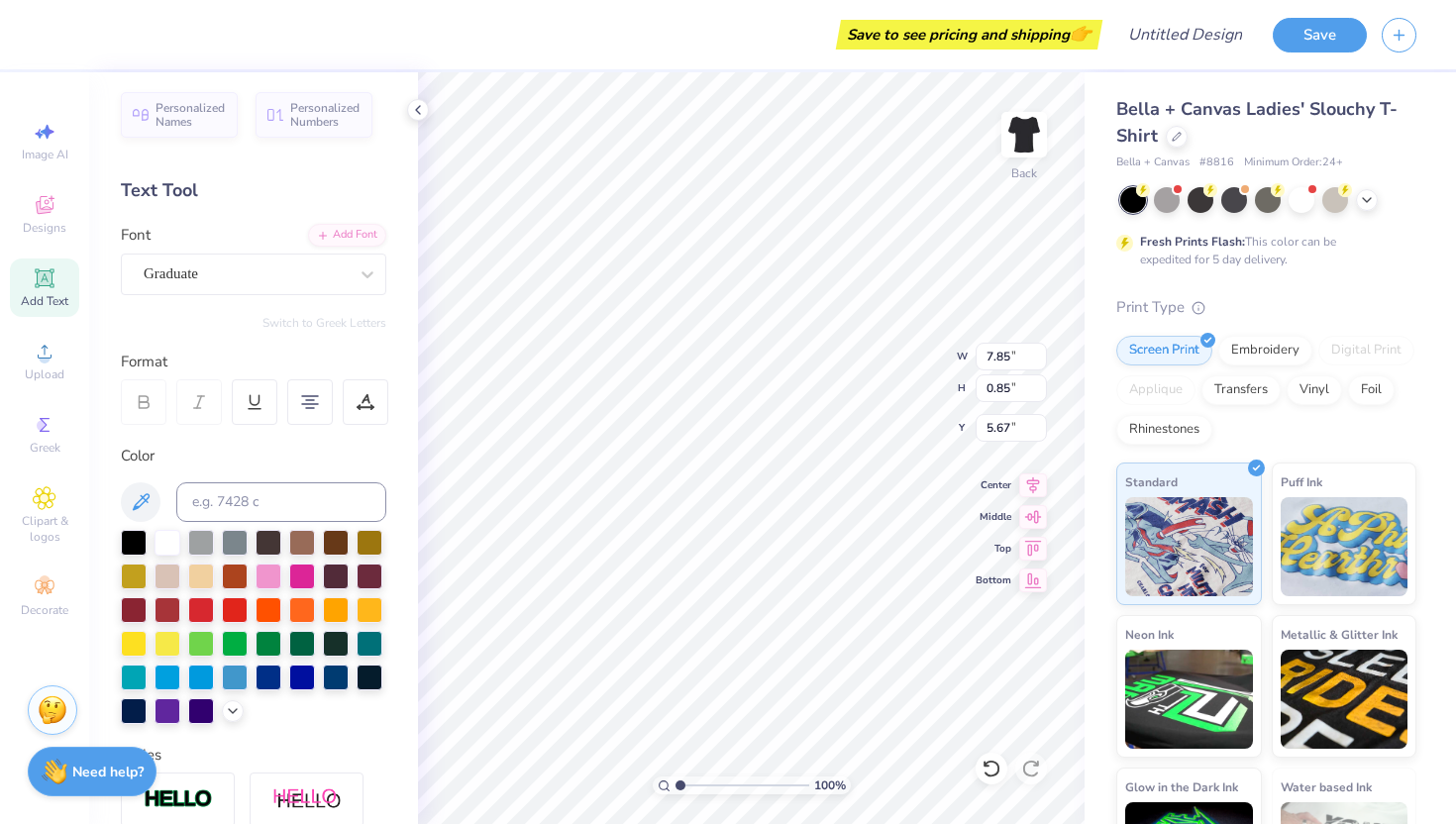 type on "I" 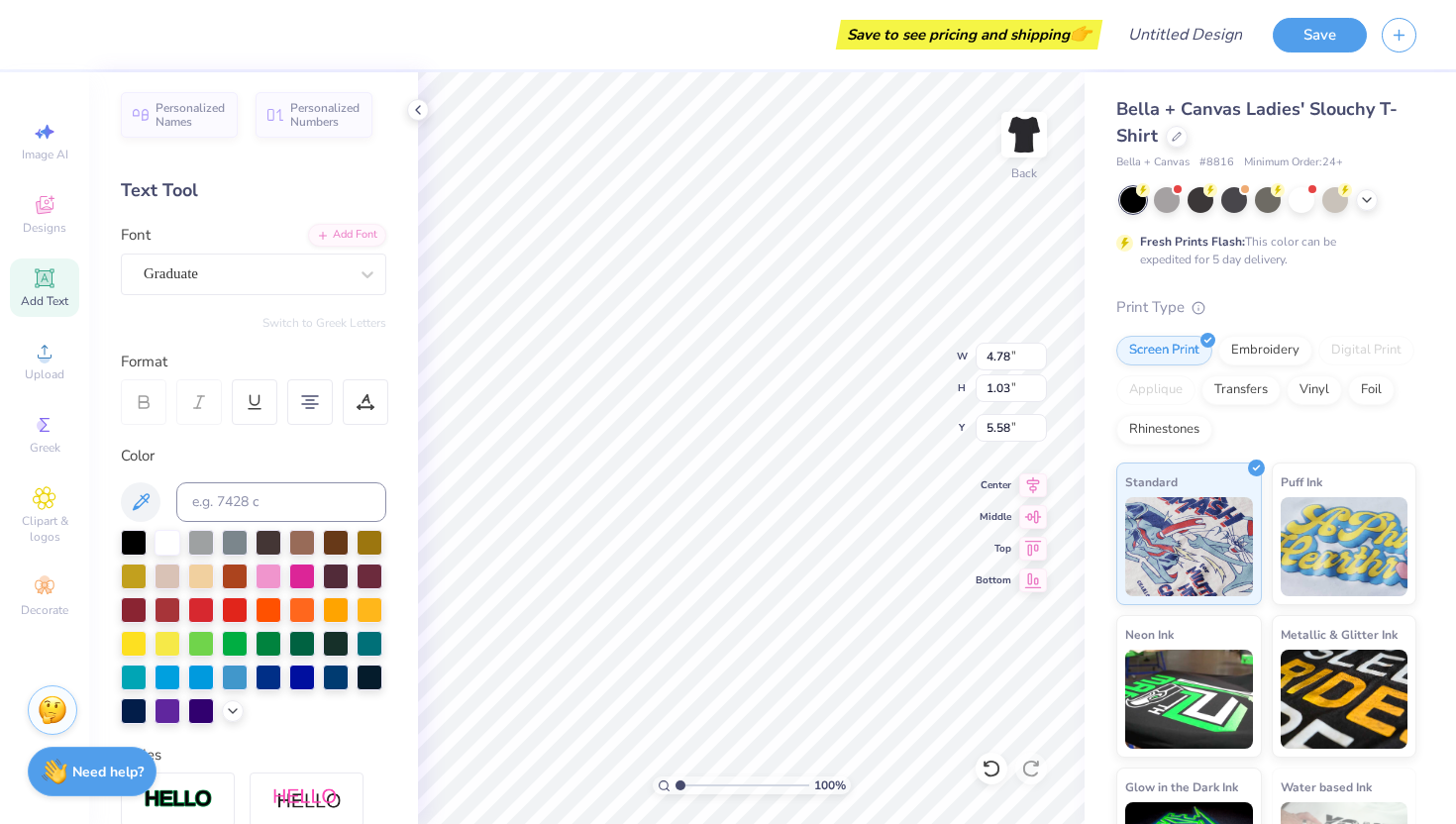 type on "6.35" 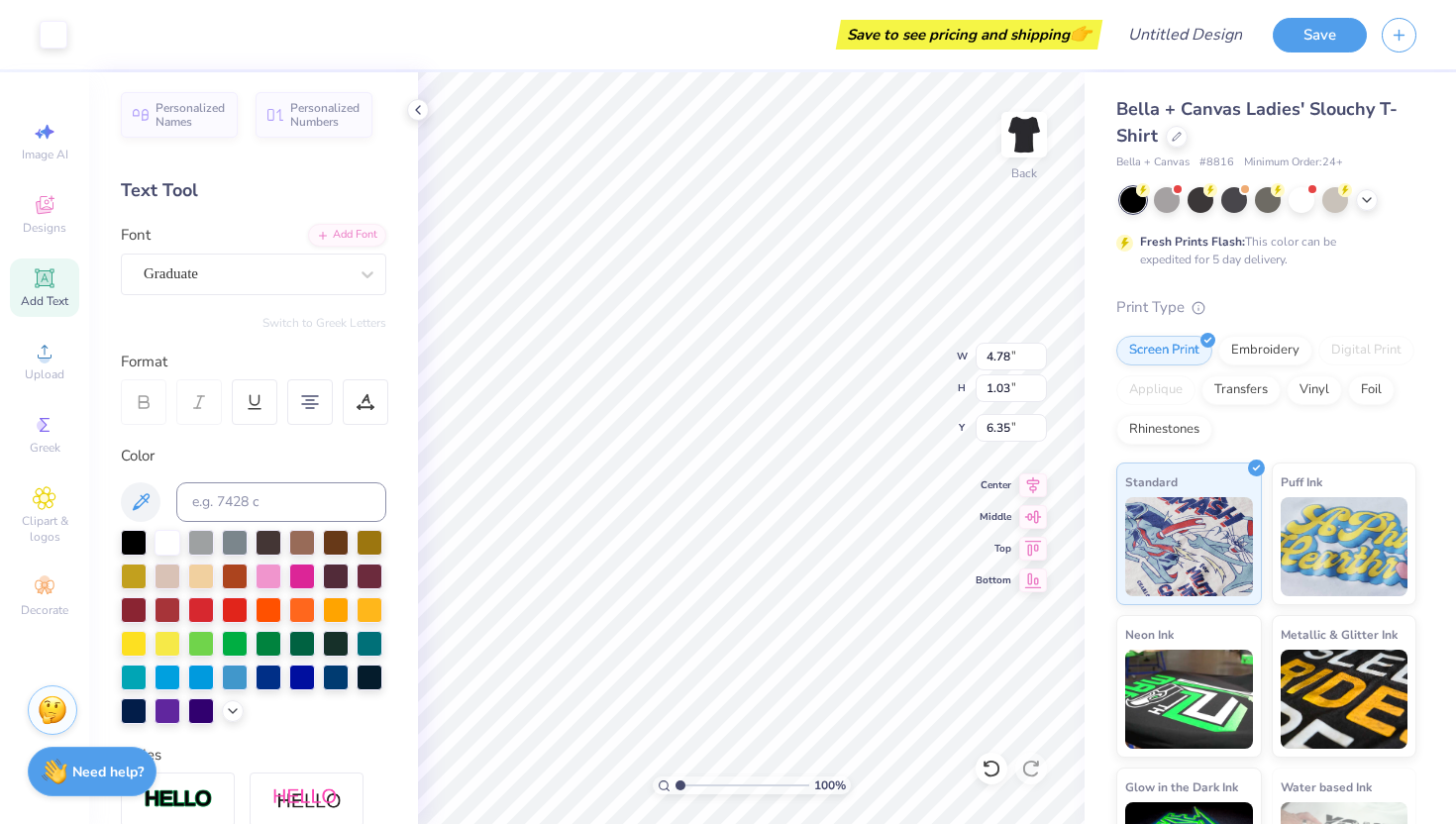 type on "6.34" 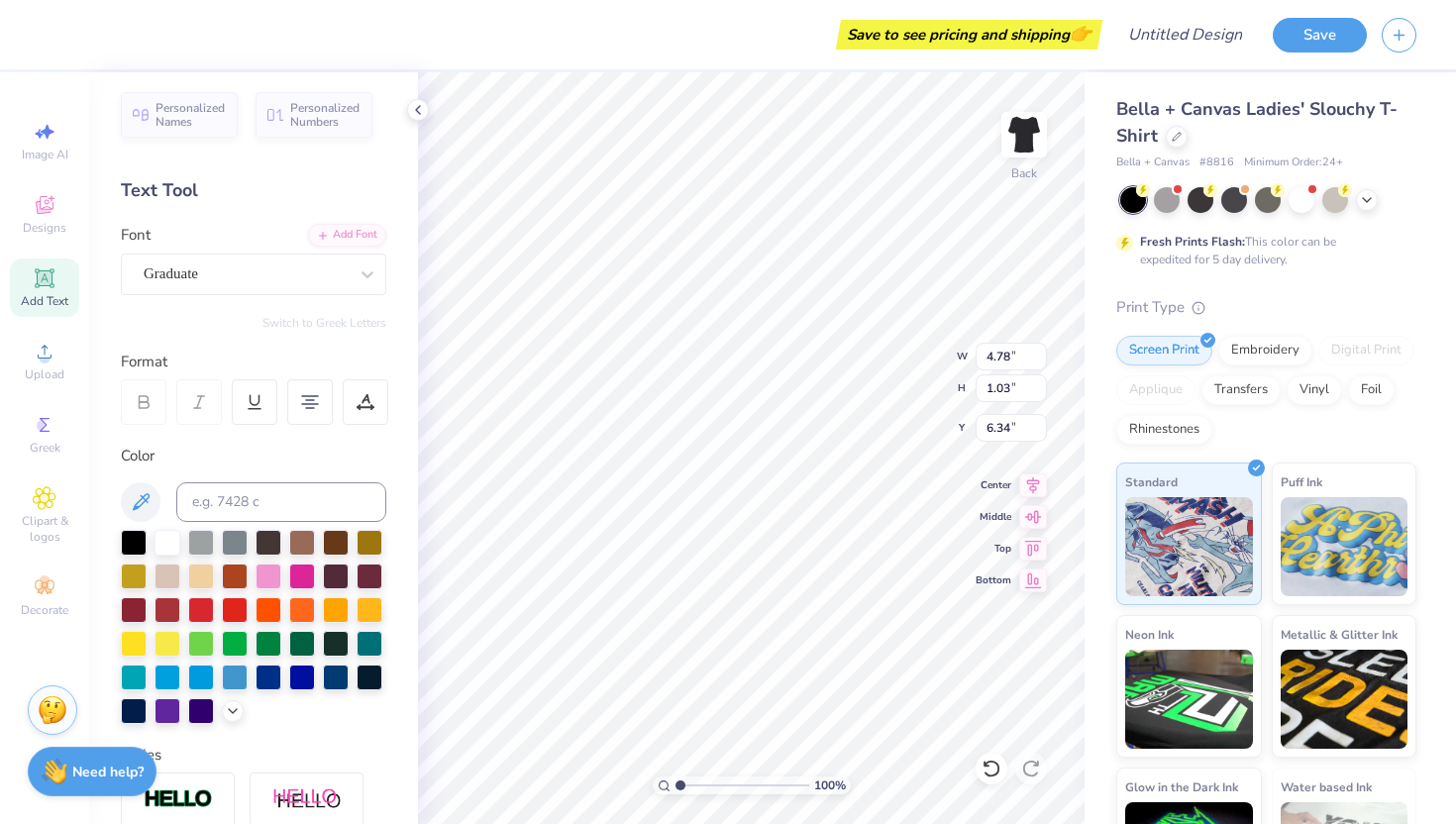 scroll, scrollTop: 1, scrollLeft: 0, axis: vertical 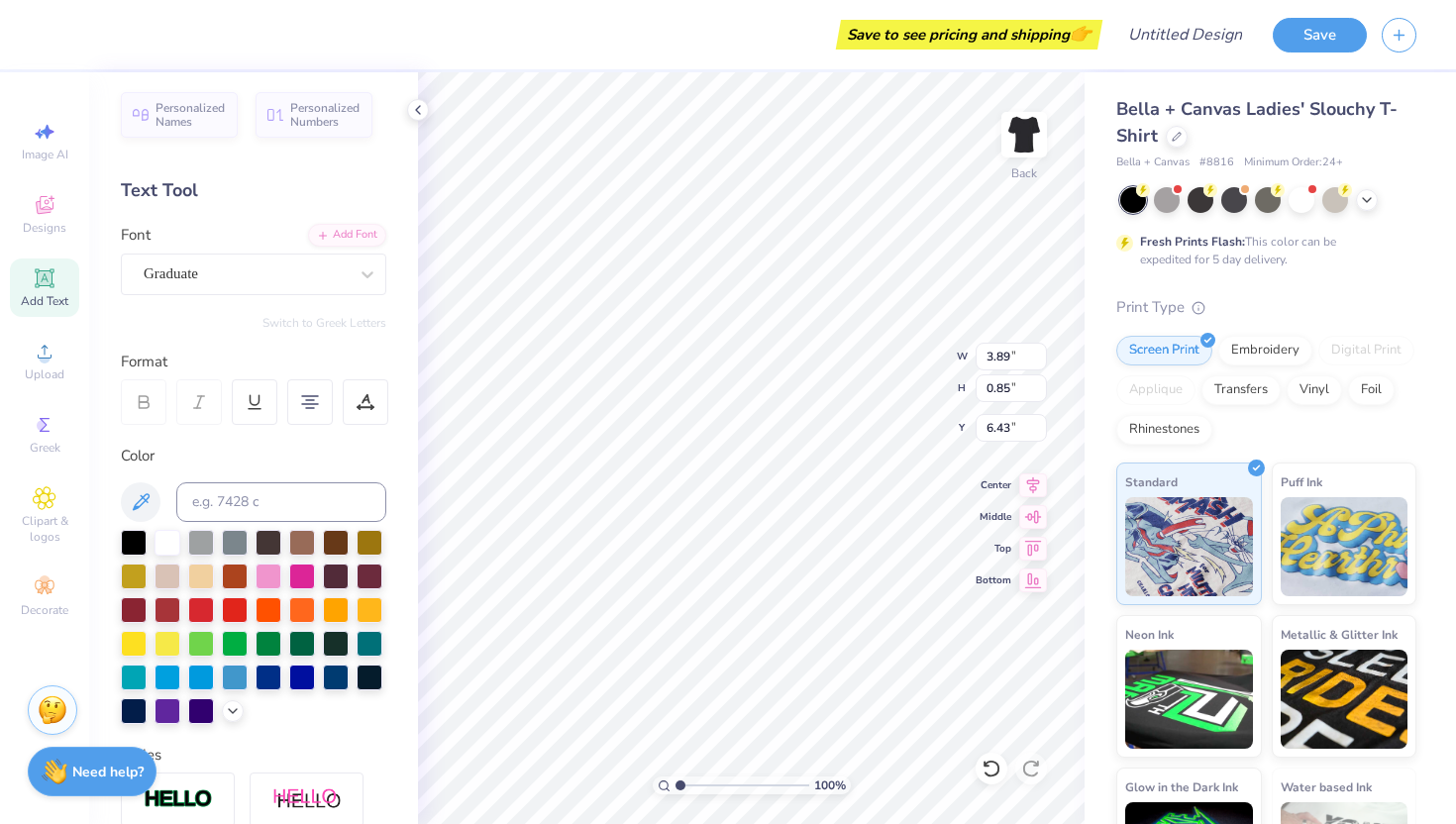 type on "6.19" 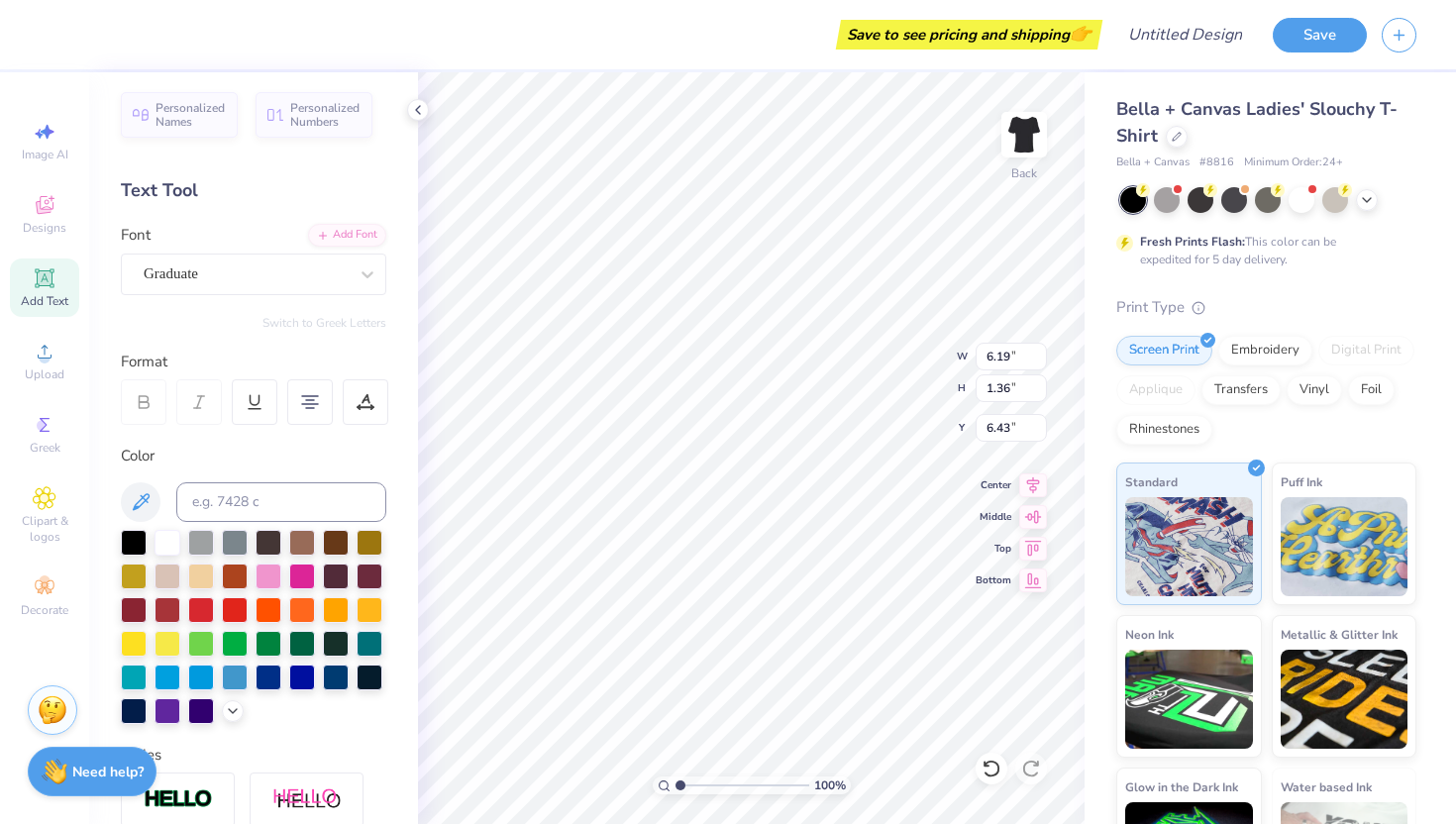 type on "5.57" 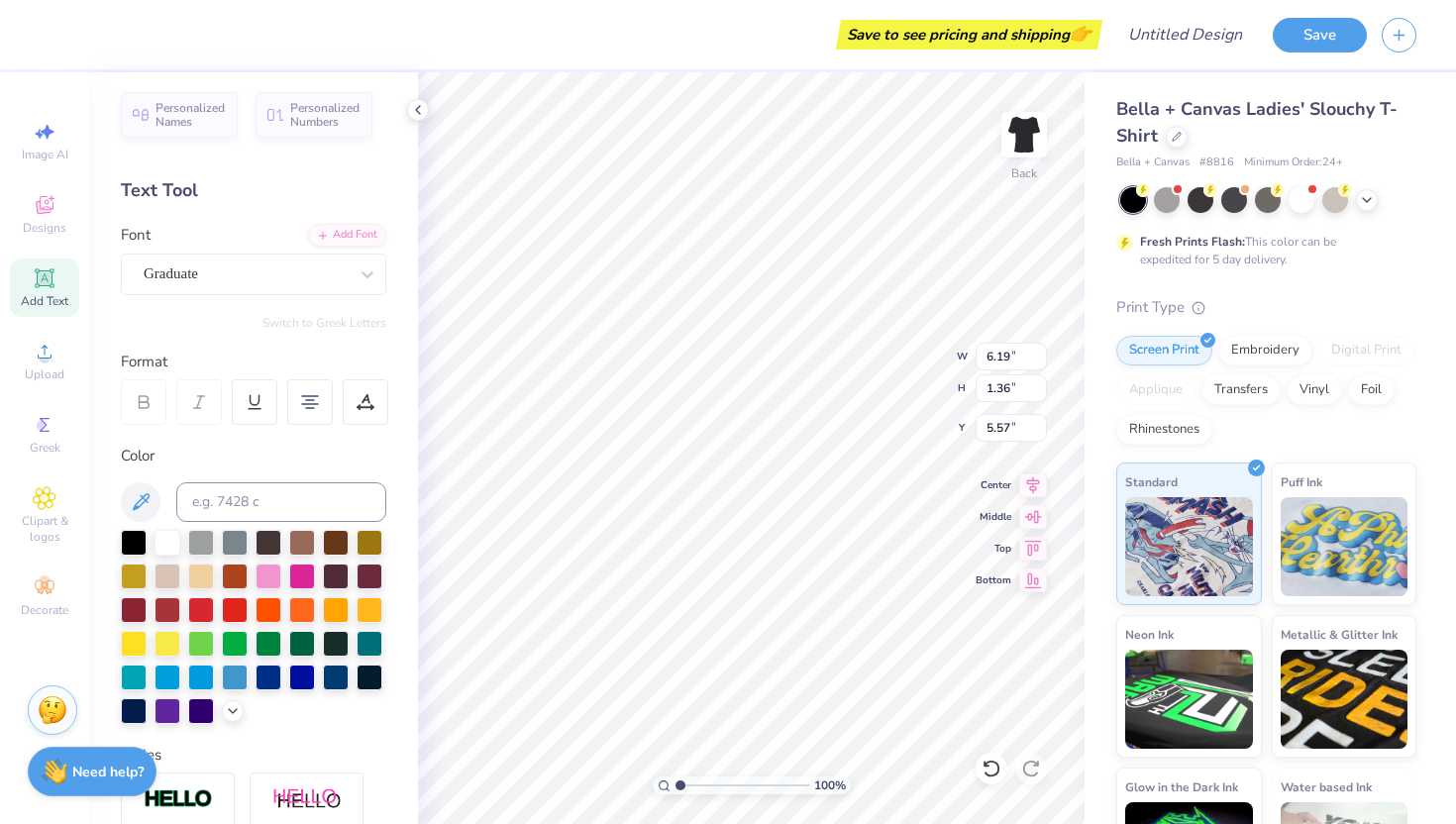 type on "7.27" 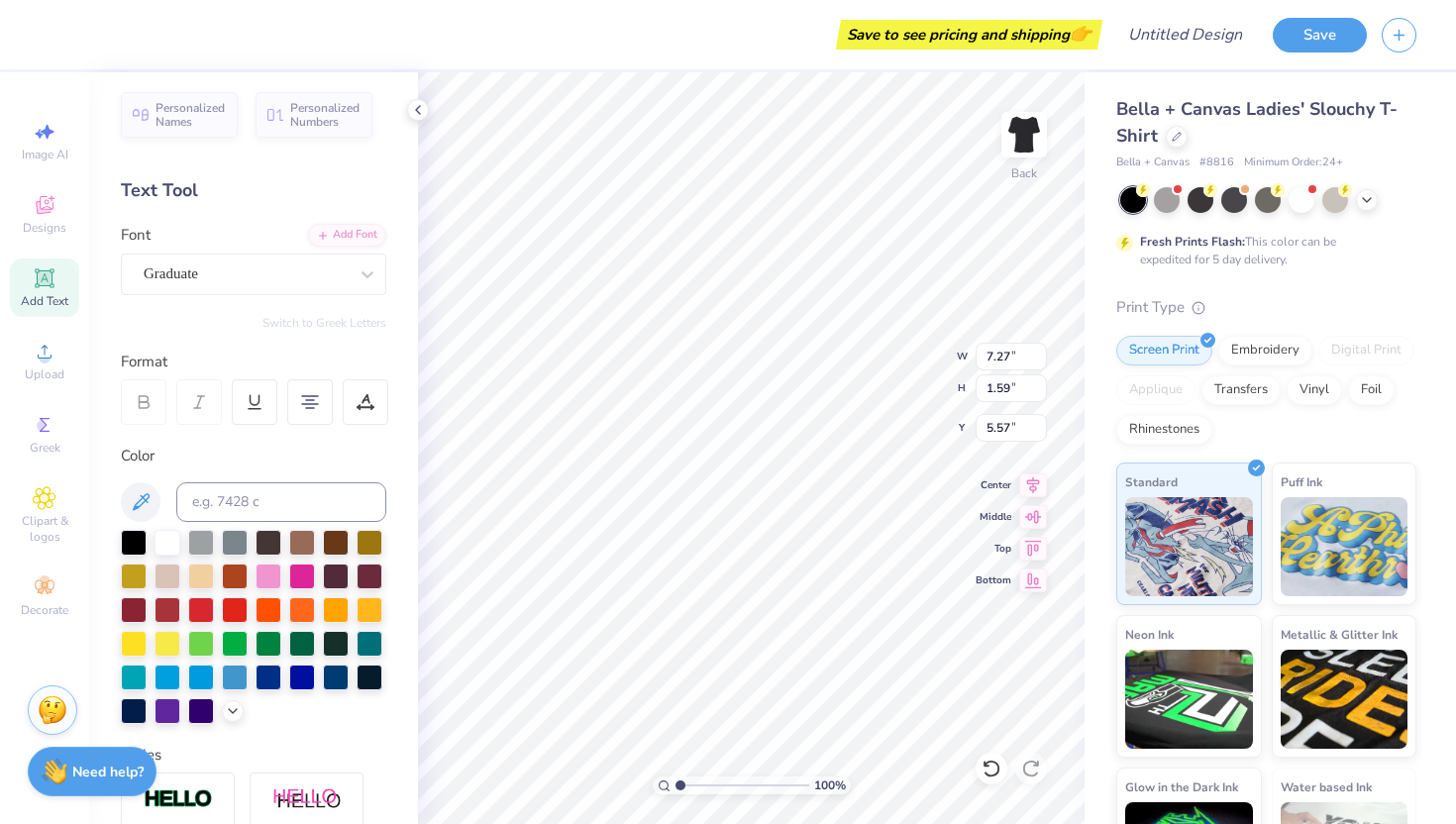 type on "7.61" 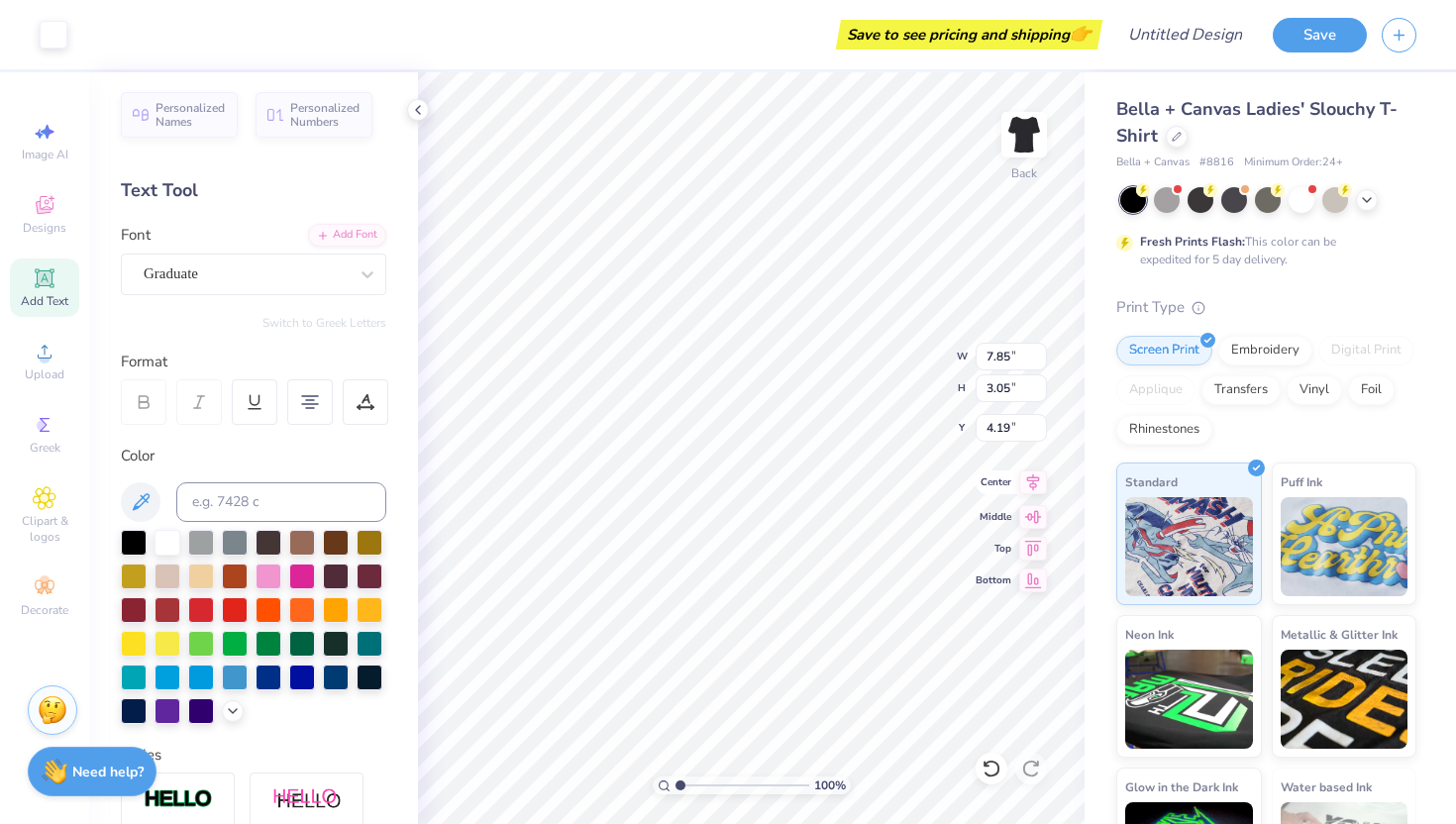 click 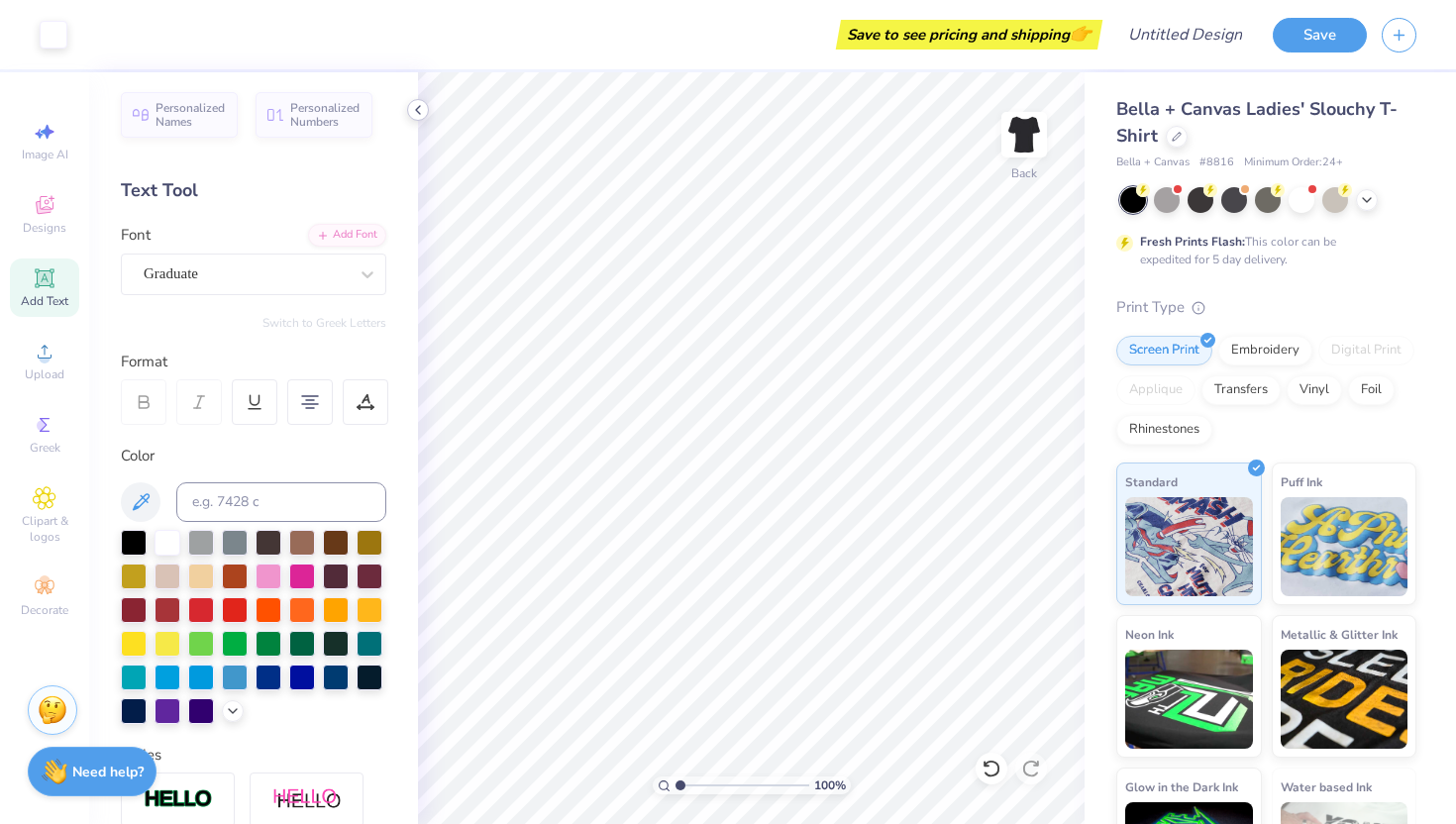 click 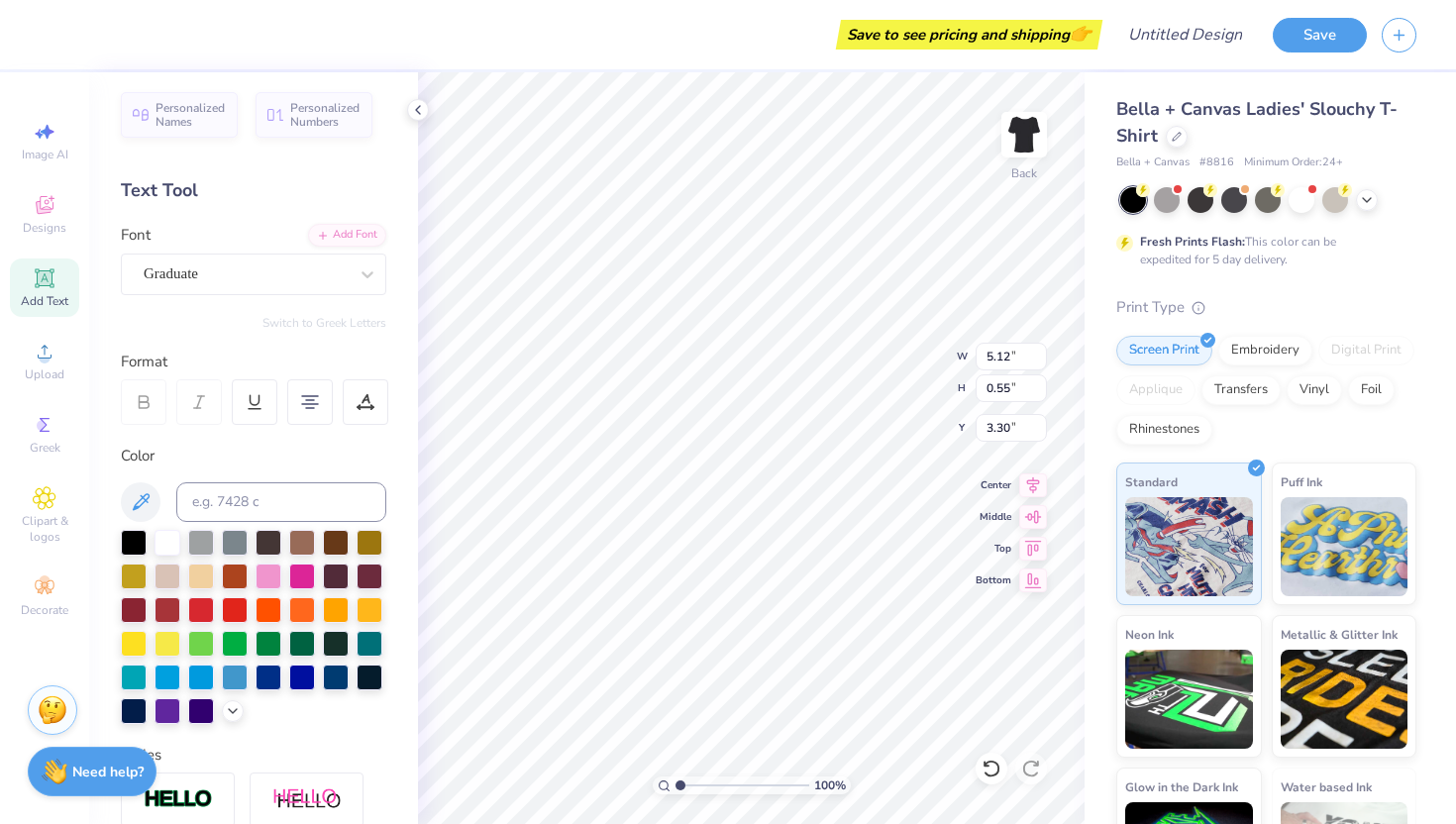 type on "5.12" 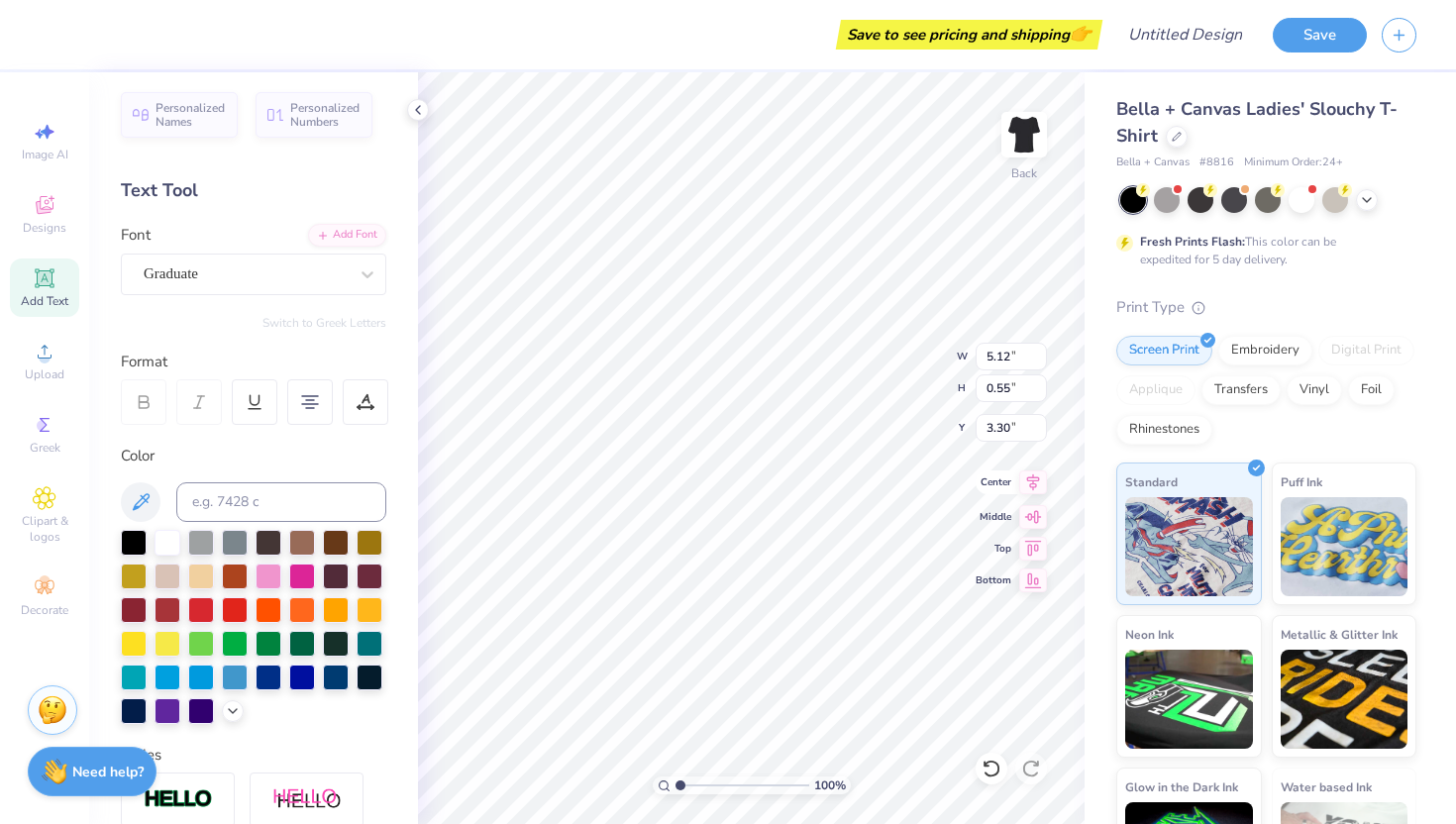 click on "Center" at bounding box center [1011, 482] 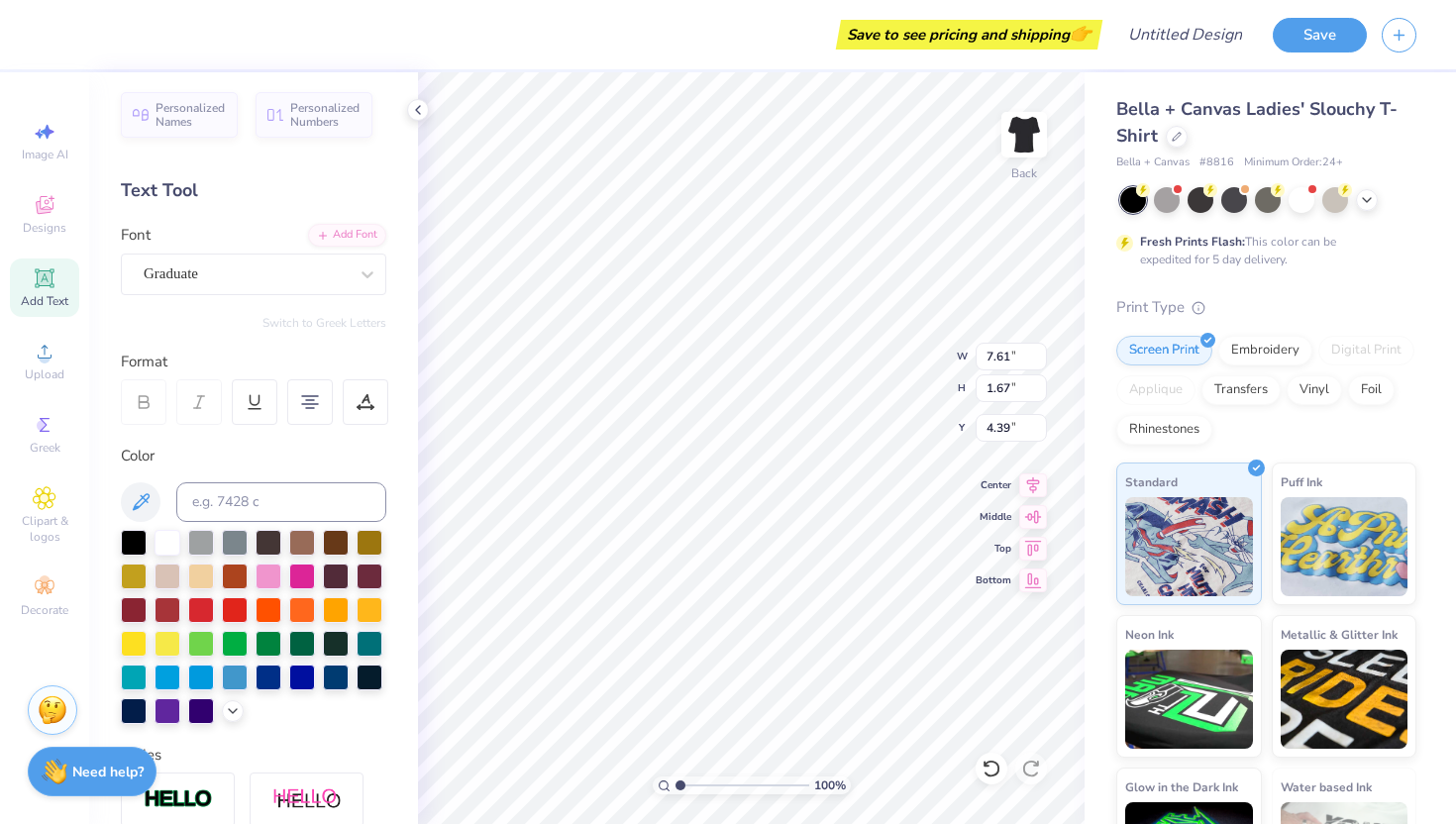 type on "2.75" 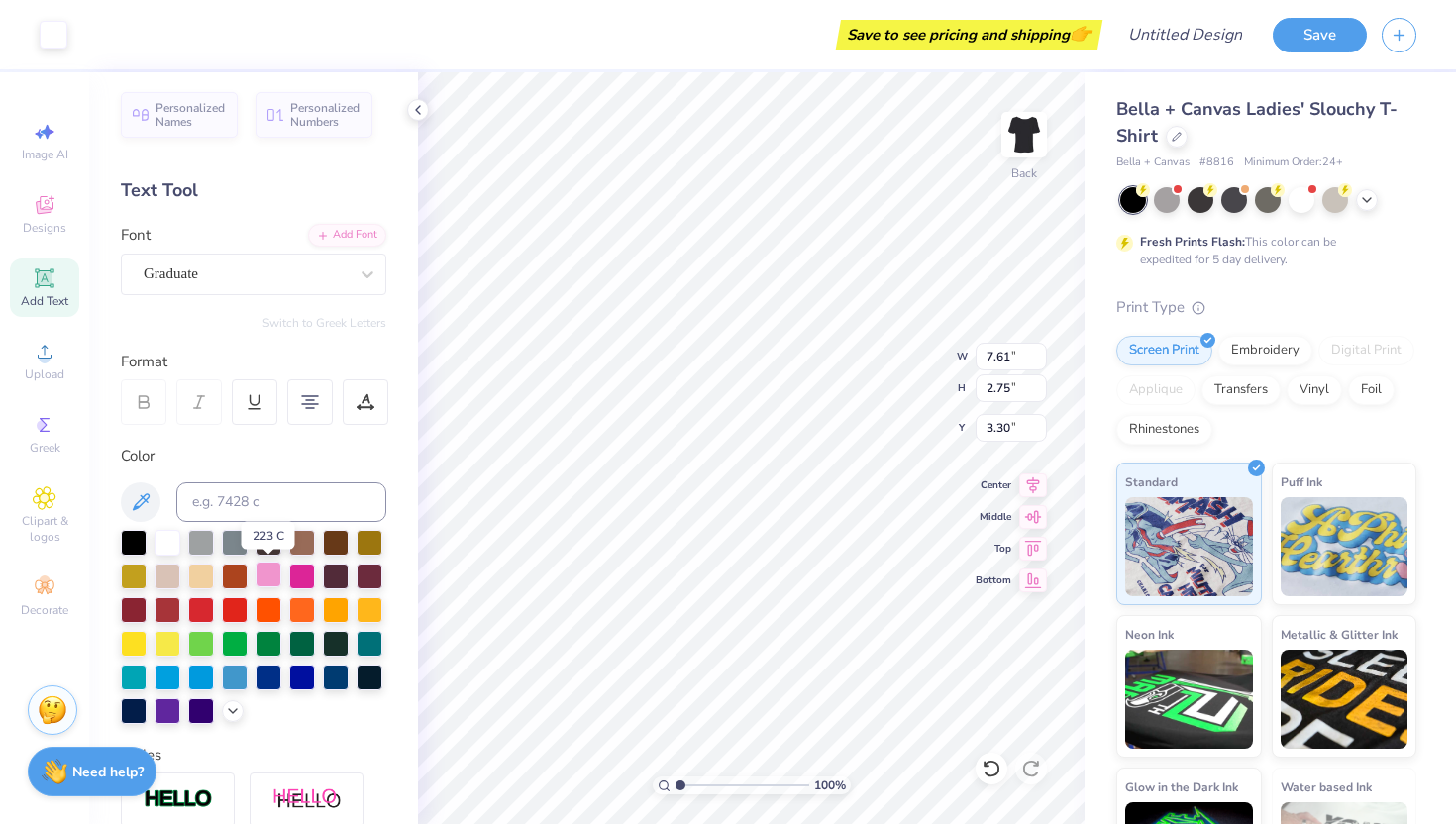 click at bounding box center [268, 574] 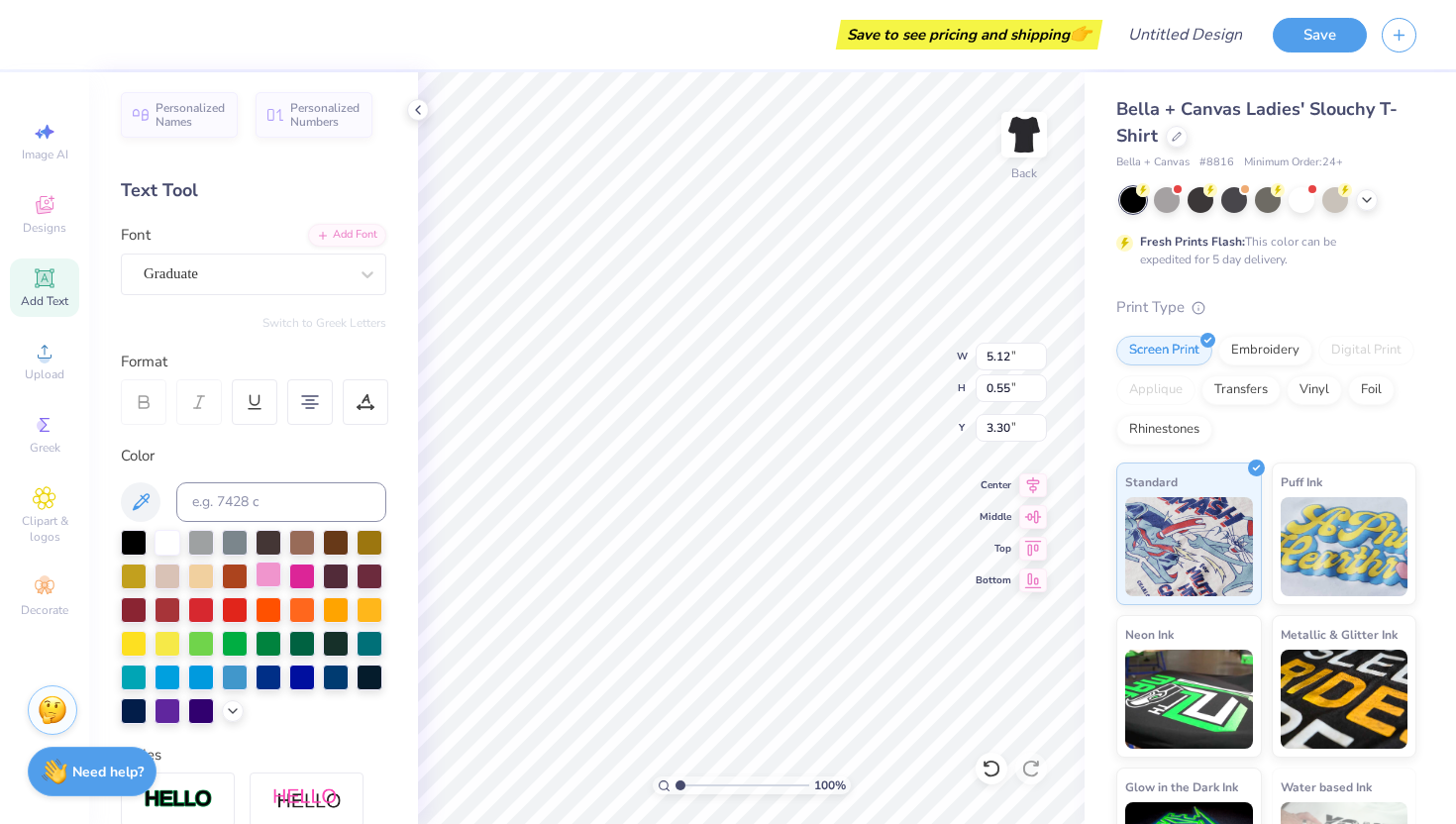 click at bounding box center [268, 574] 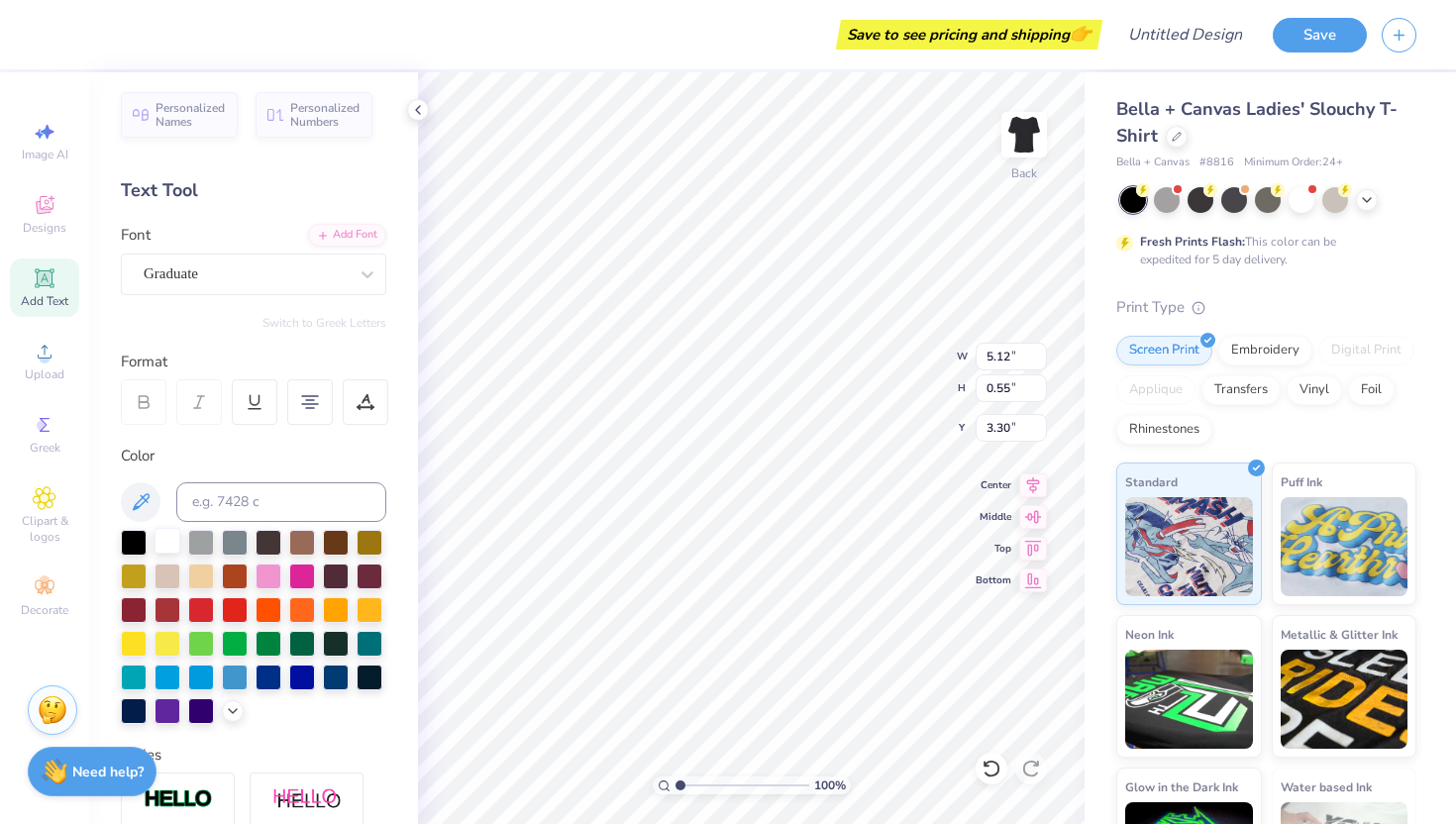 click at bounding box center (167, 541) 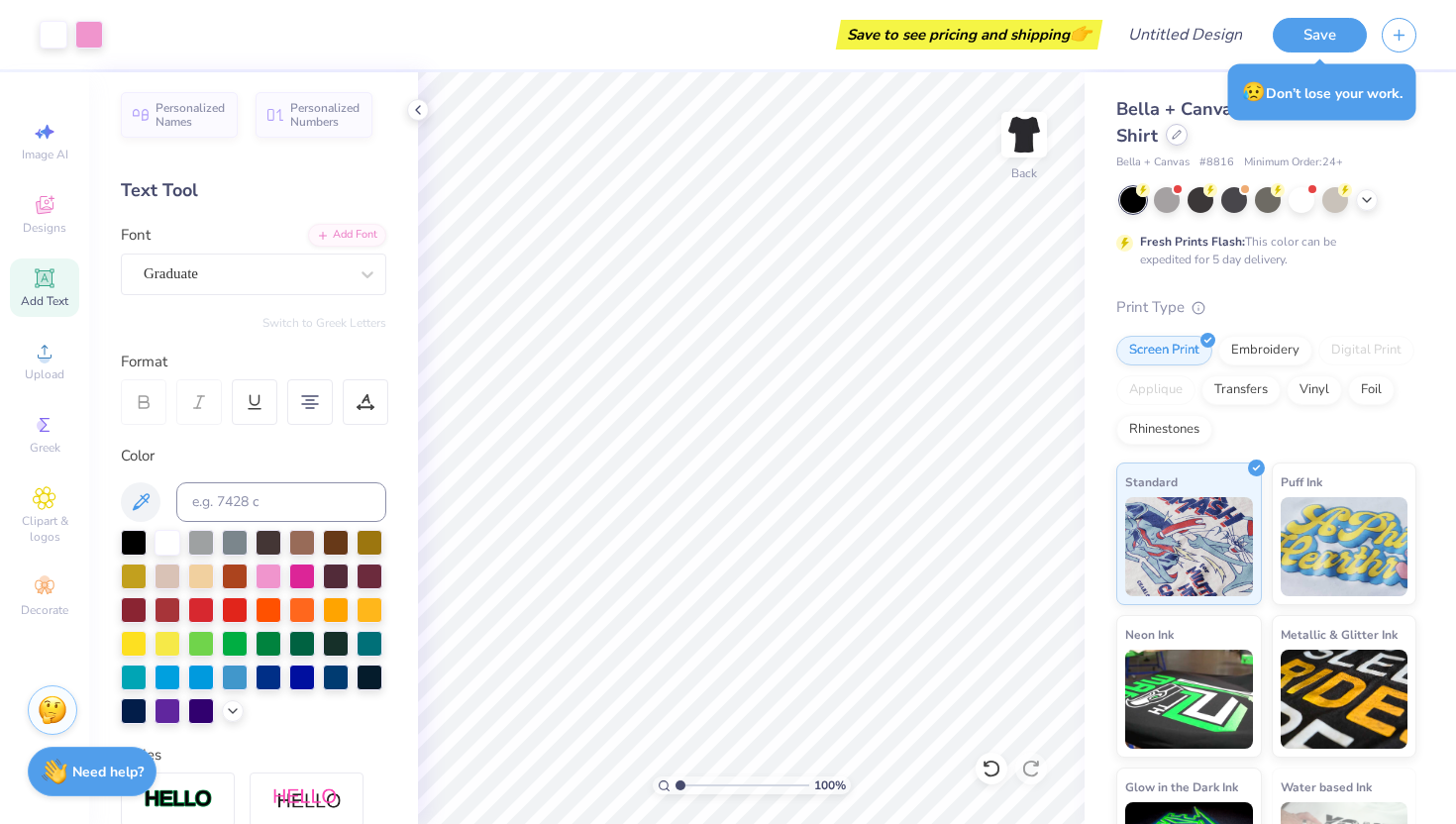 click at bounding box center [1177, 135] 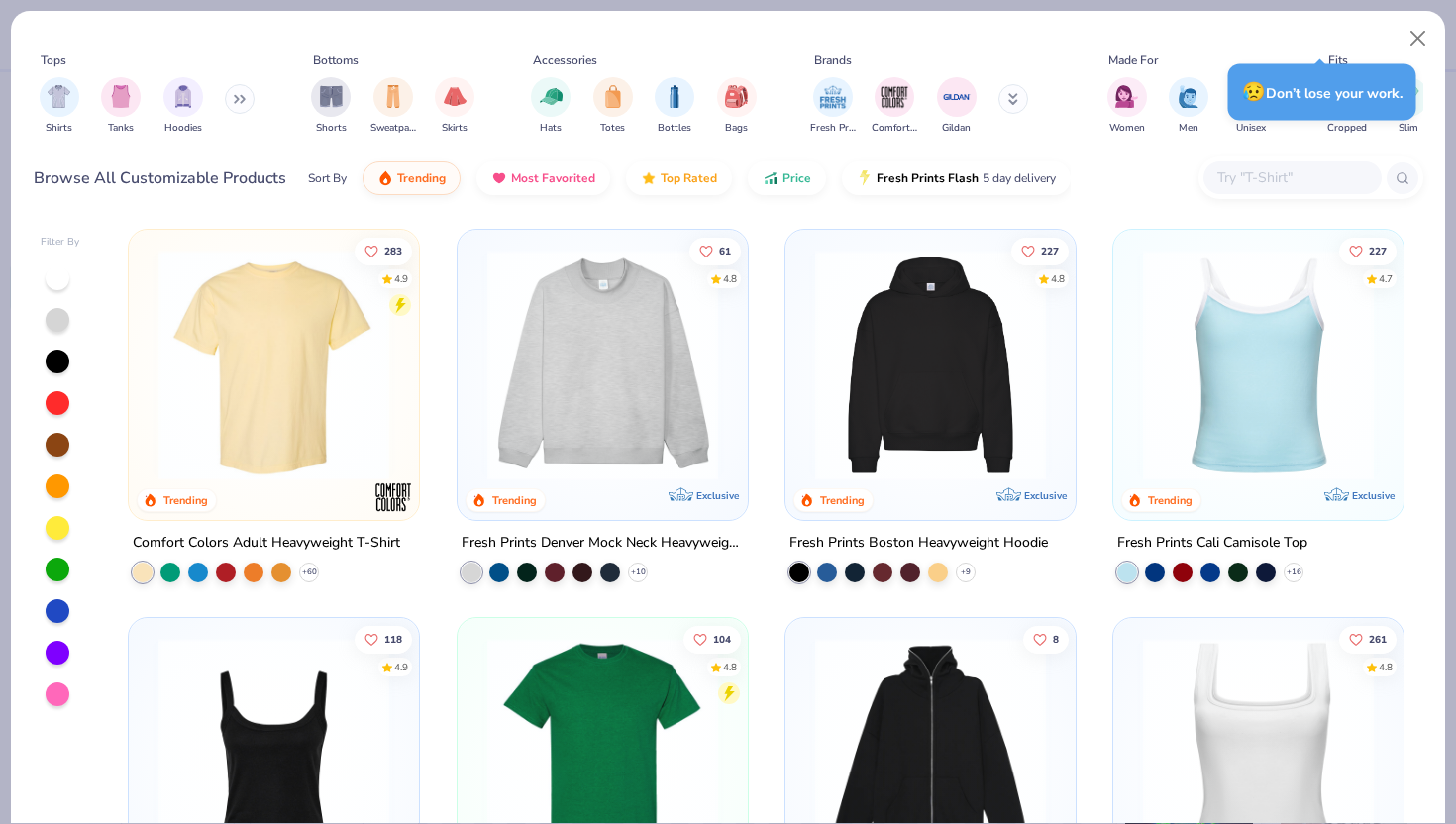 click 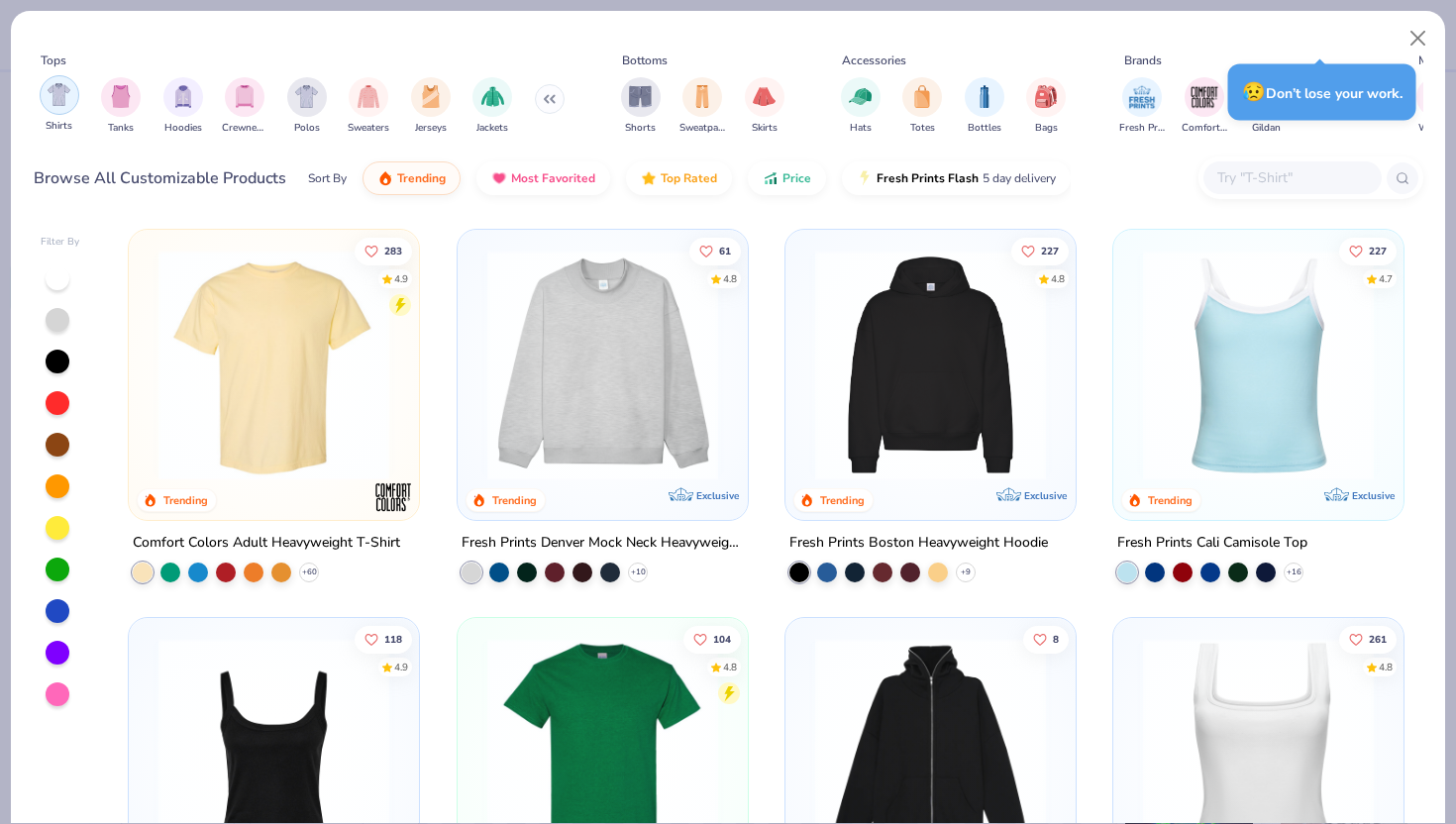 click at bounding box center [58, 94] 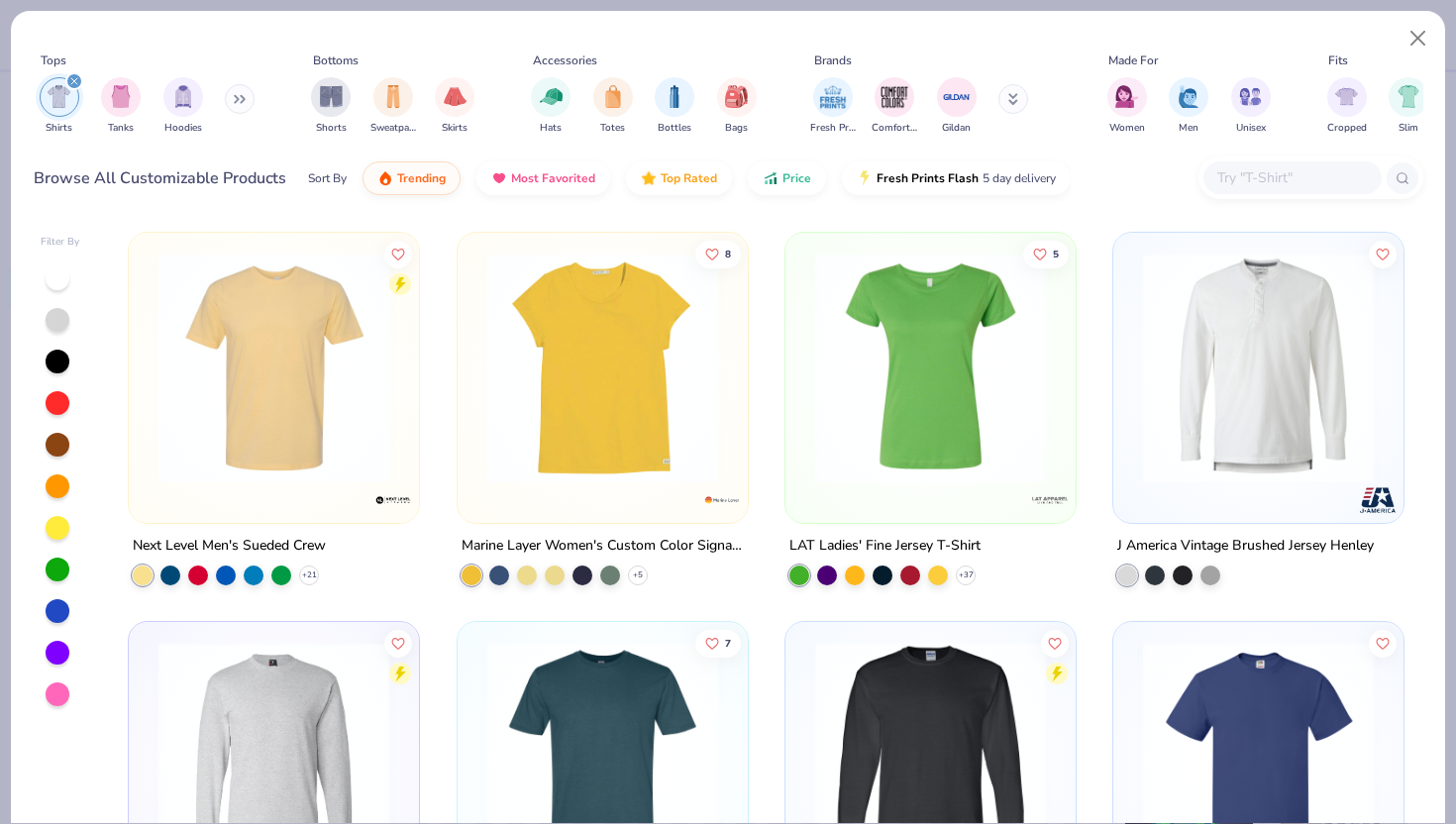 scroll, scrollTop: 9721, scrollLeft: 0, axis: vertical 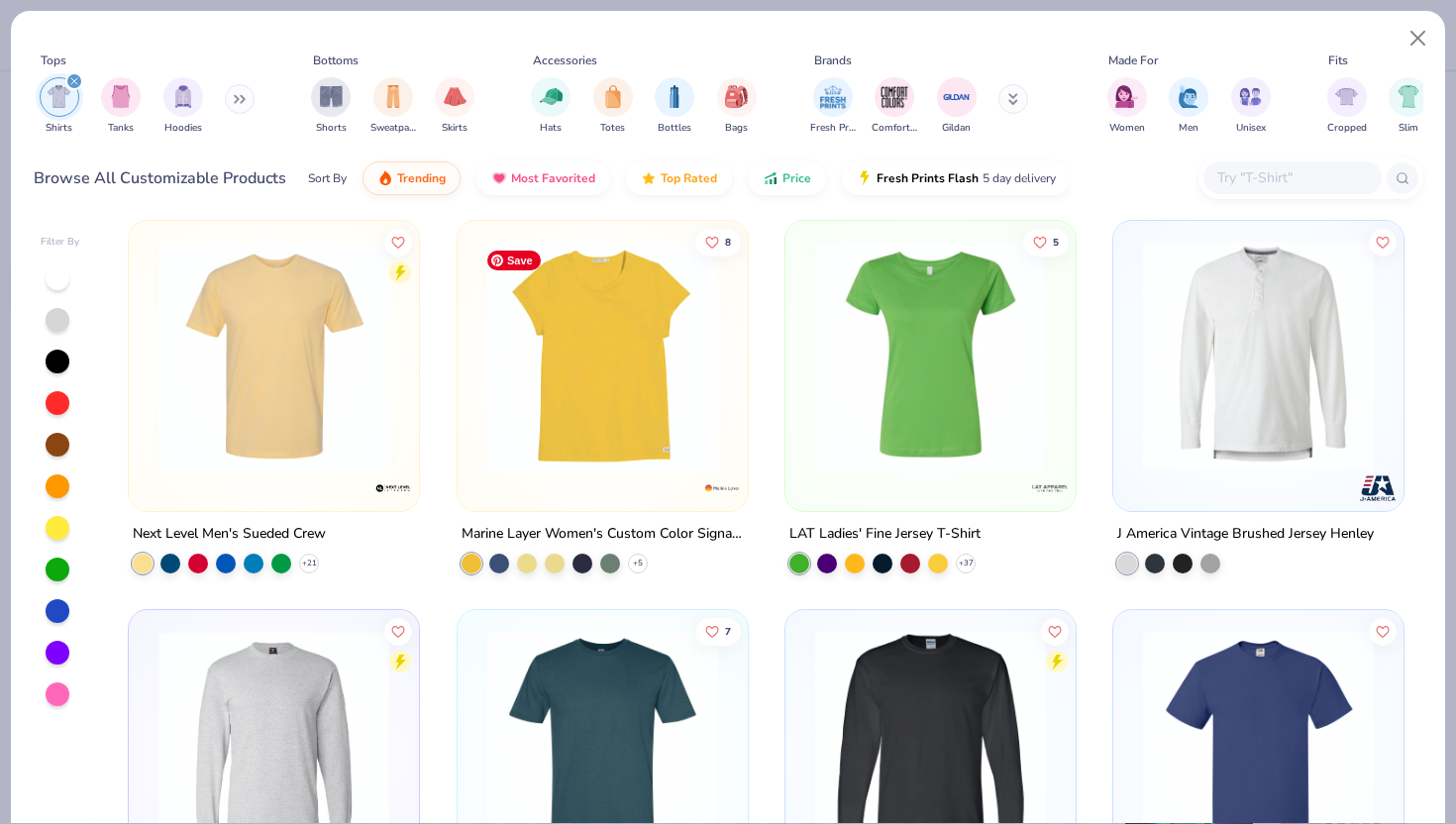 click at bounding box center (602, 356) 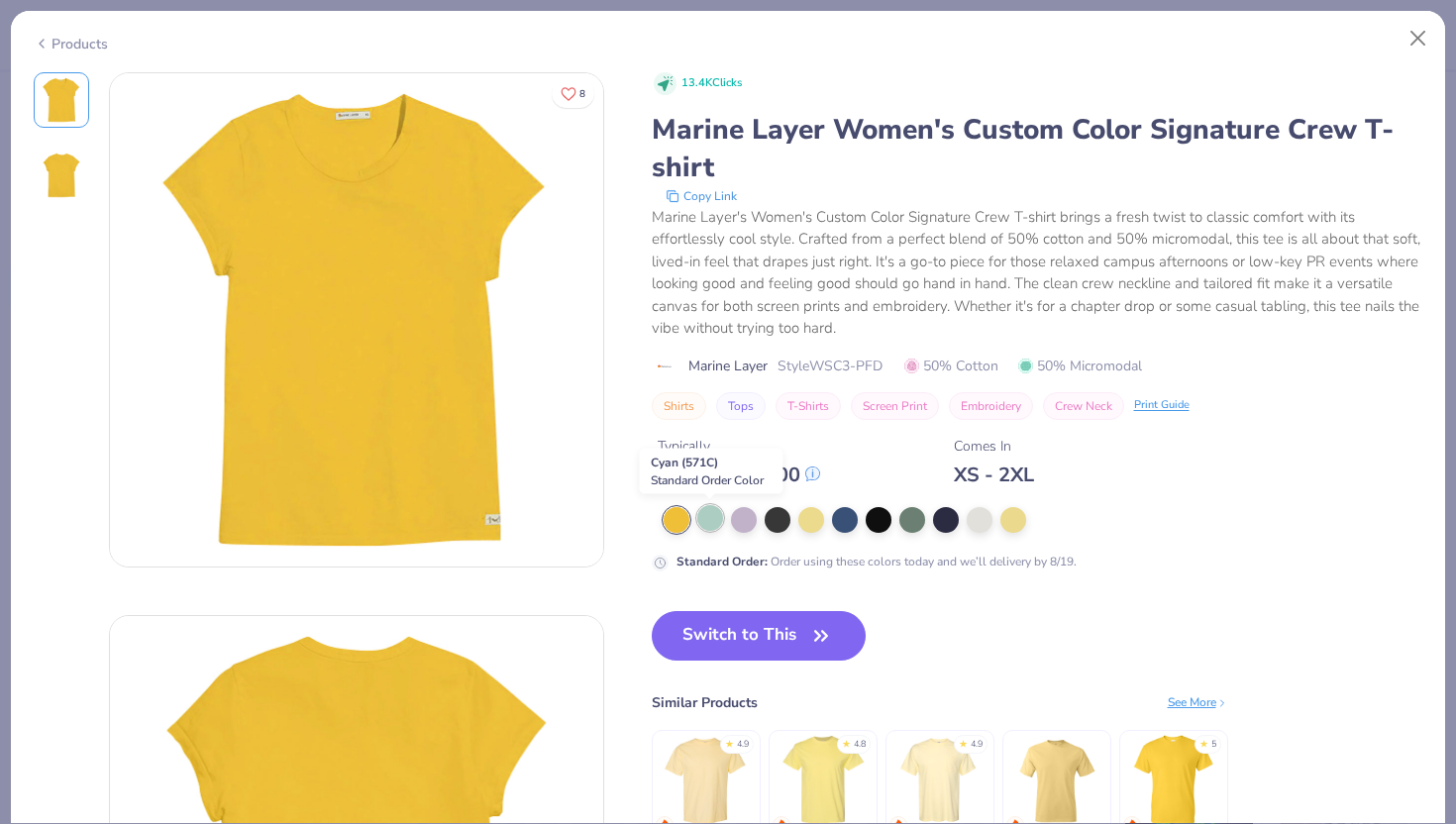 click at bounding box center (710, 518) 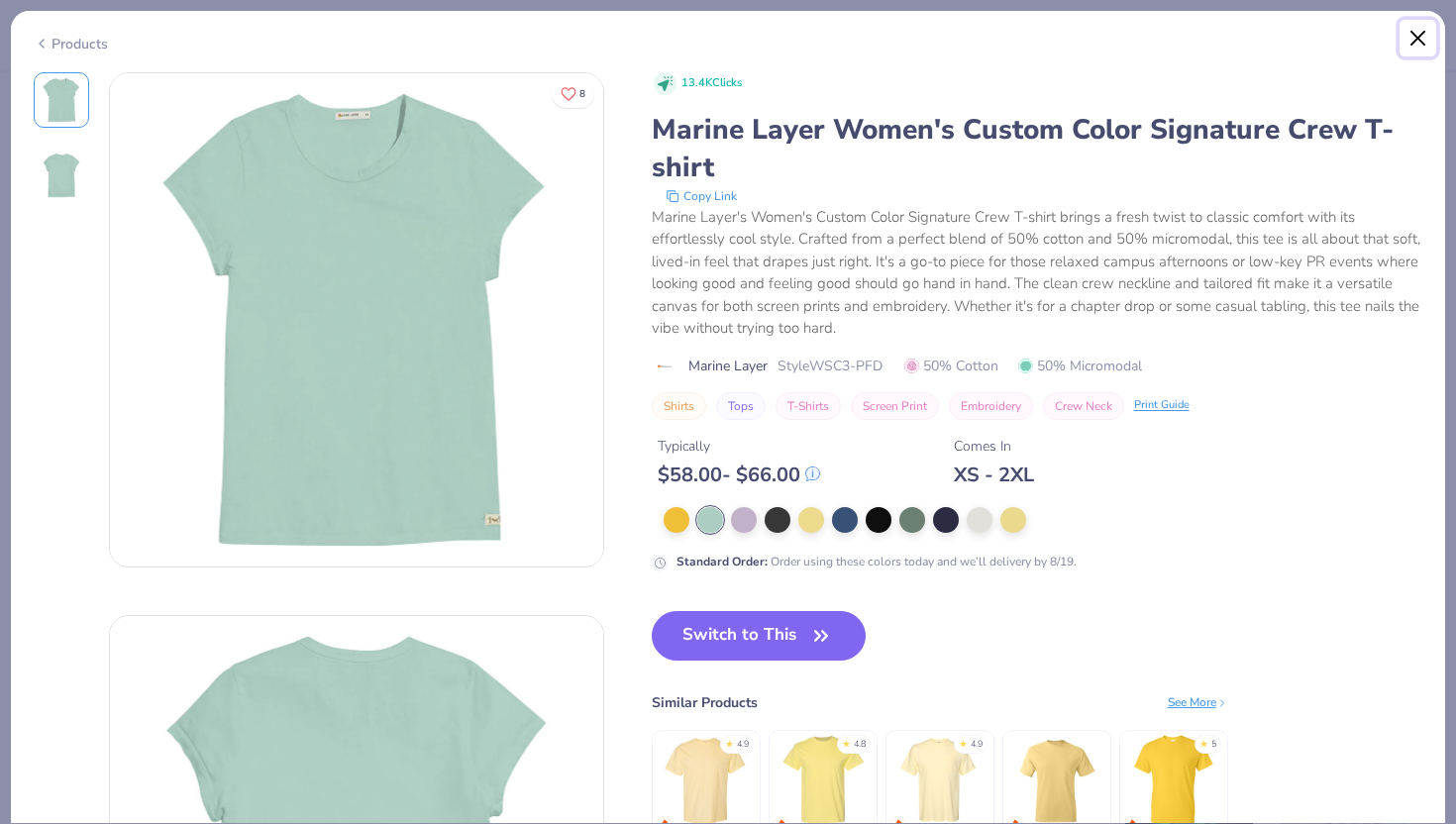 click at bounding box center [1418, 39] 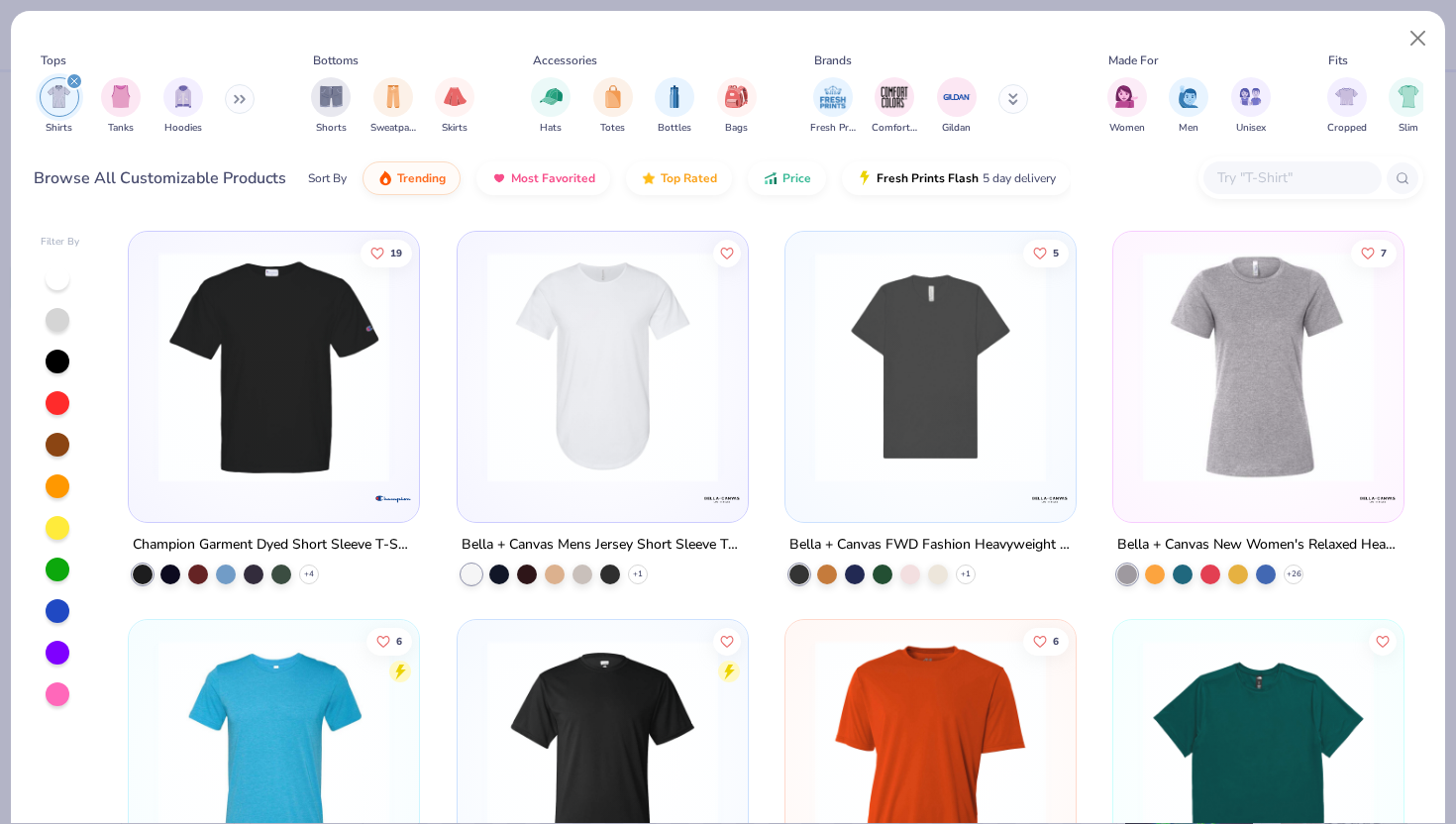 scroll, scrollTop: 10882, scrollLeft: 0, axis: vertical 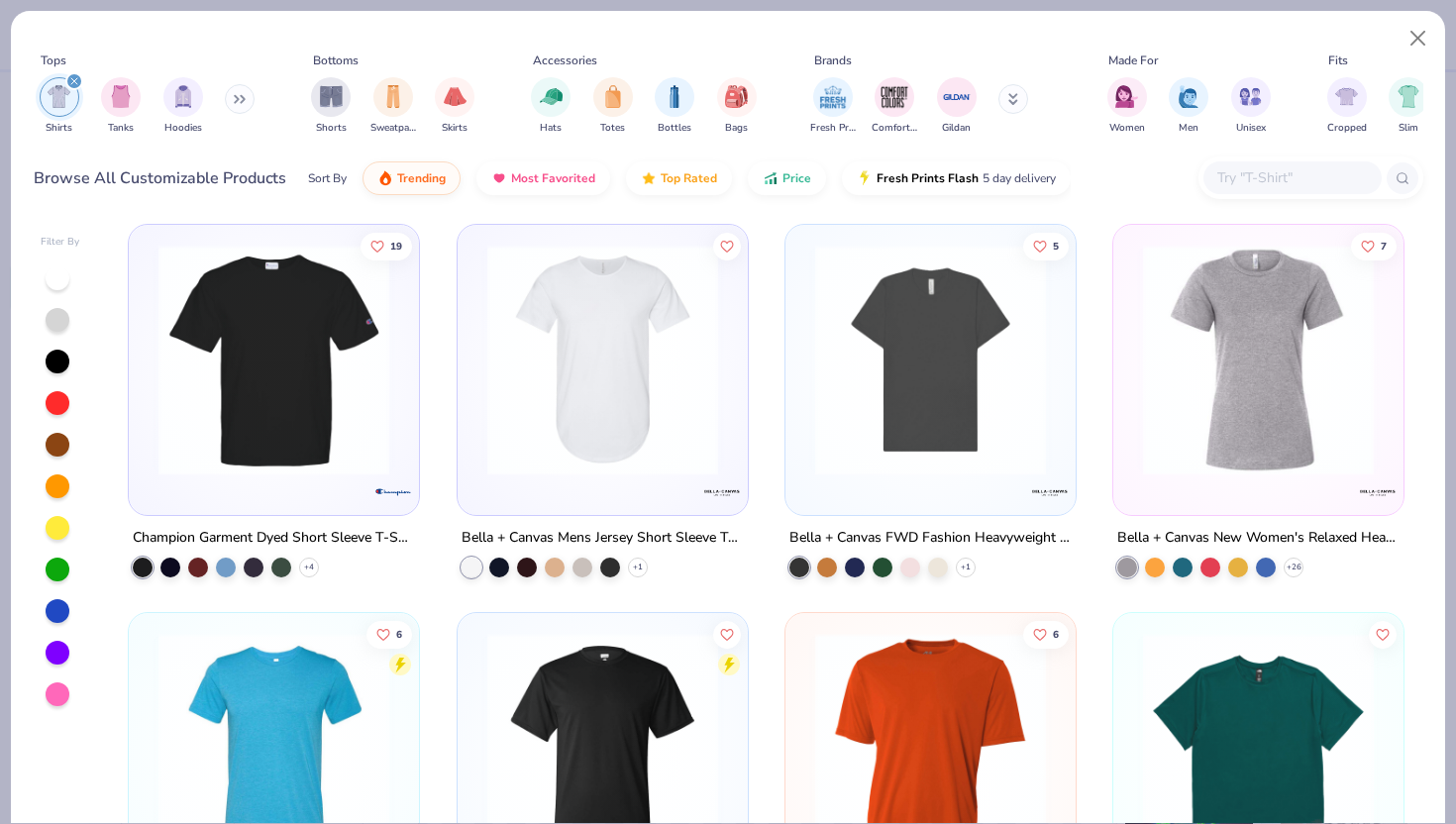 click at bounding box center [930, 364] 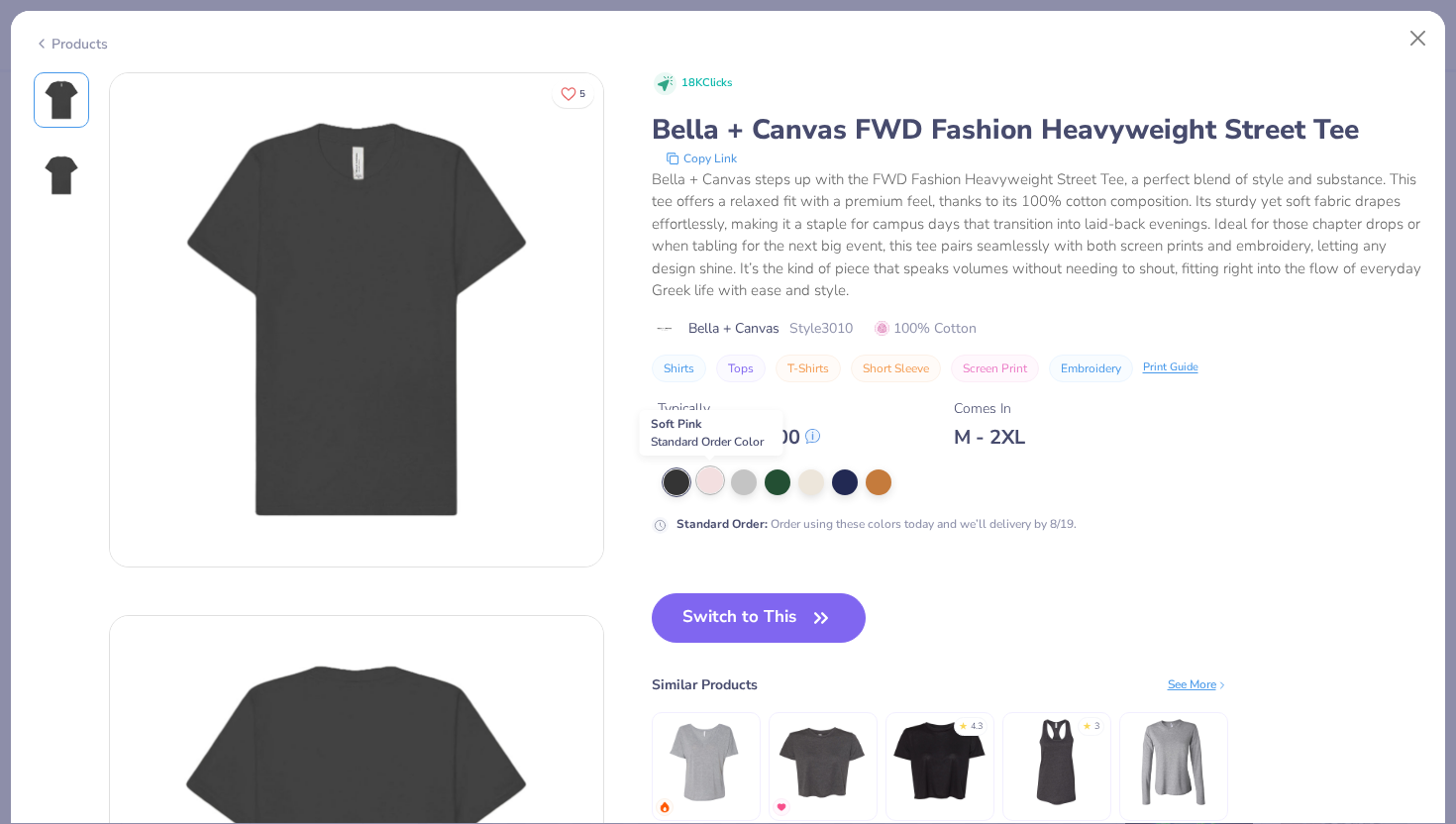 click at bounding box center (710, 480) 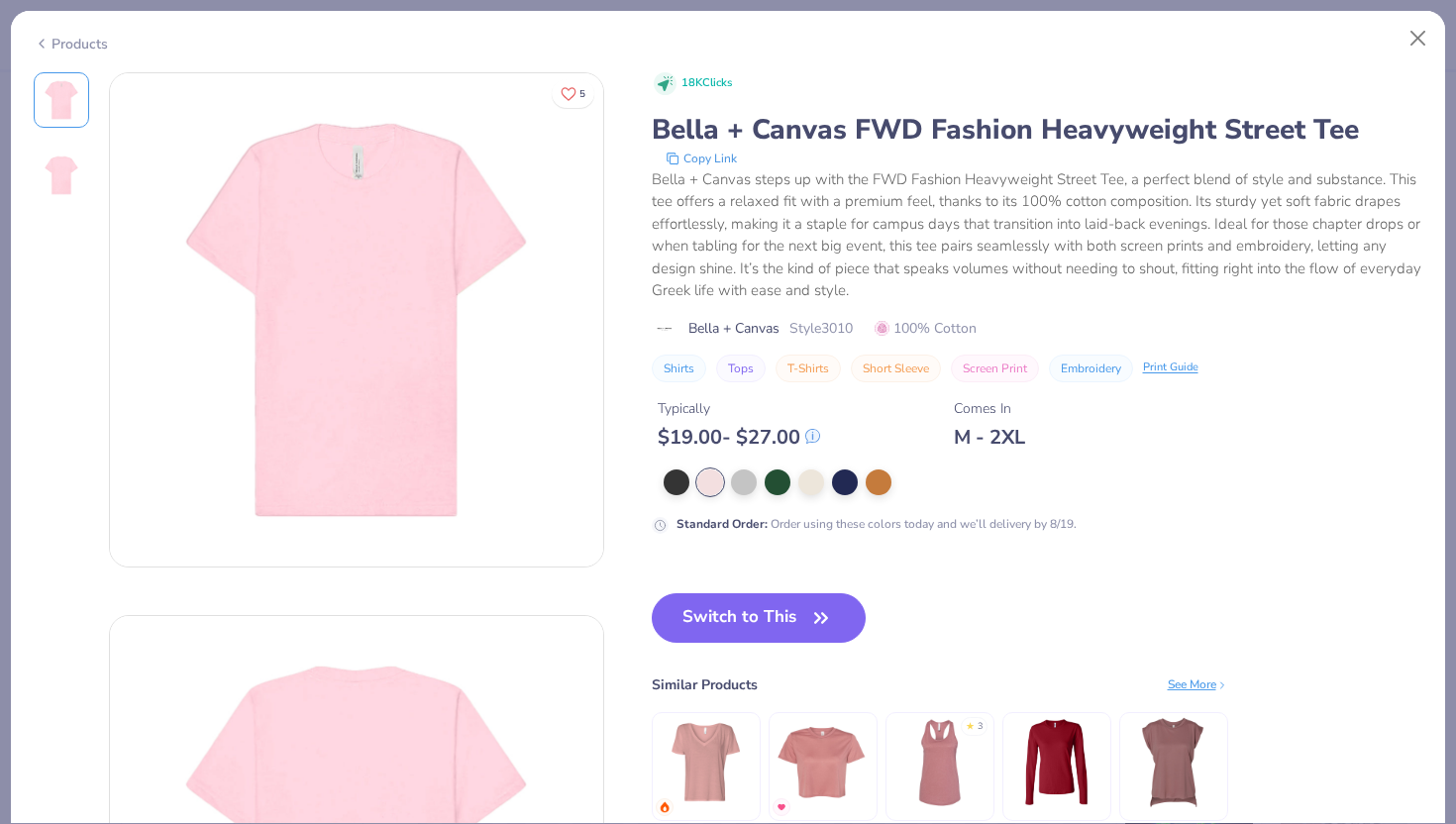 click at bounding box center (1043, 482) 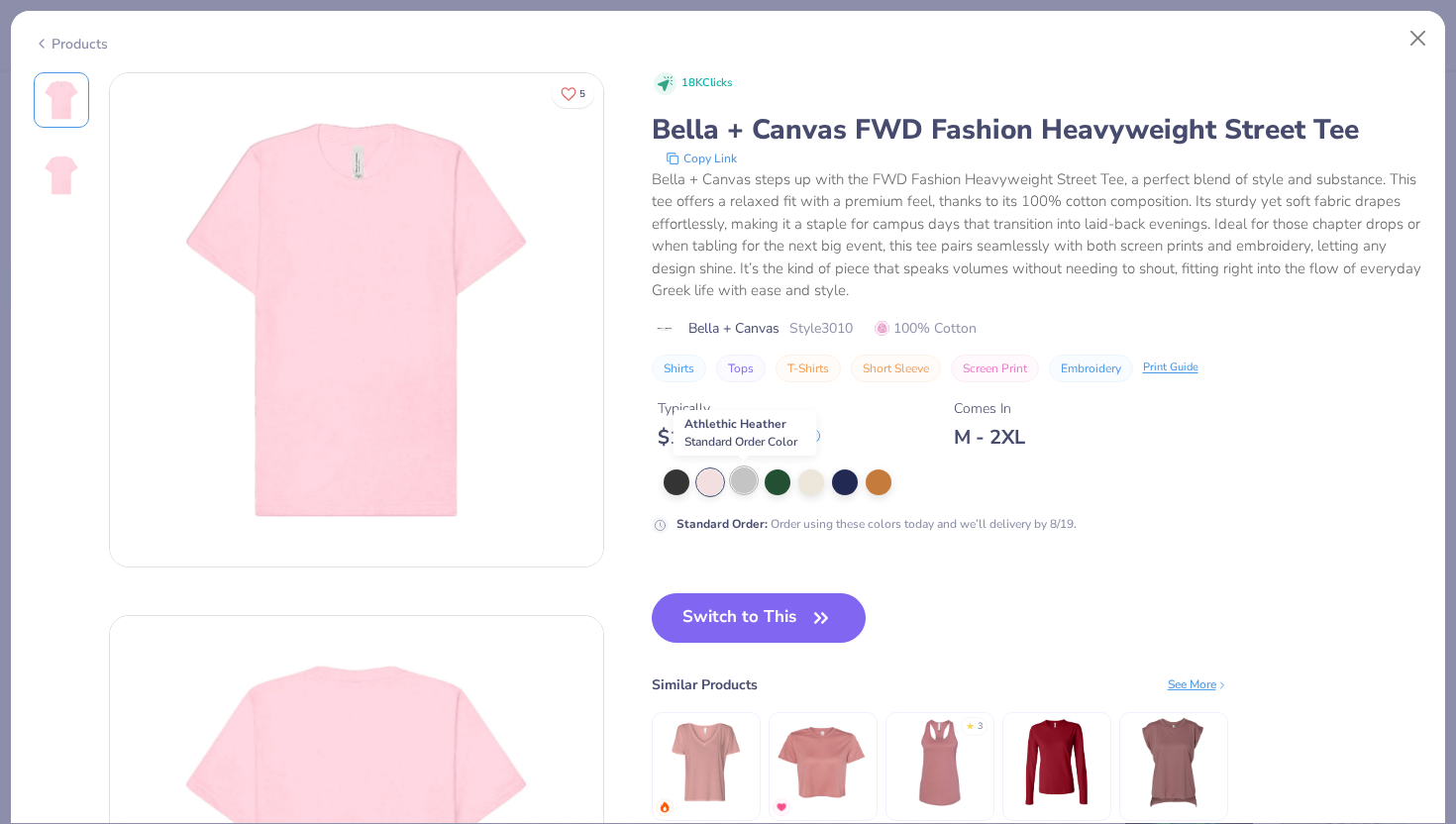 click at bounding box center (744, 480) 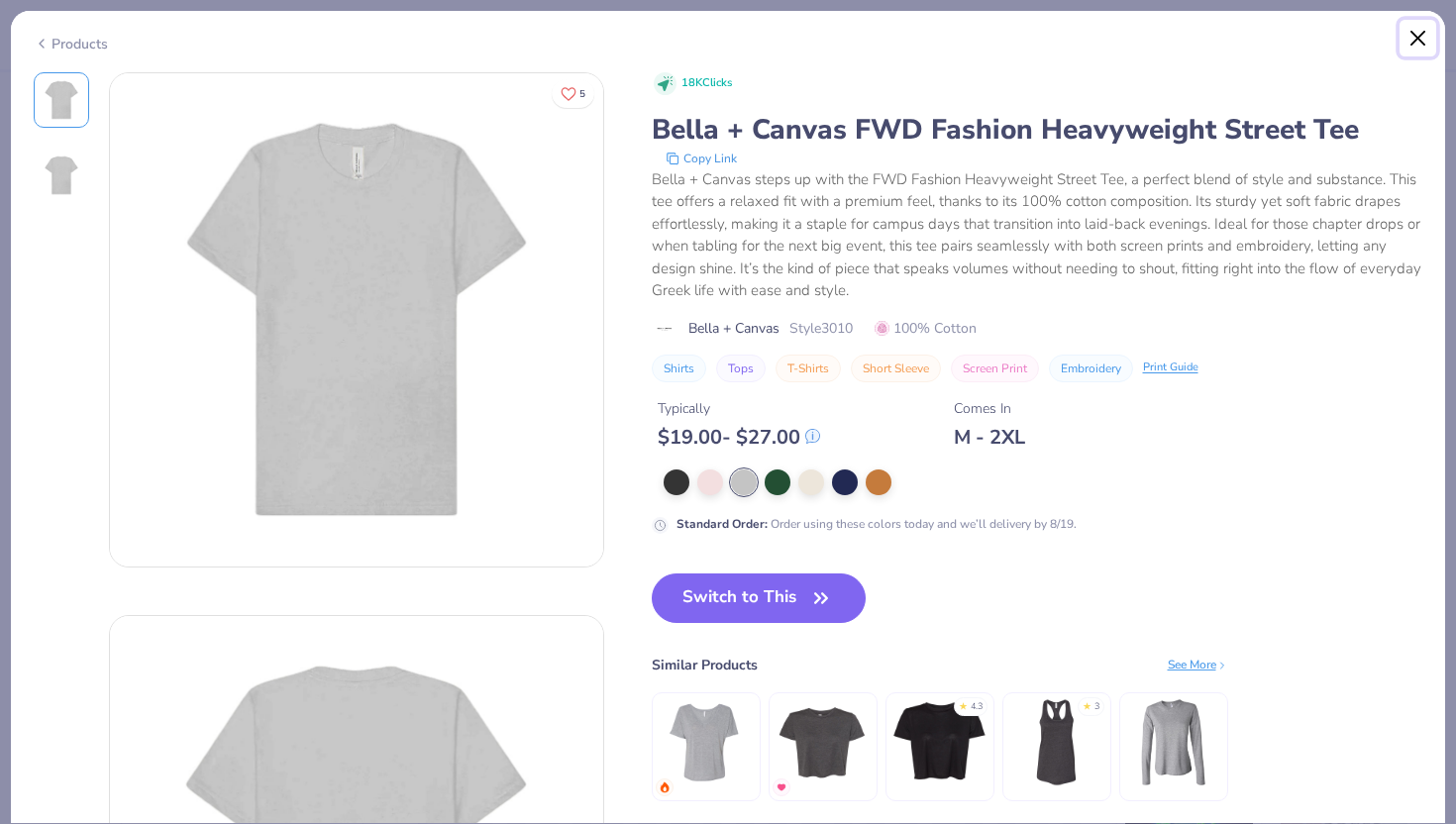 click at bounding box center (1418, 39) 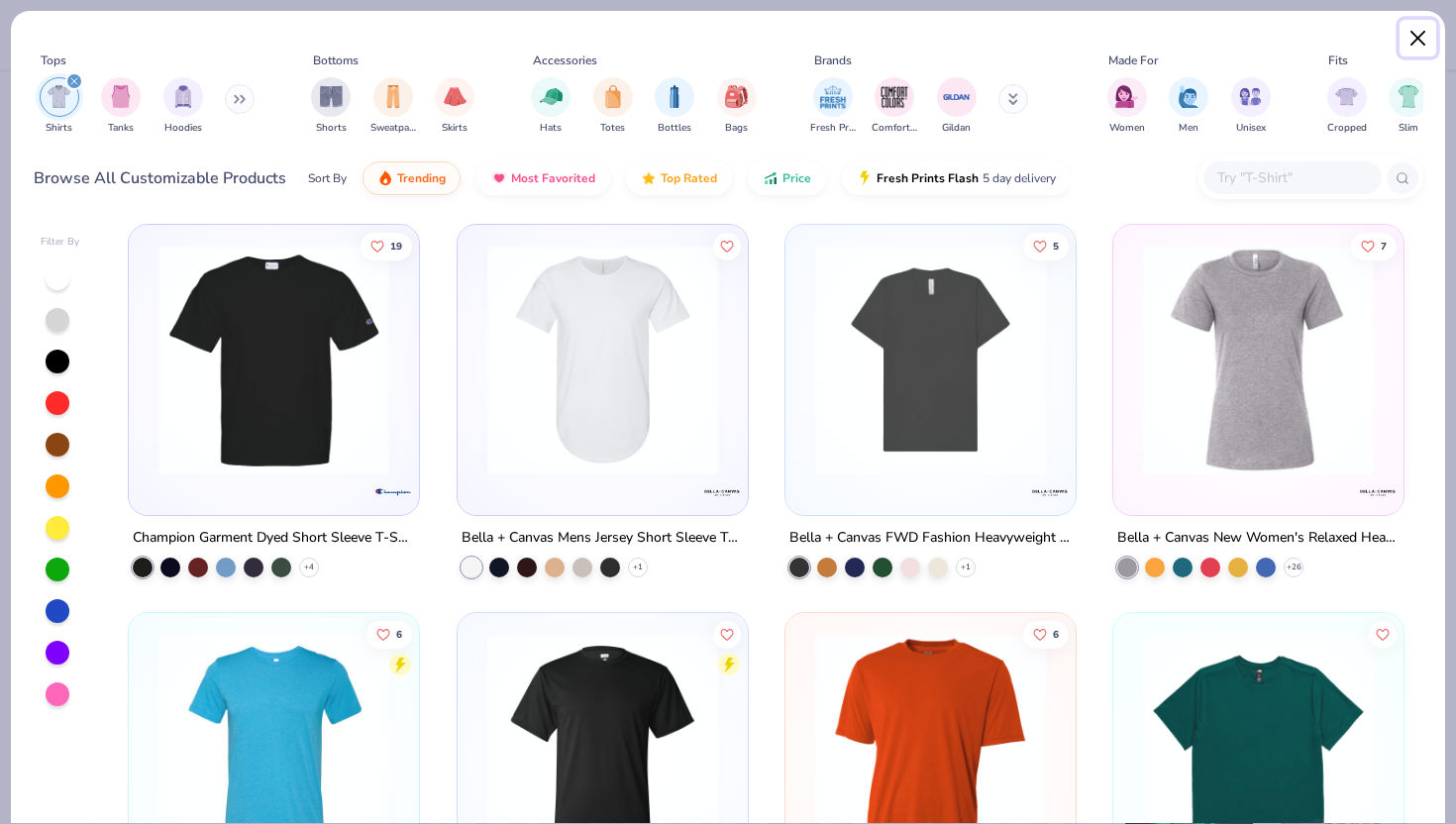 click at bounding box center [1418, 39] 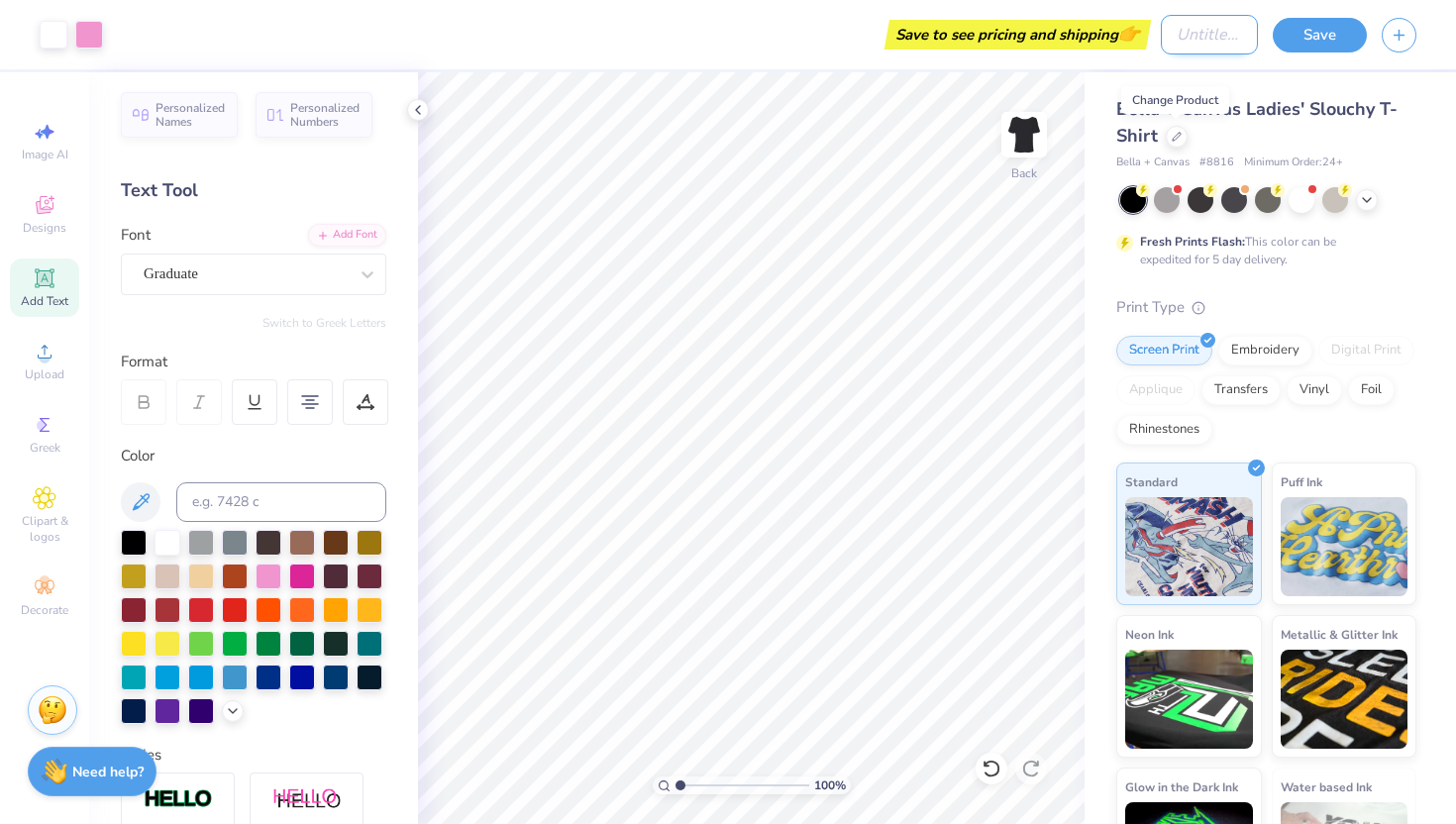 click on "Design Title" at bounding box center [1209, 35] 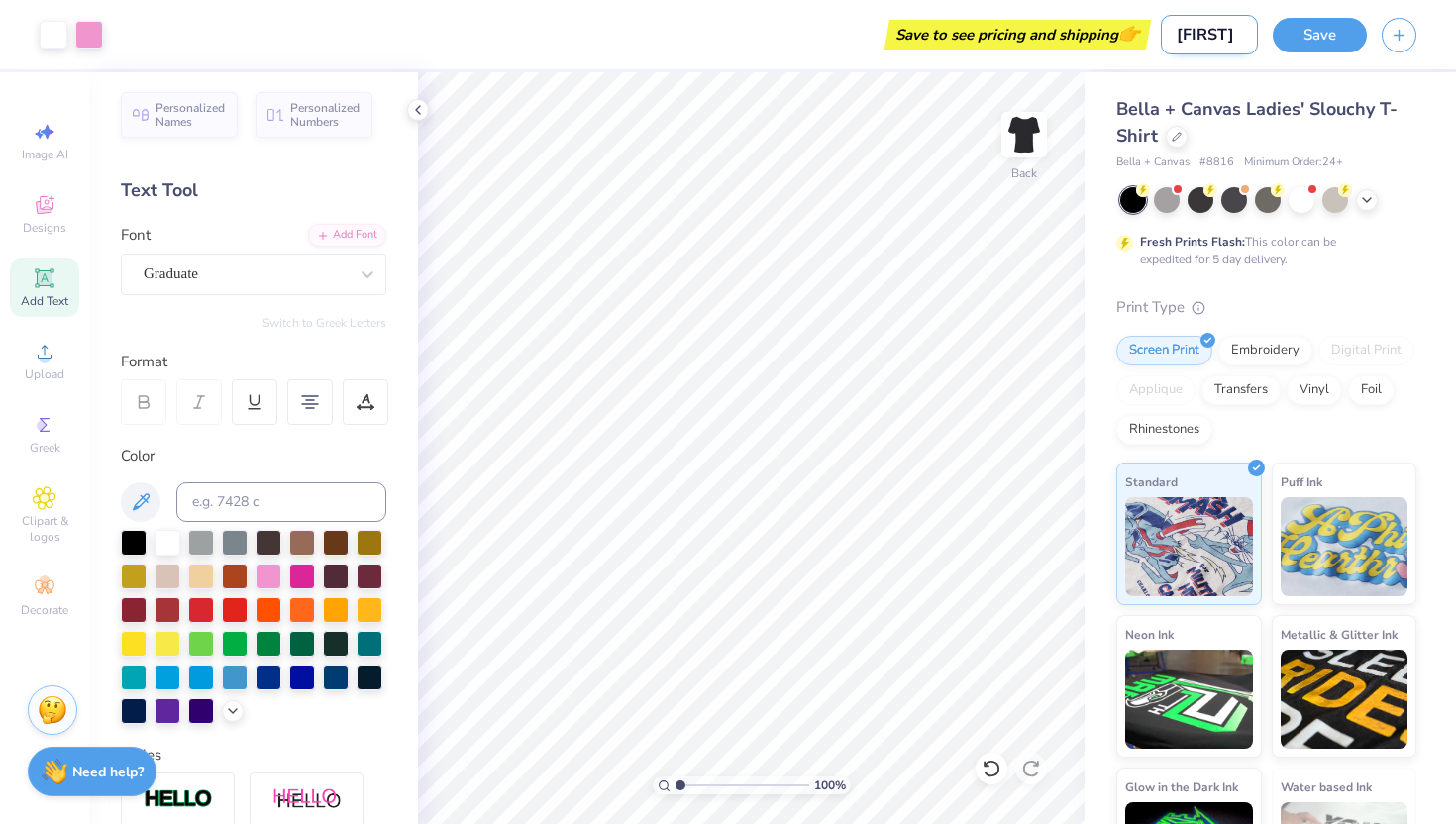 scroll, scrollTop: 0, scrollLeft: 4, axis: horizontal 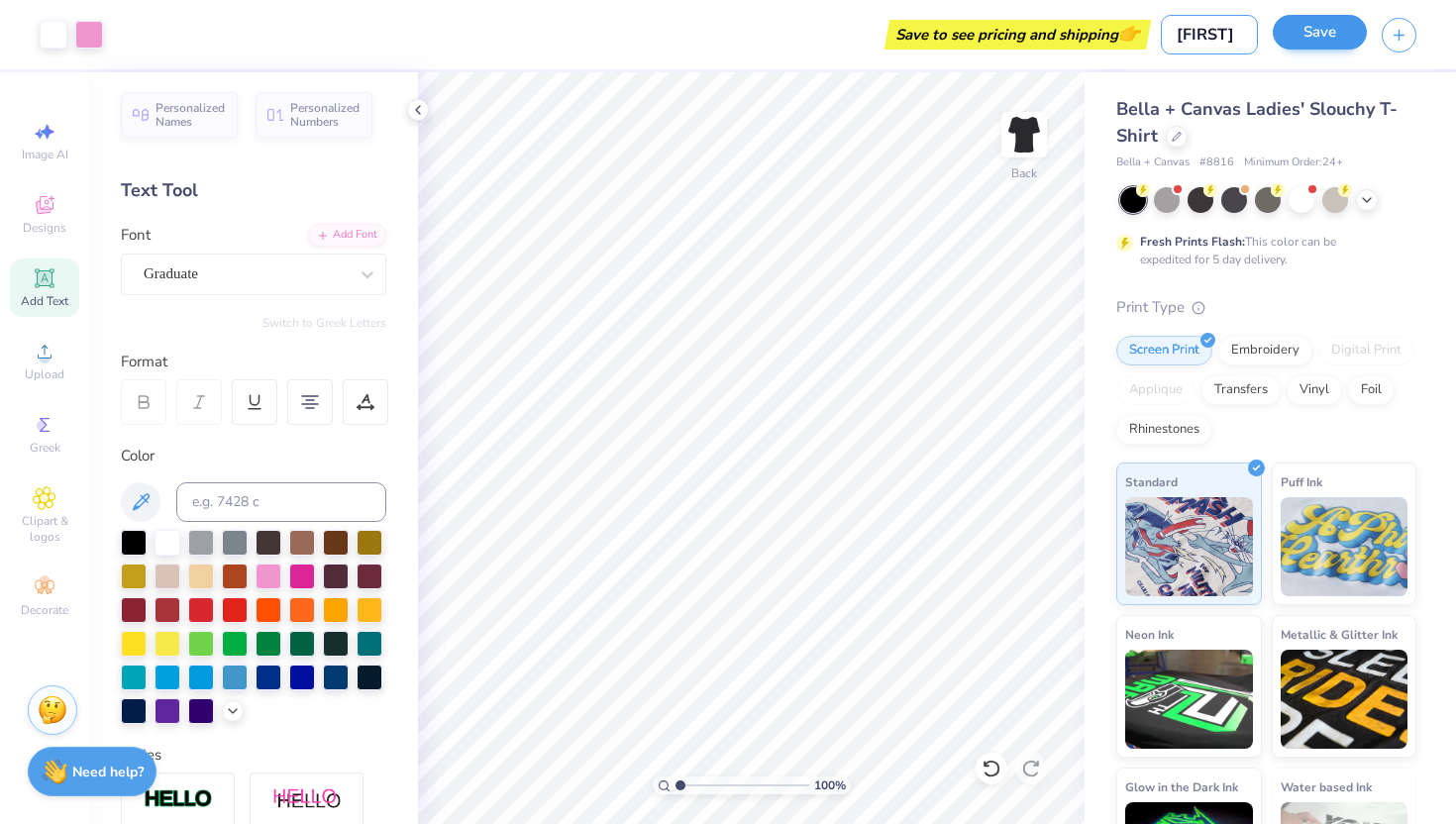 type on "[FIRST]" 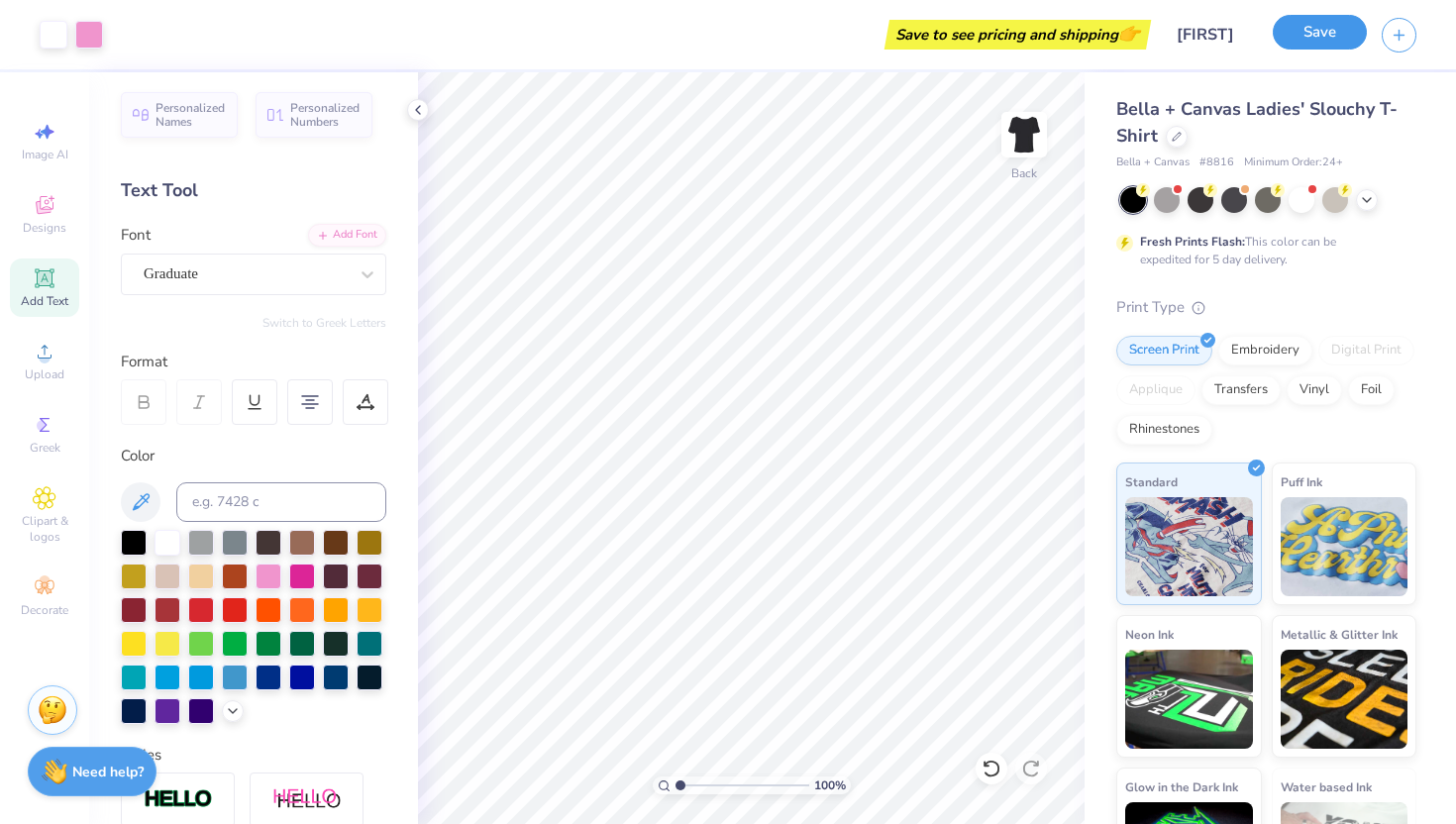 click on "Save" at bounding box center (1319, 32) 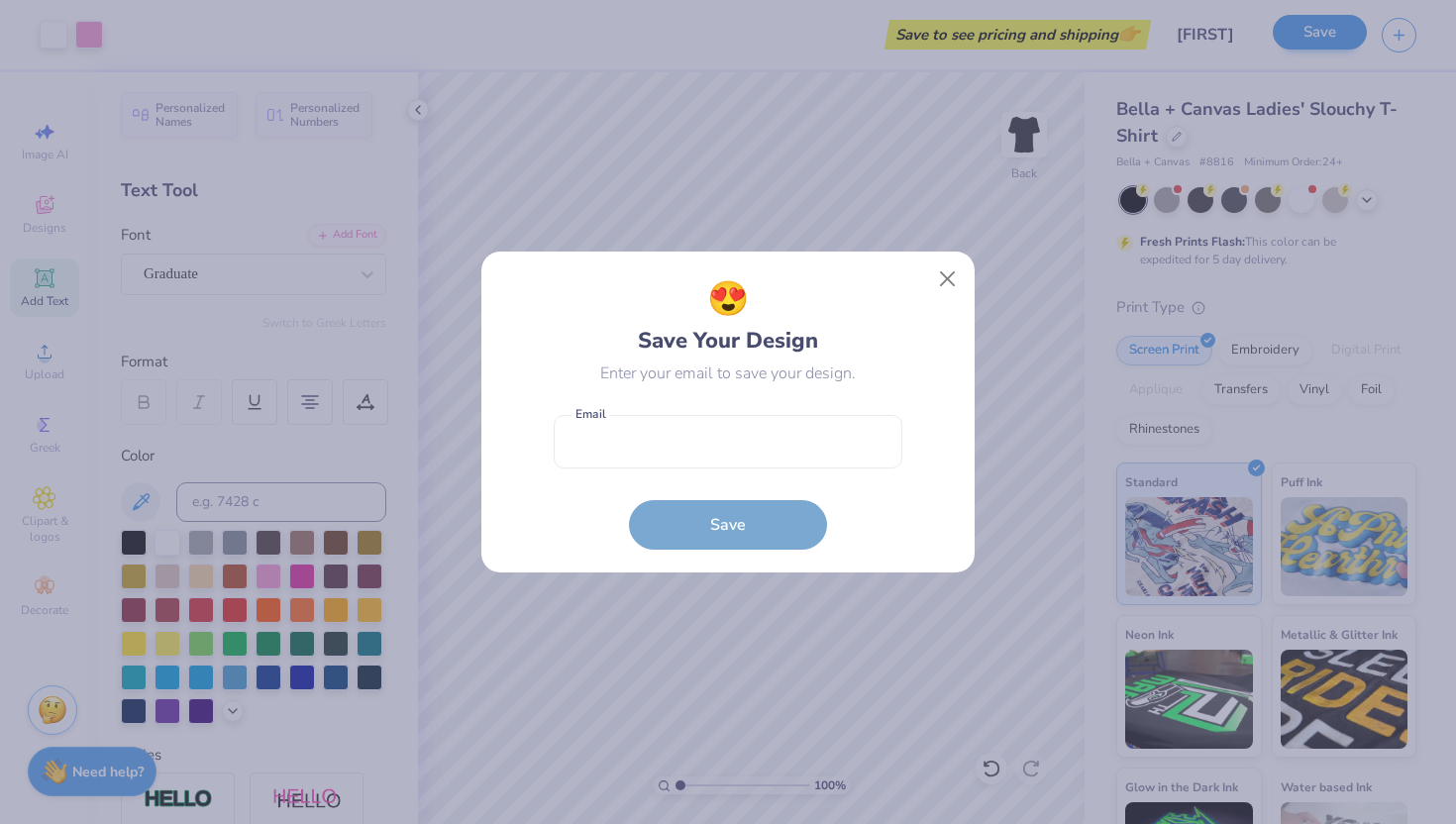 scroll, scrollTop: 0, scrollLeft: 0, axis: both 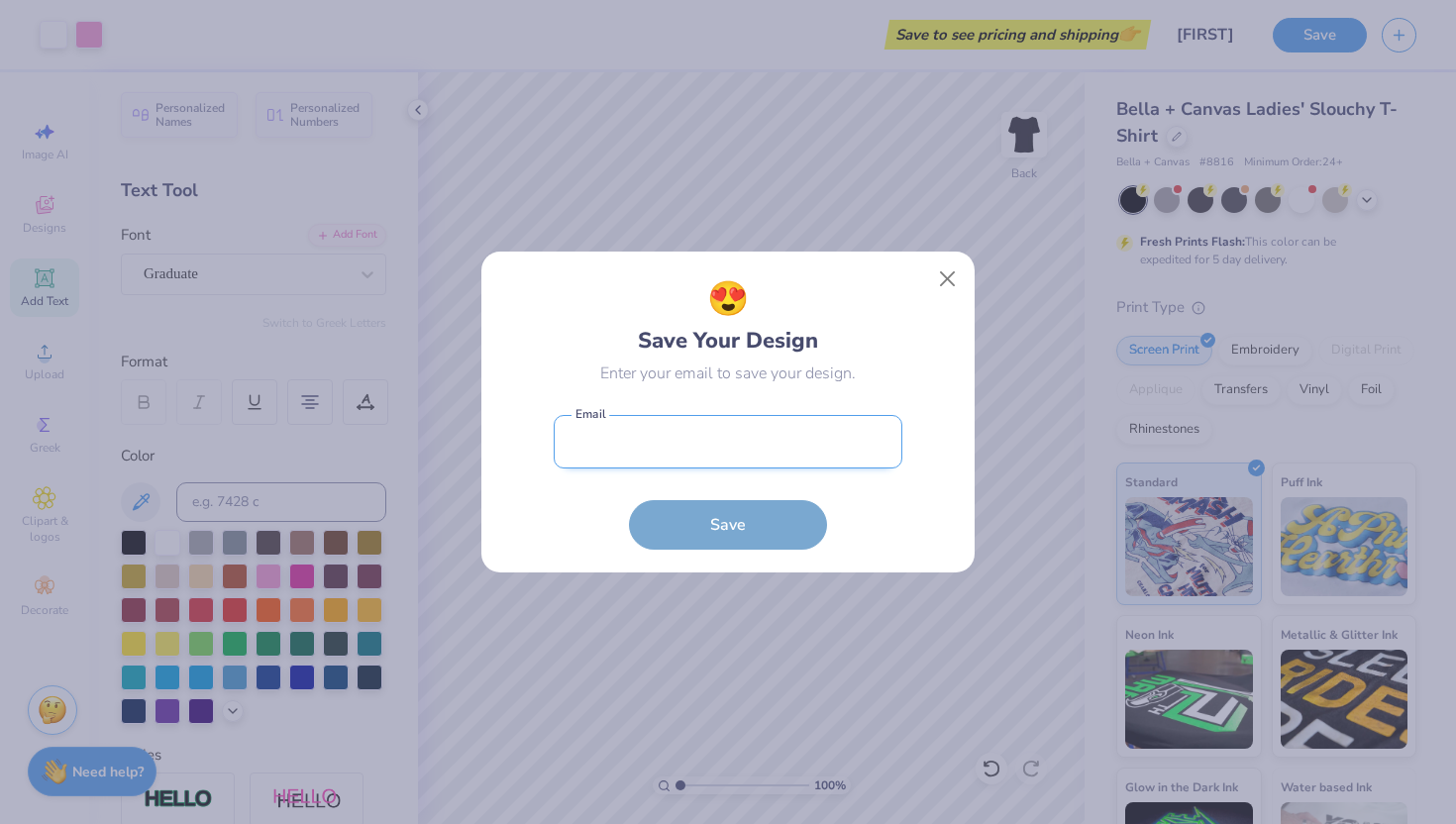 click at bounding box center [728, 442] 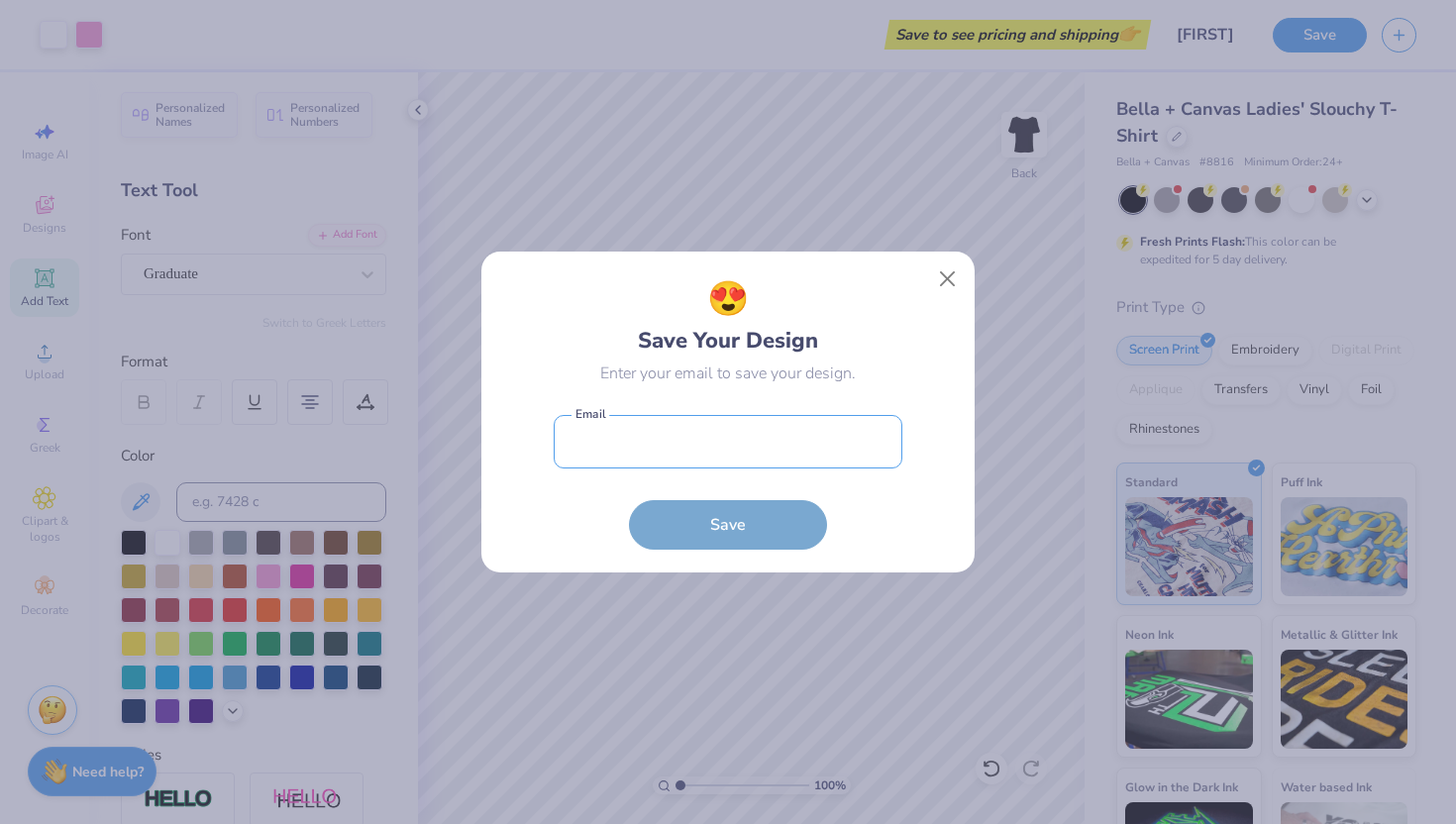 type on "[EMAIL]" 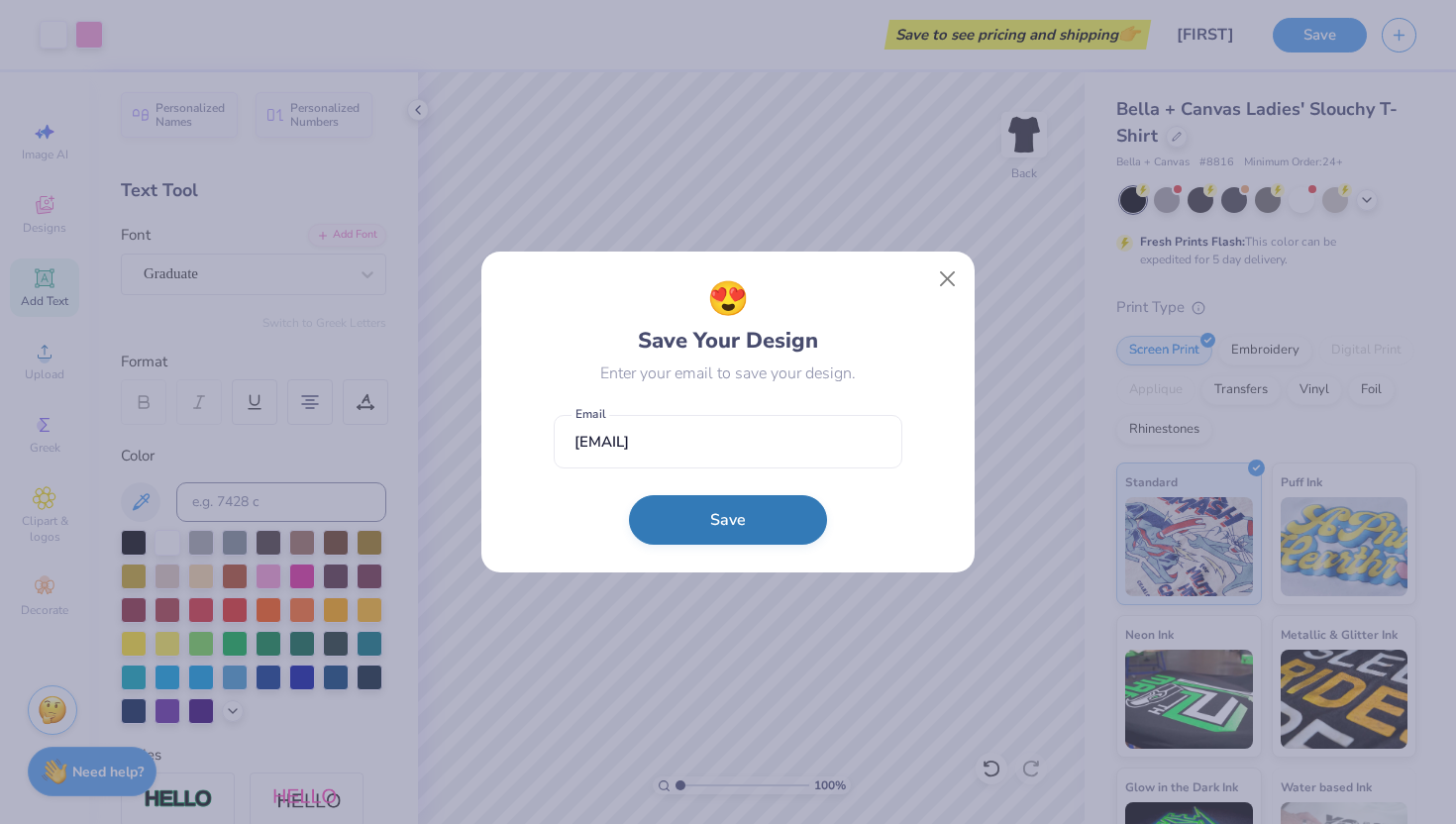click on "Save" at bounding box center [728, 520] 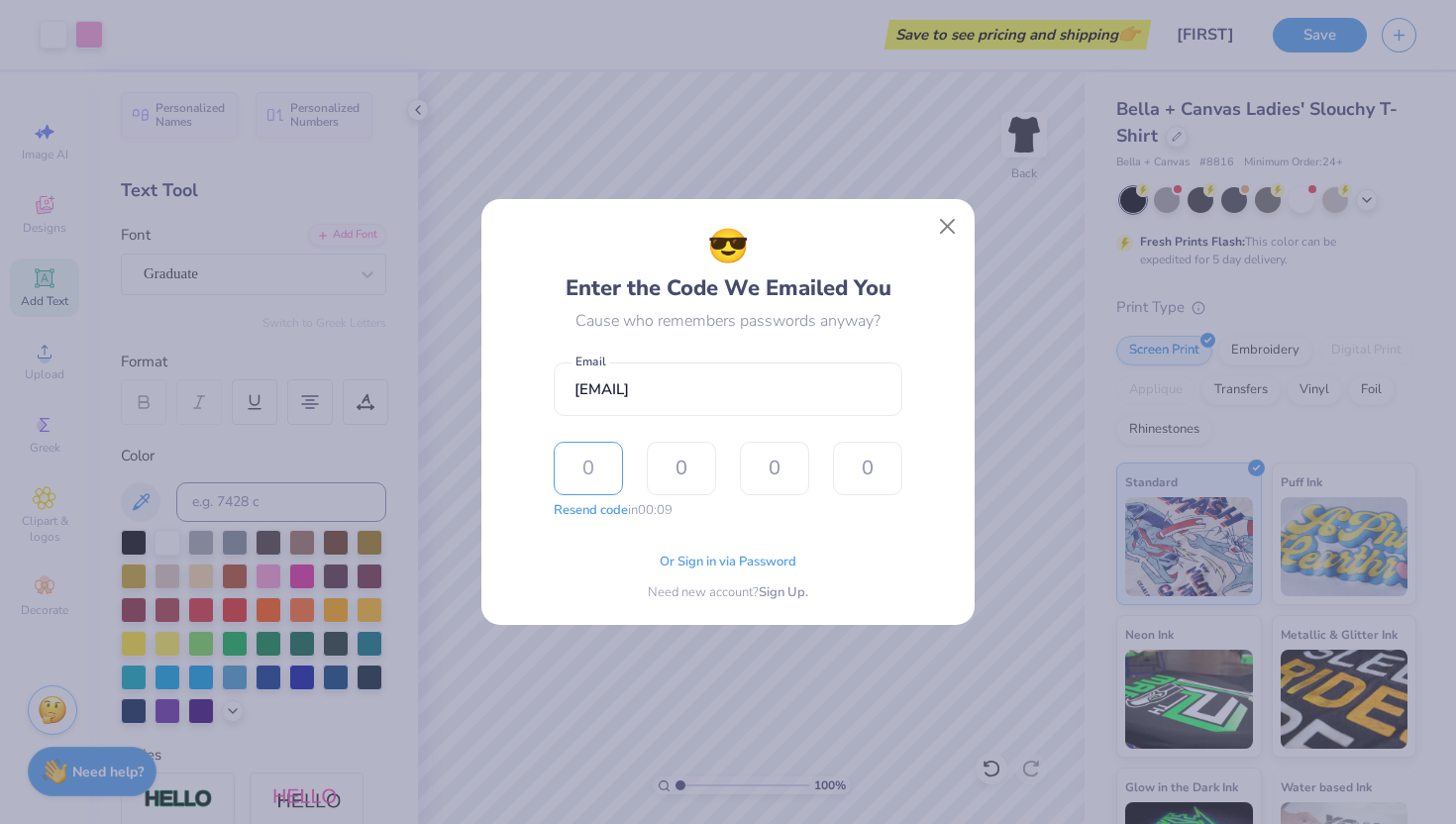 type on "1" 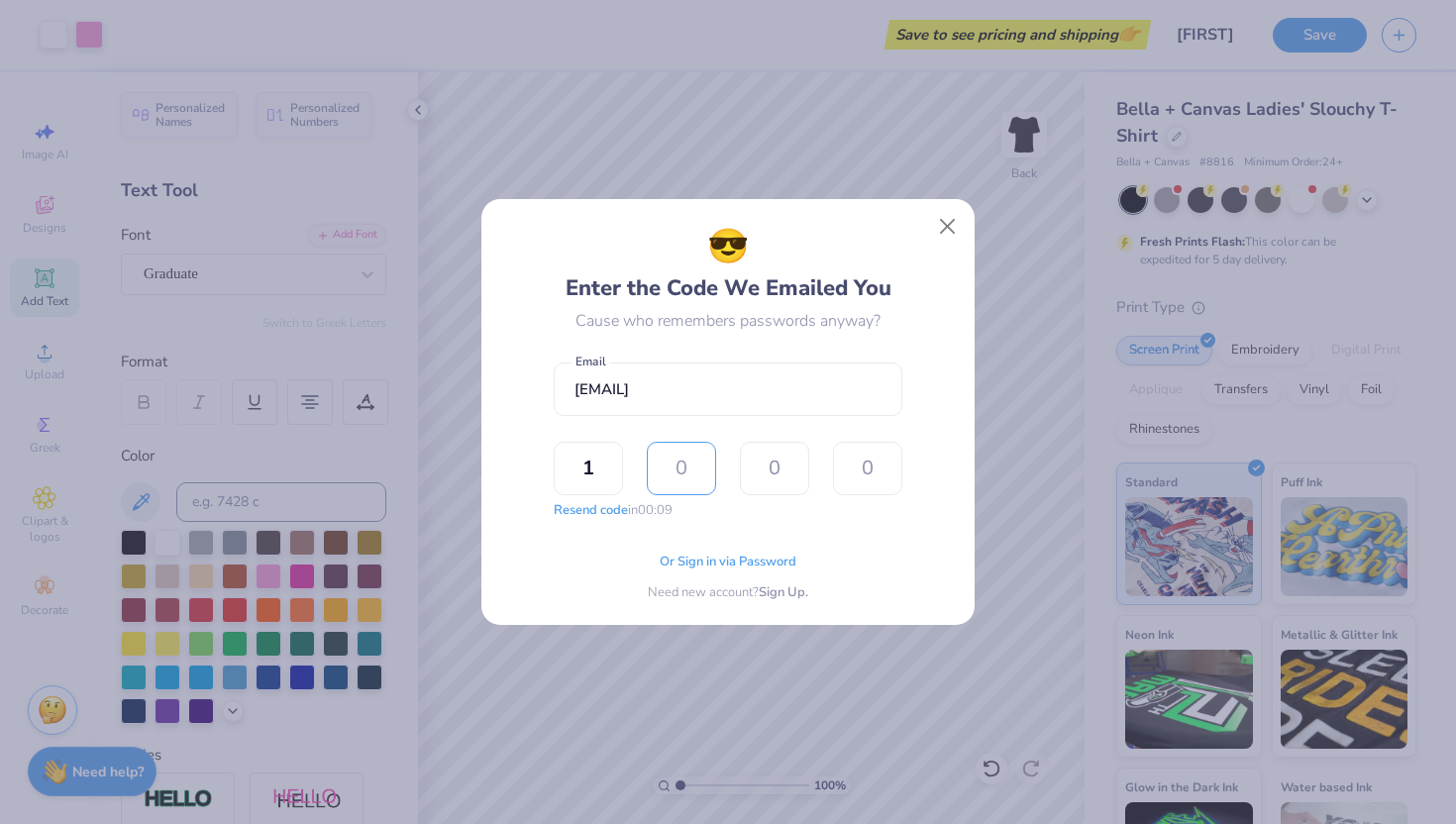 type on "3" 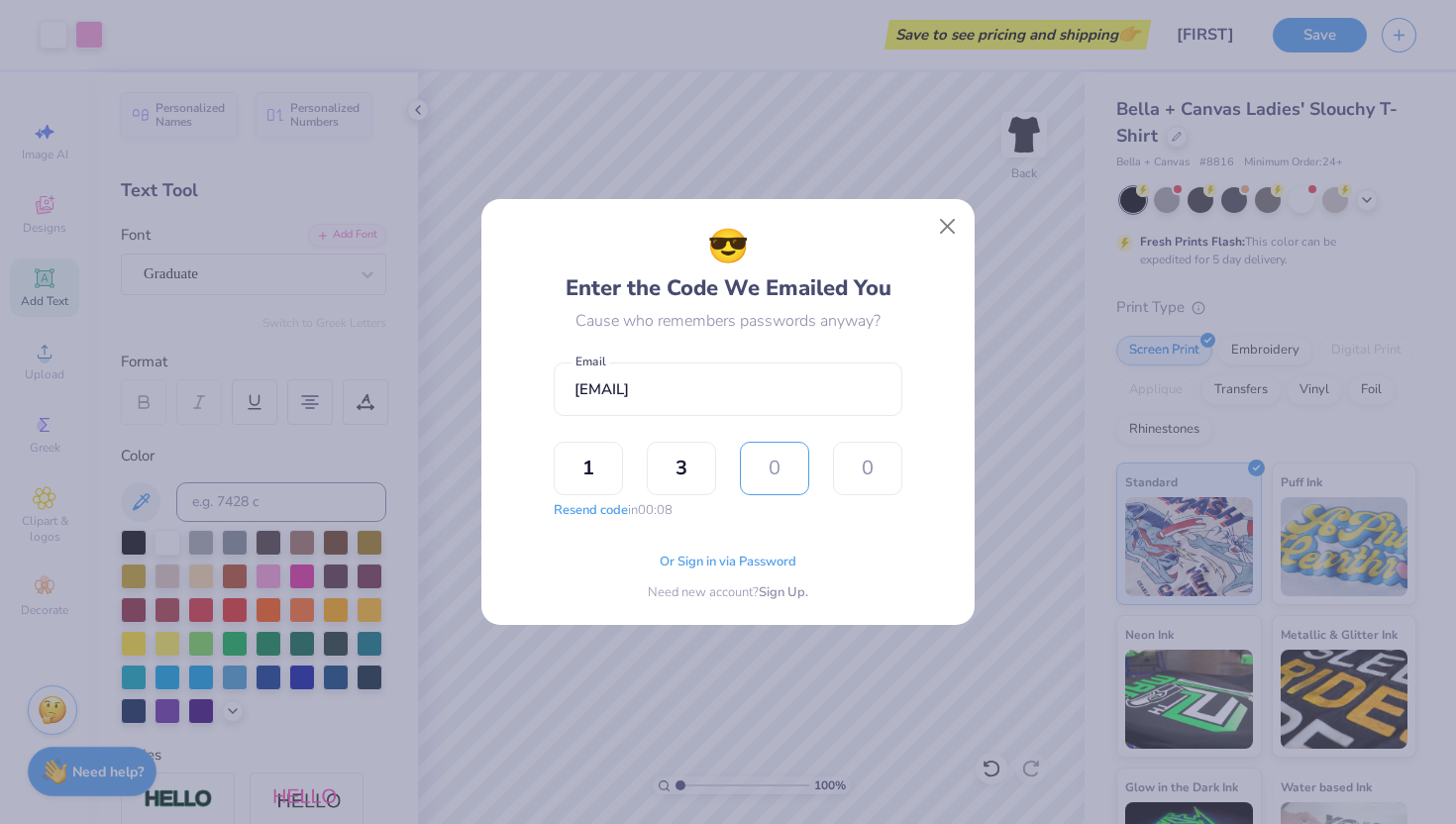 type on "9" 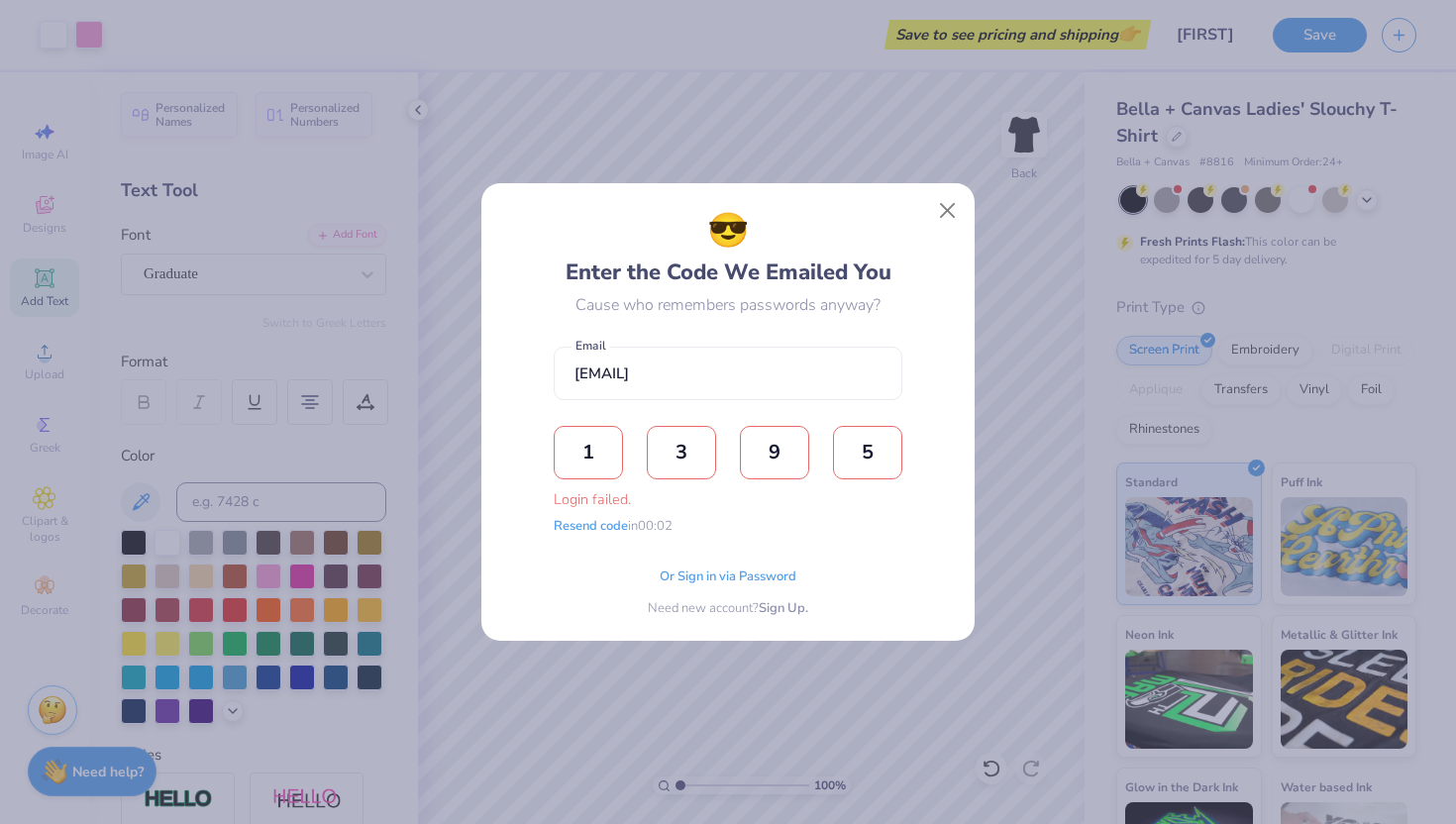 type on "5" 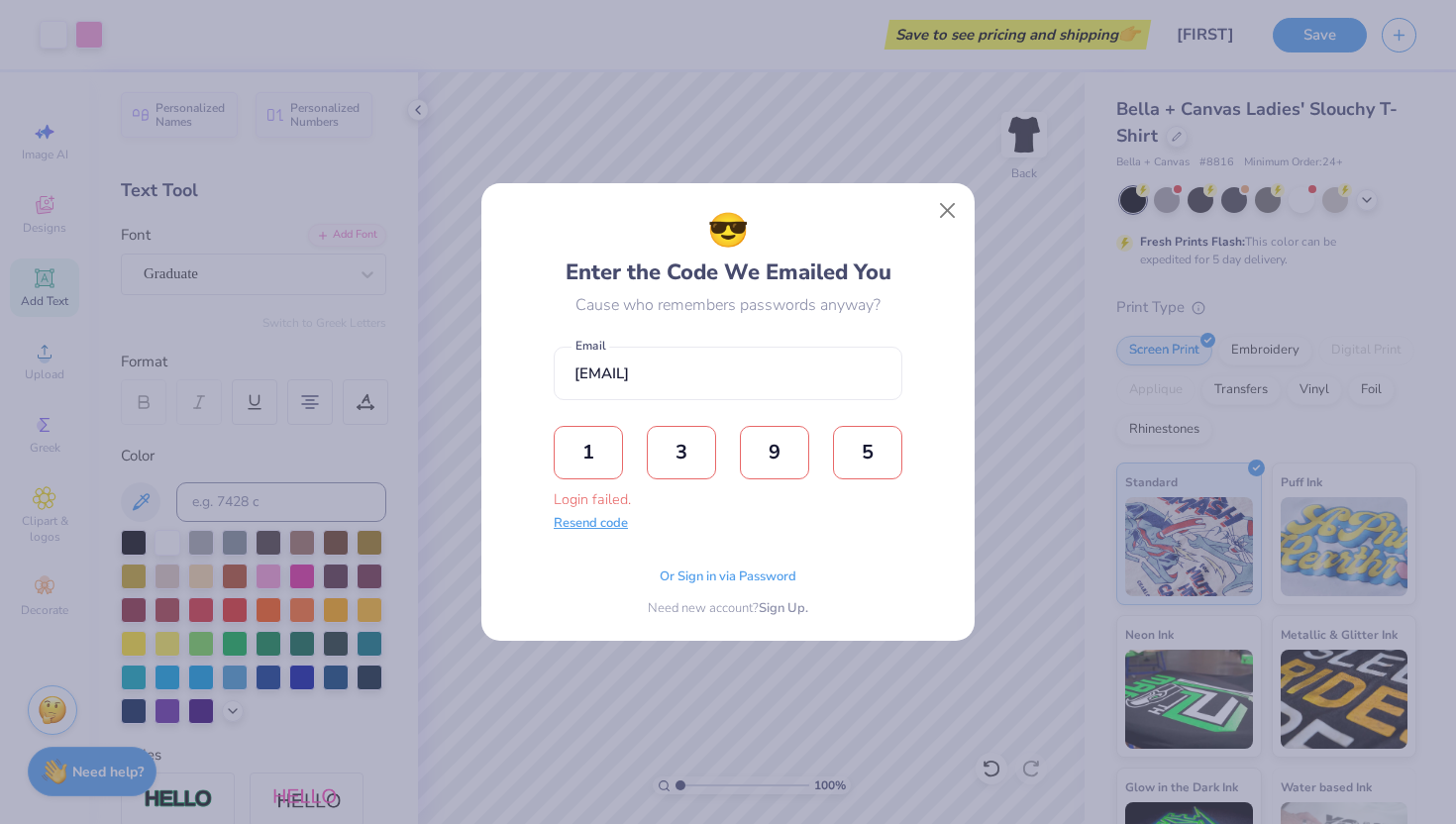 click on "Resend code" at bounding box center (590, 524) 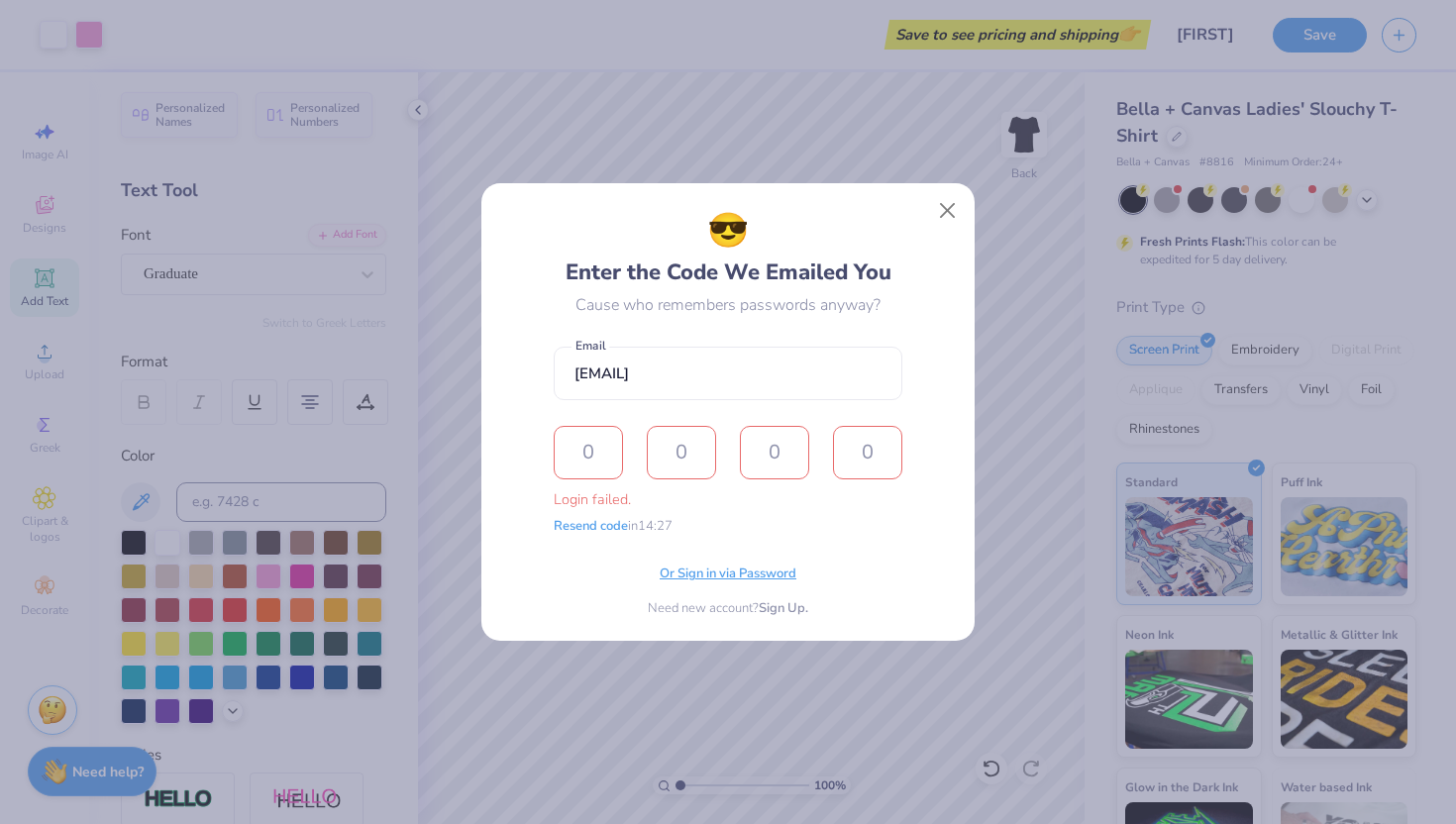 click on "Or Sign in via Password" at bounding box center (728, 574) 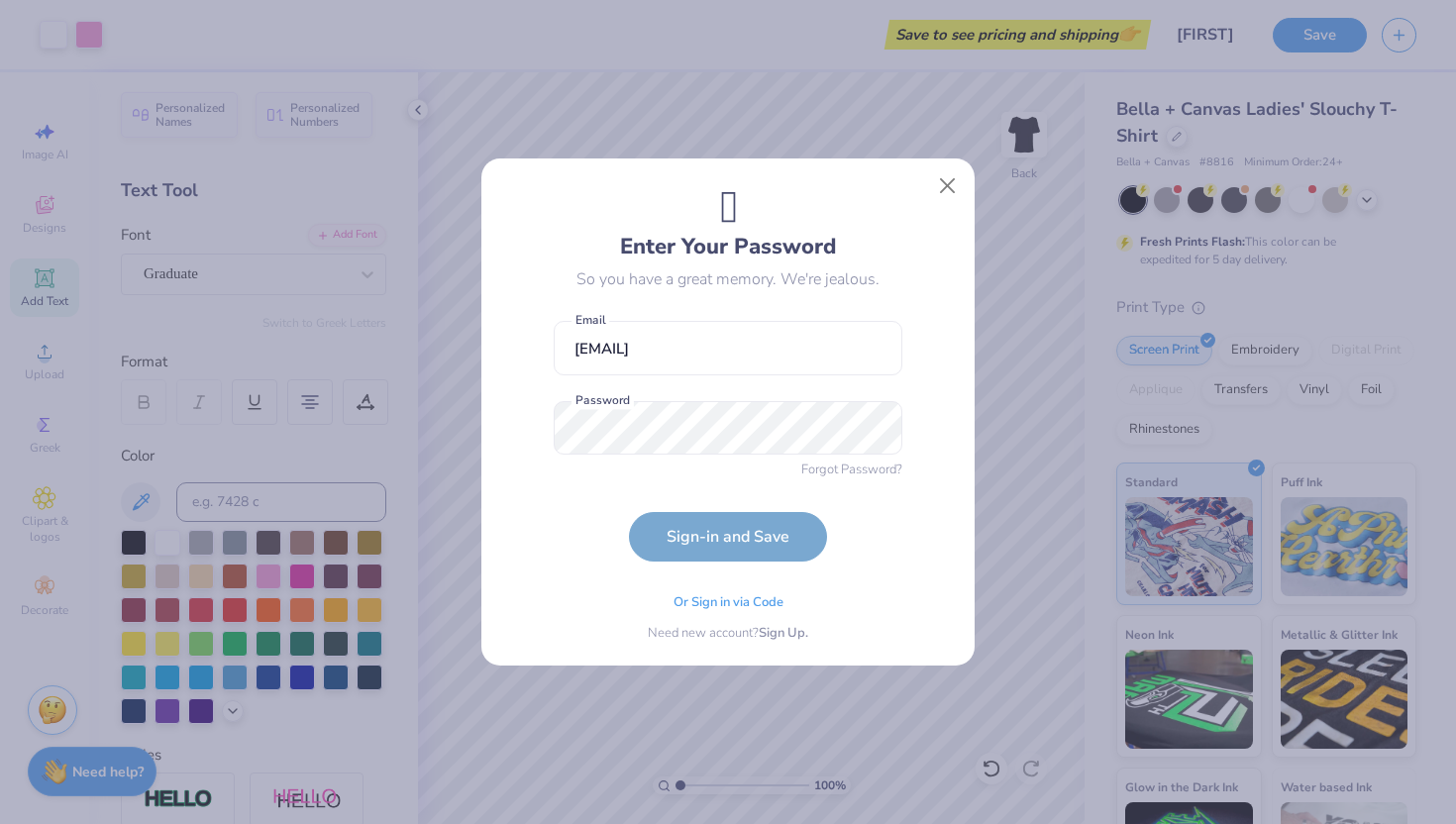 click at bounding box center (554, 455) 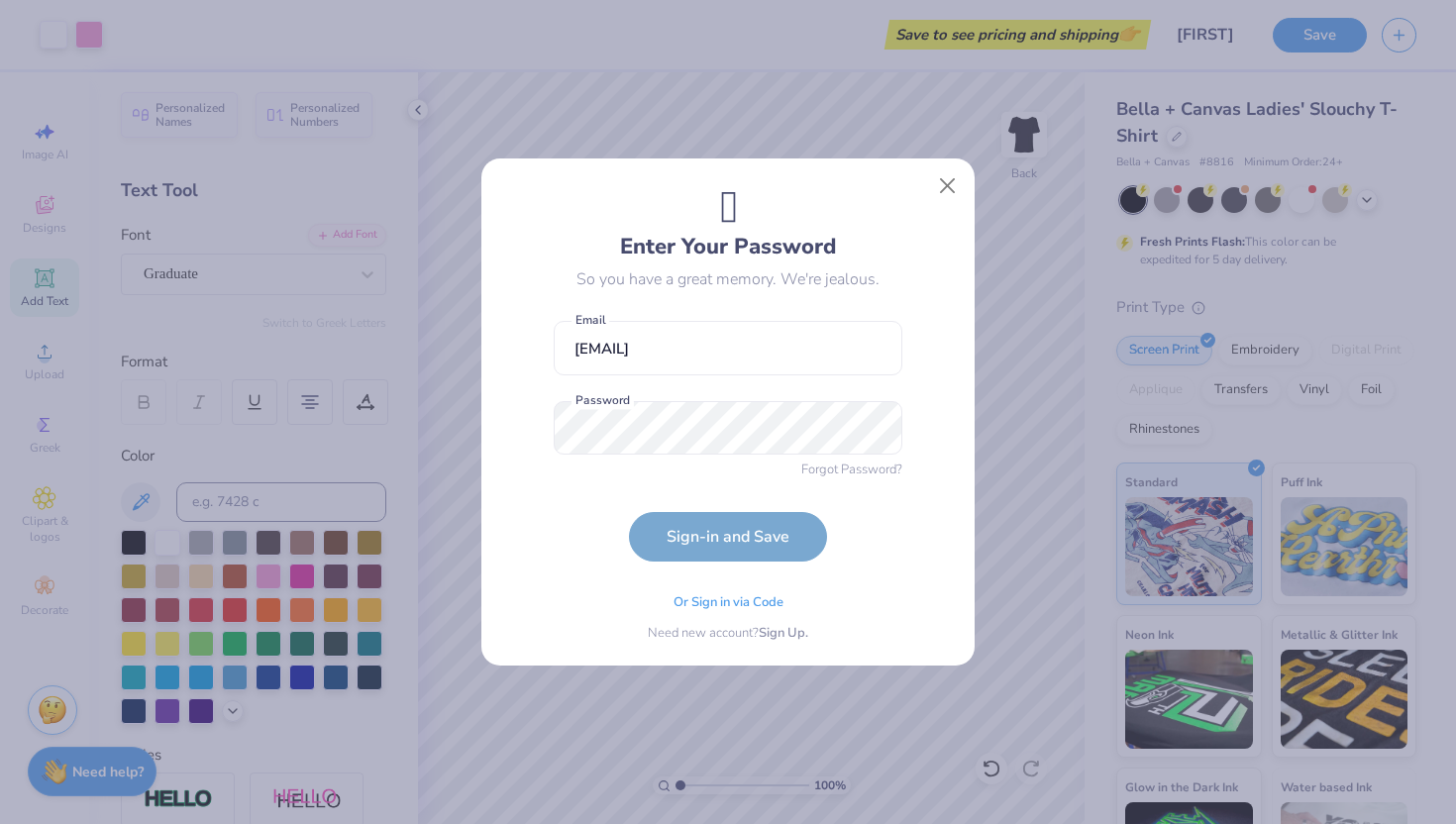 click at bounding box center (554, 455) 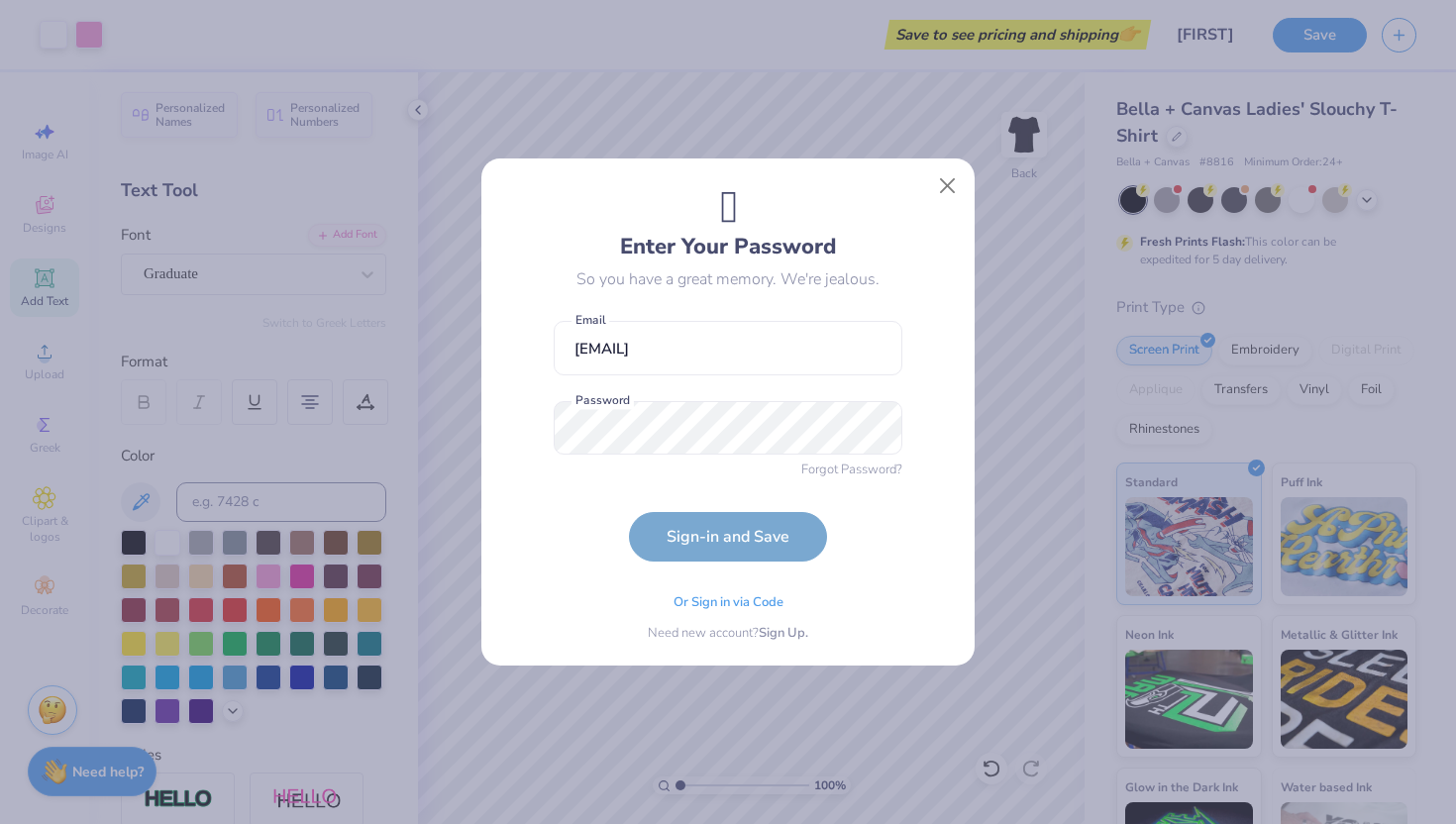click on "🫡 Enter Your Password So you have a great memory. We're jealous. [EMAIL] Email Password is a required field Password Forgot Password? Sign-in and Save Or Sign in via Code Need new account?  Sign Up." at bounding box center [728, 412] 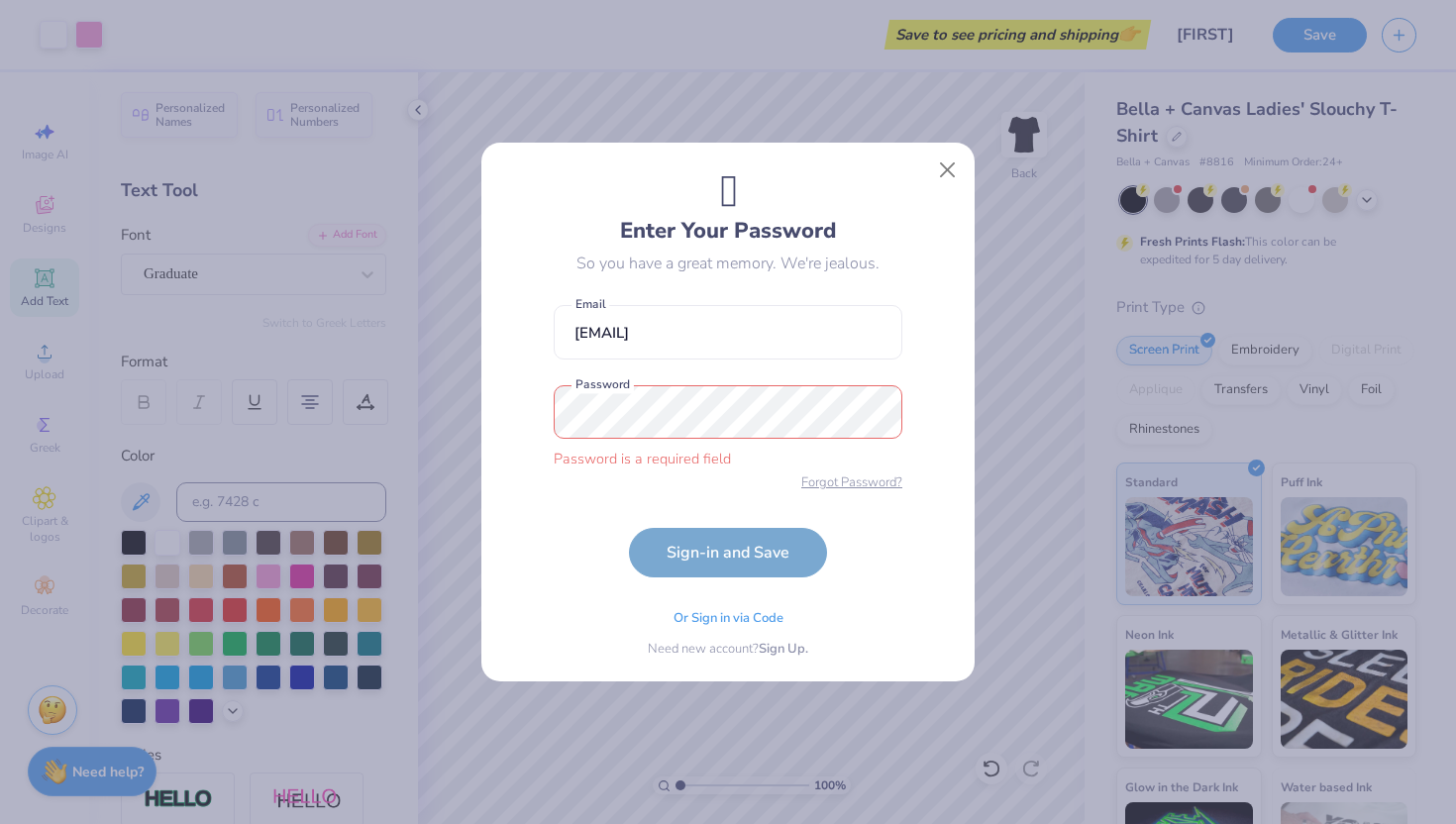 click on "Forgot Password?" at bounding box center (852, 483) 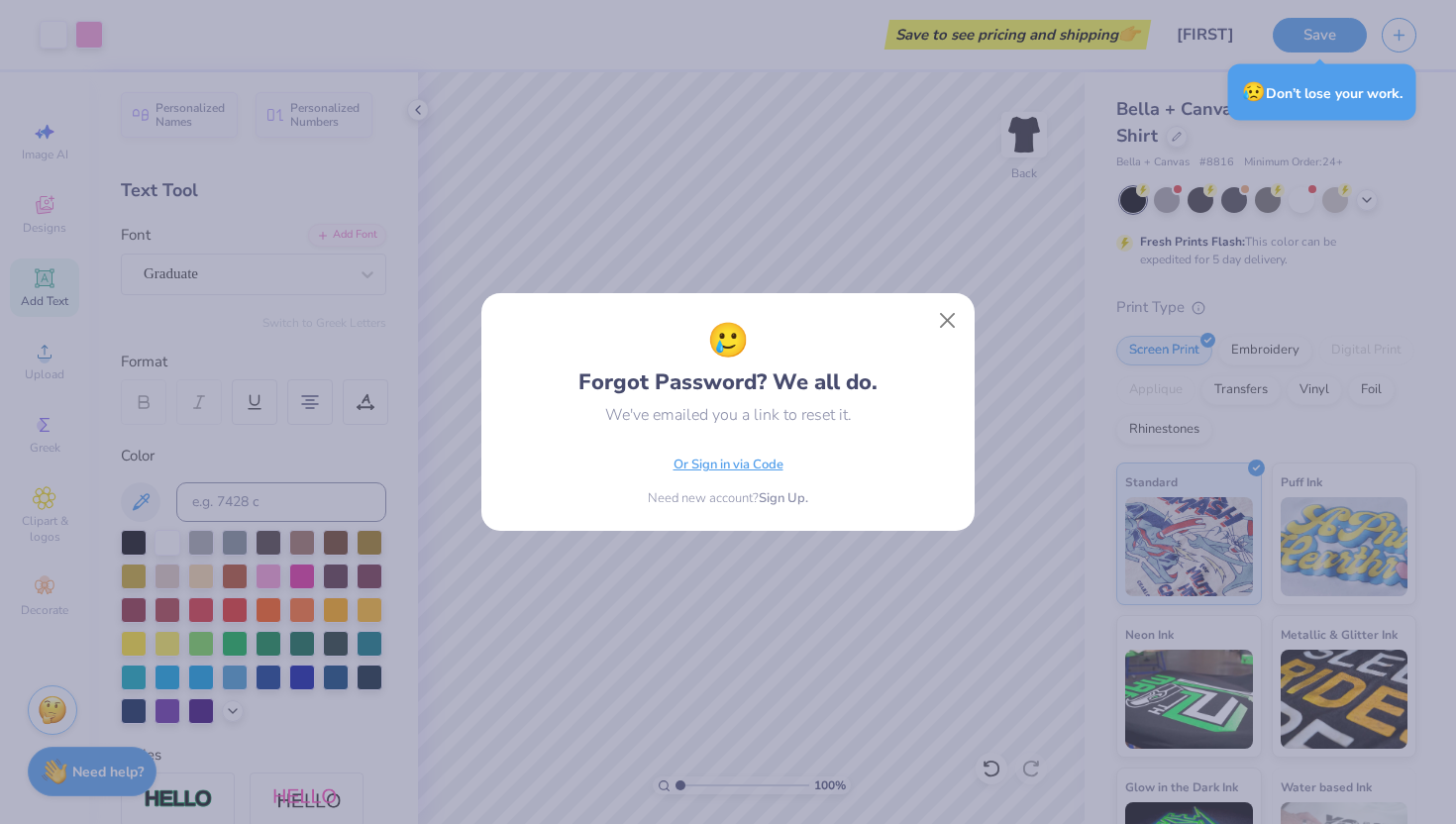 click on "Or Sign in via Code" at bounding box center [728, 465] 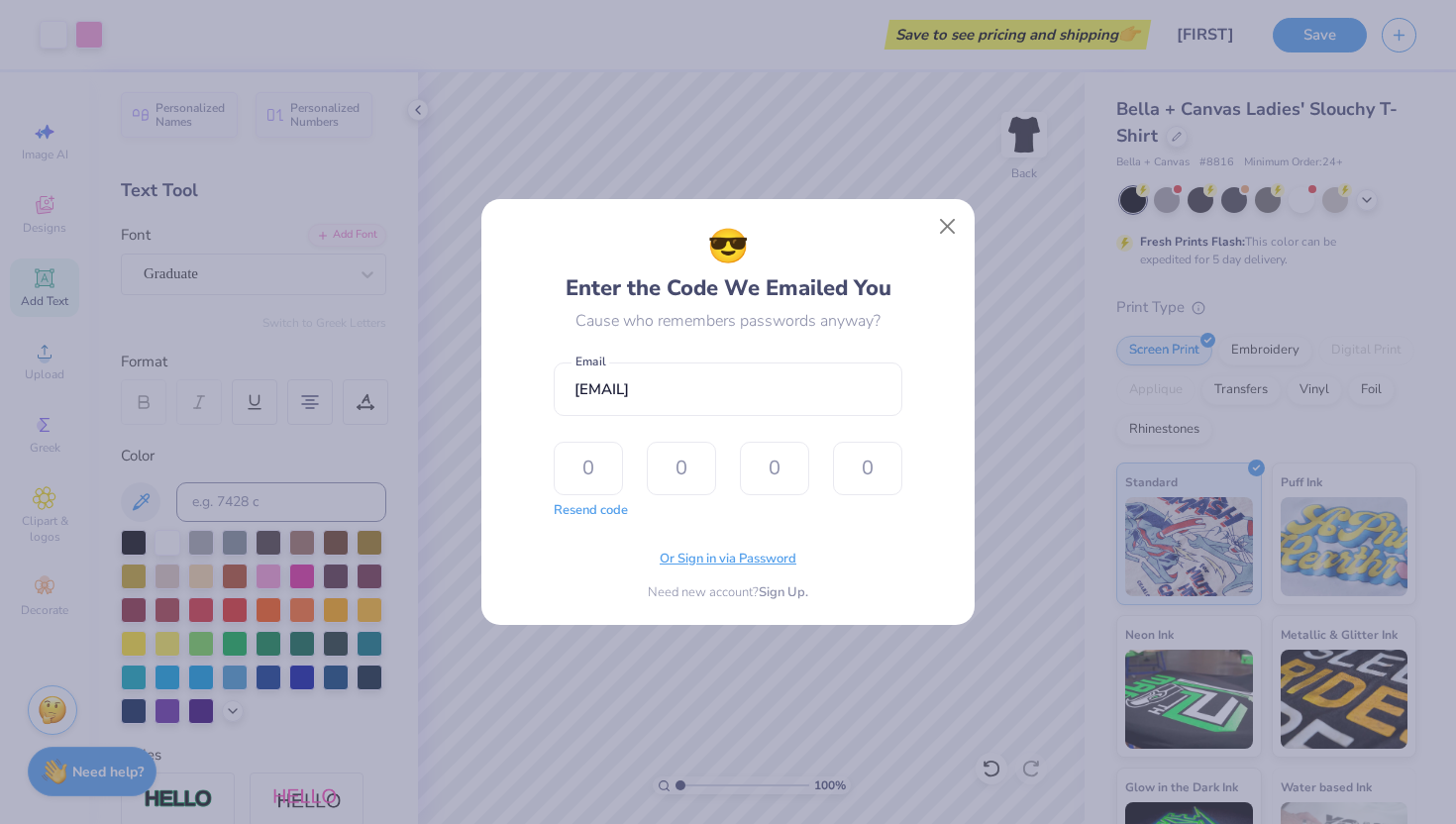 click on "Or Sign in via Password" at bounding box center (728, 560) 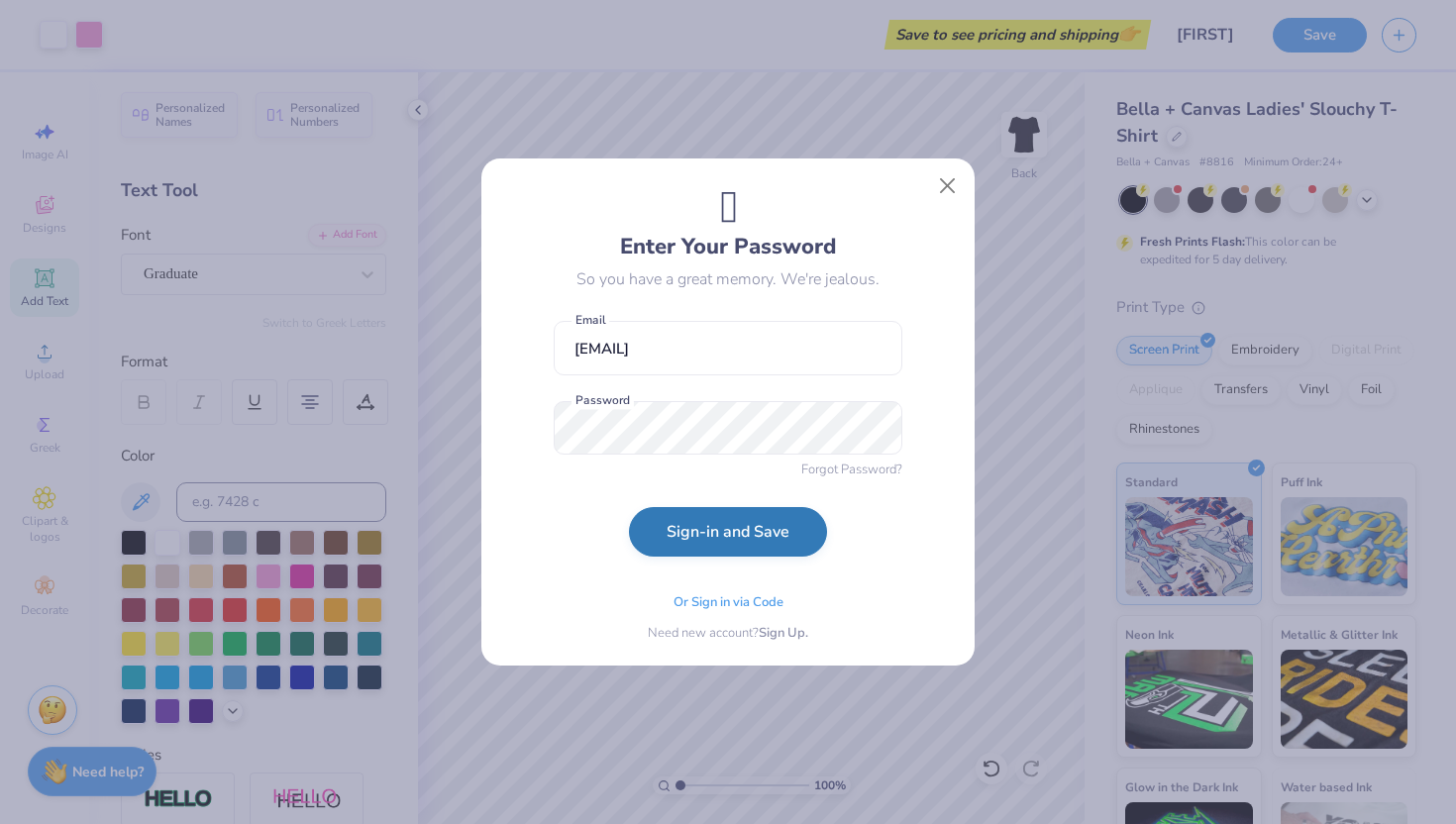 click on "Sign-in and Save" at bounding box center [728, 532] 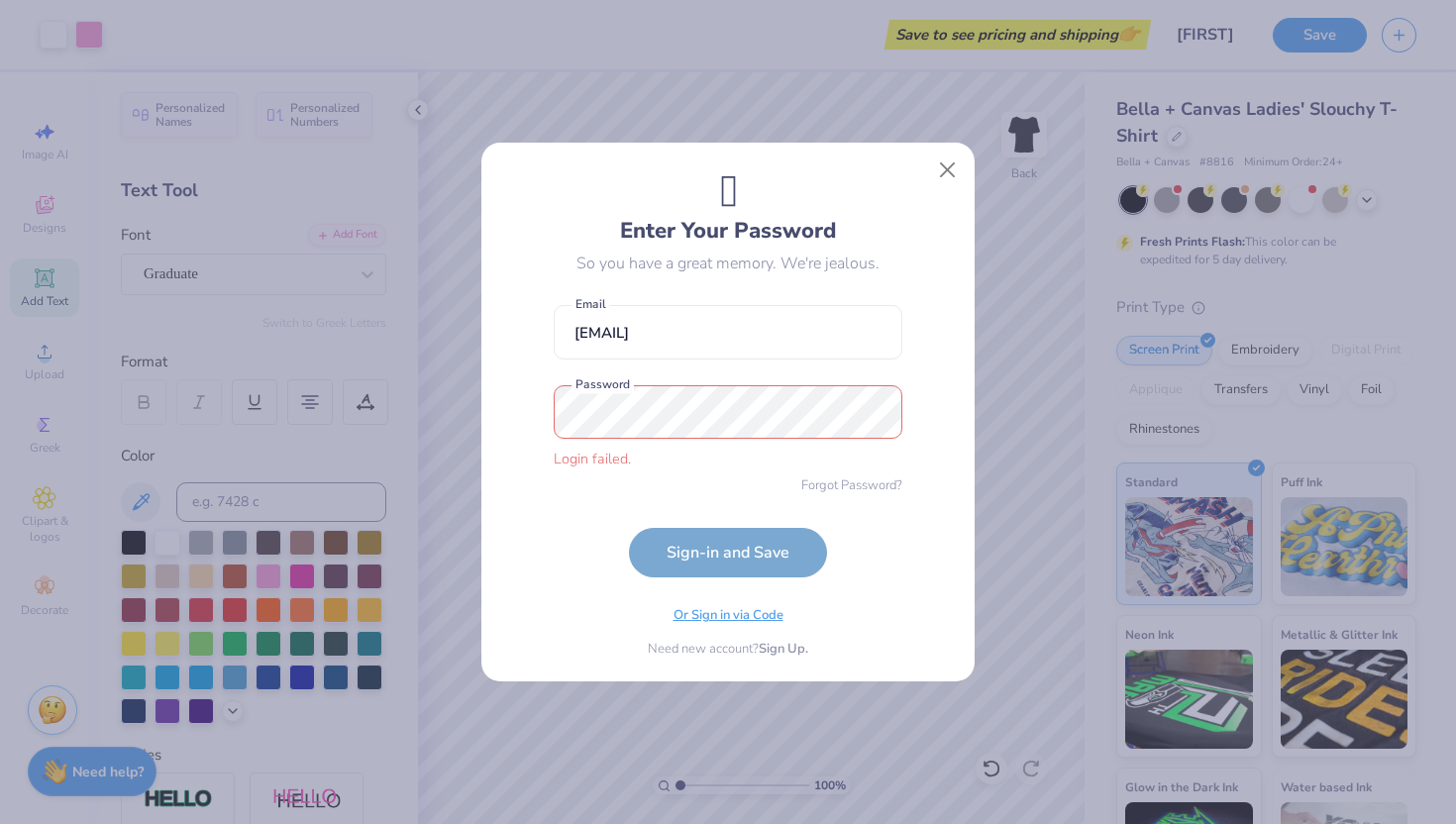 click on "Or Sign in via Code" at bounding box center [728, 616] 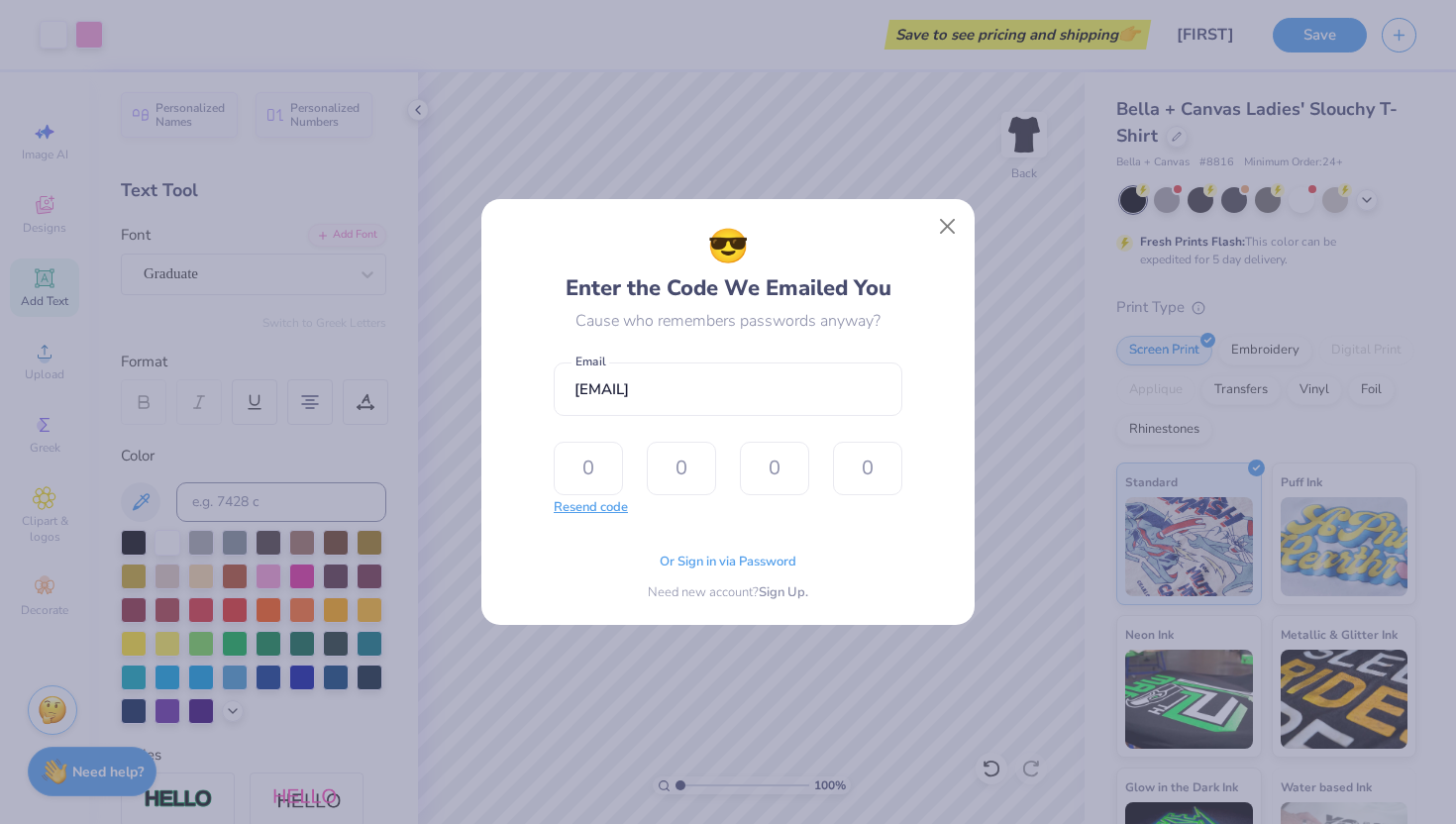 click on "Resend code" at bounding box center (590, 508) 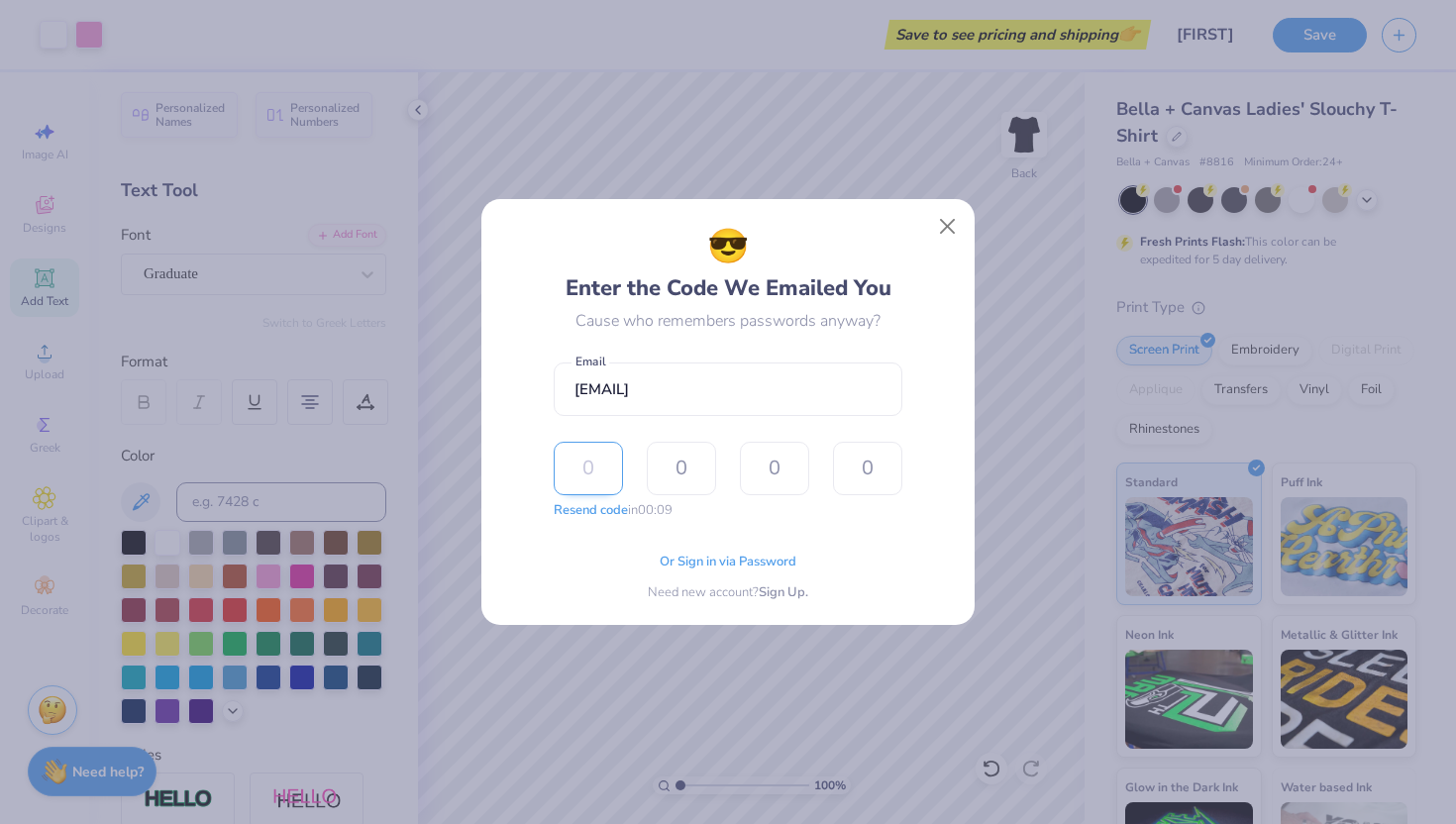 click at bounding box center (588, 468) 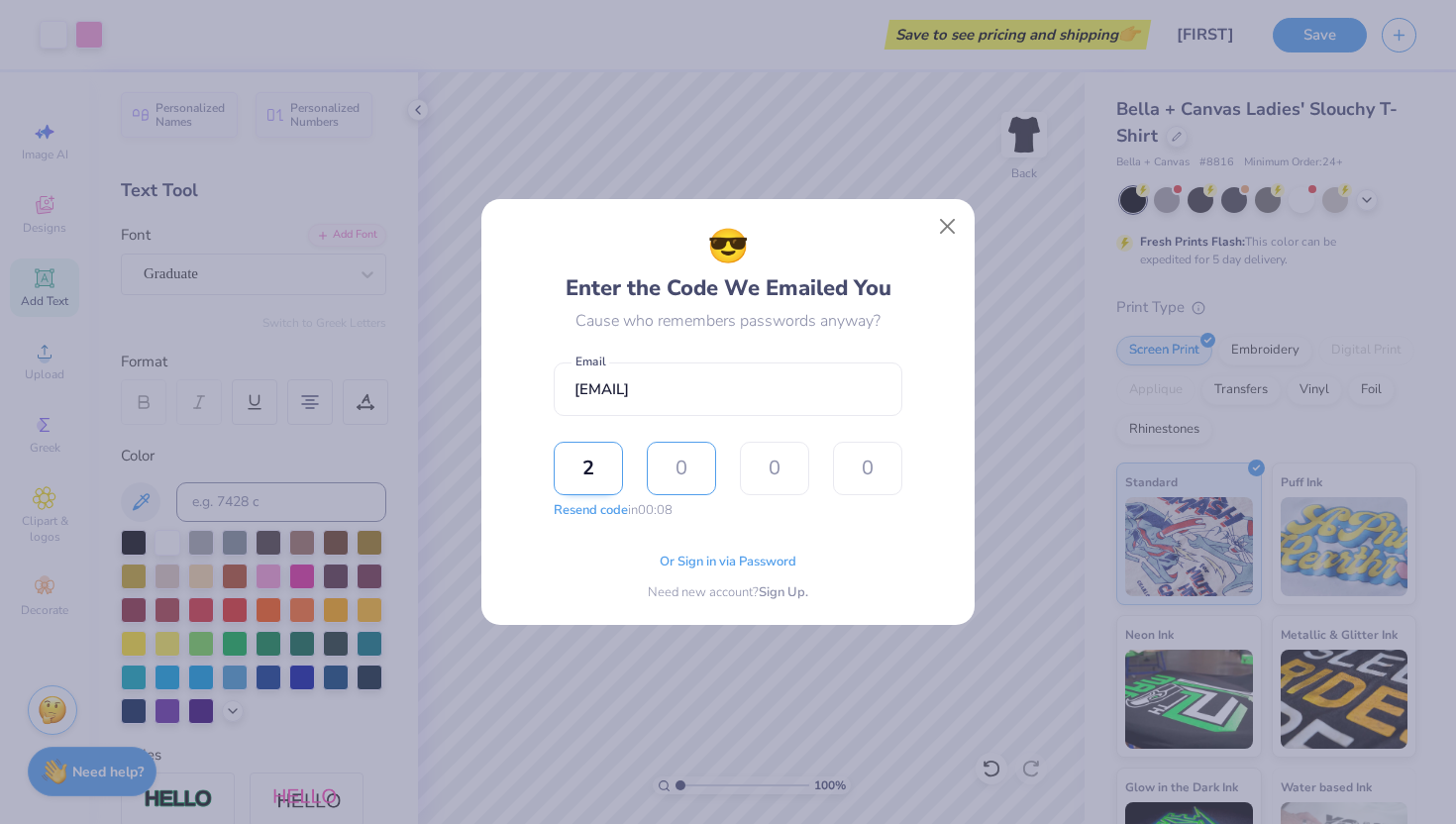 type on "0" 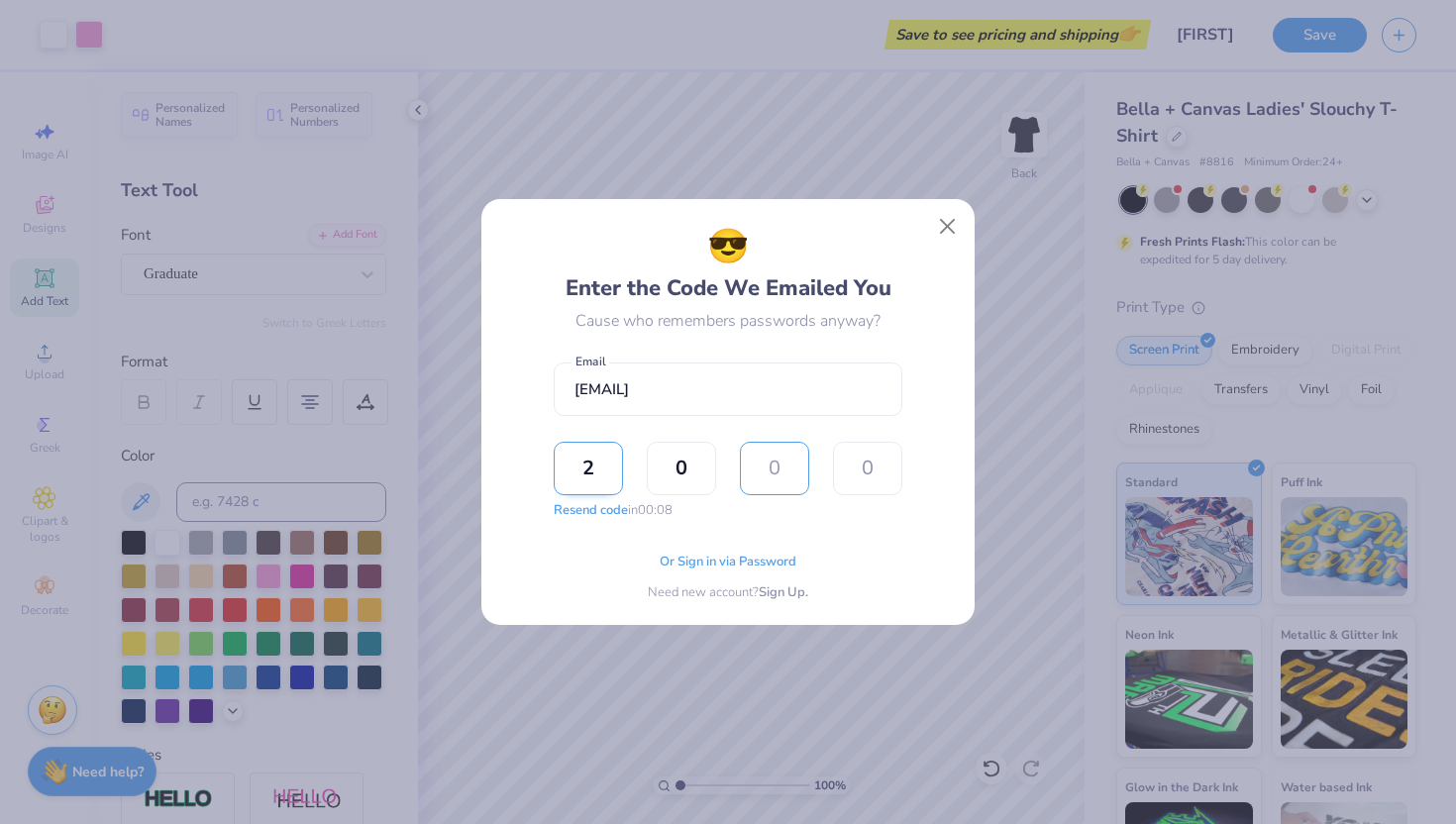type on "1" 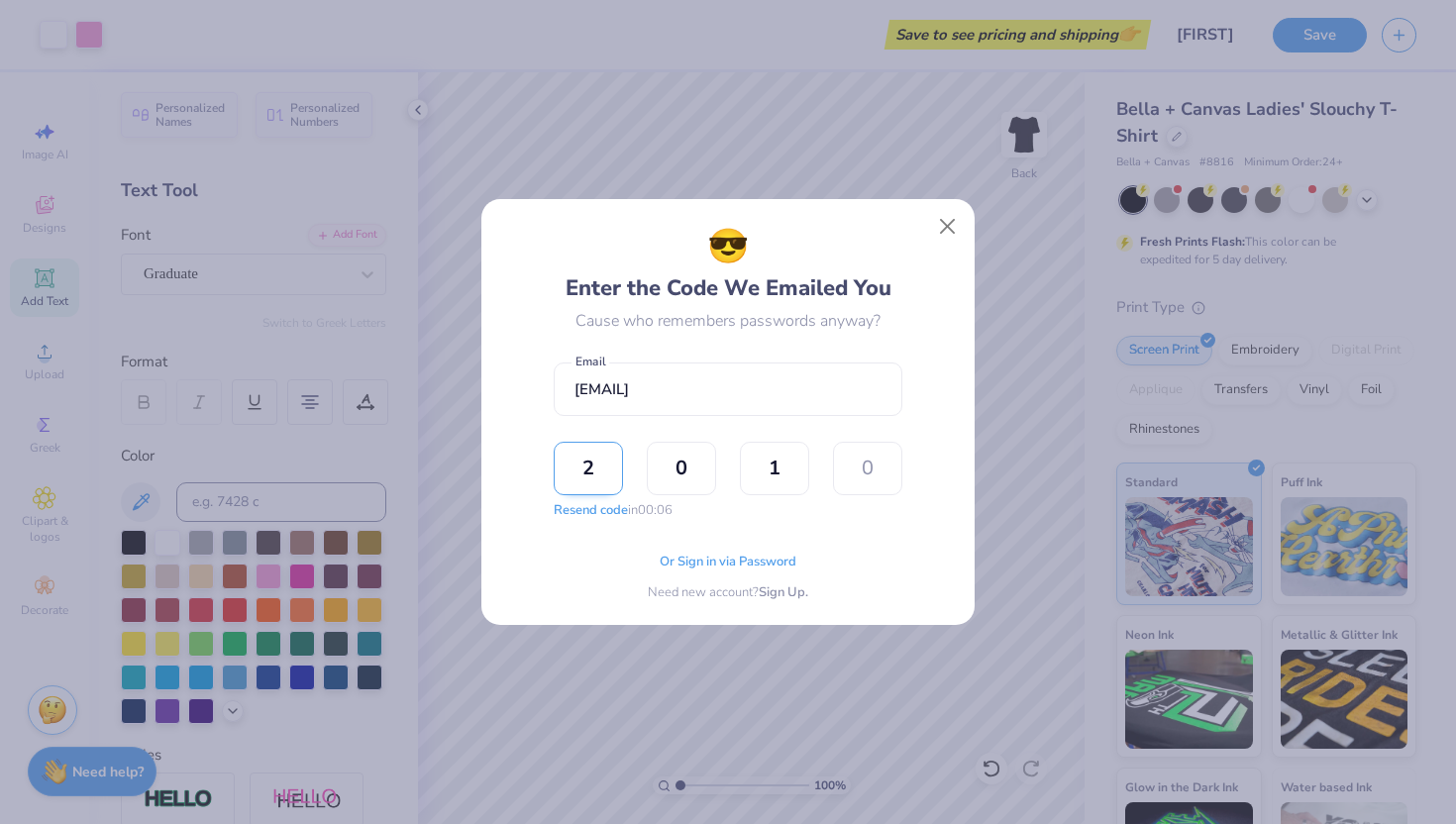 click on "2" at bounding box center [588, 468] 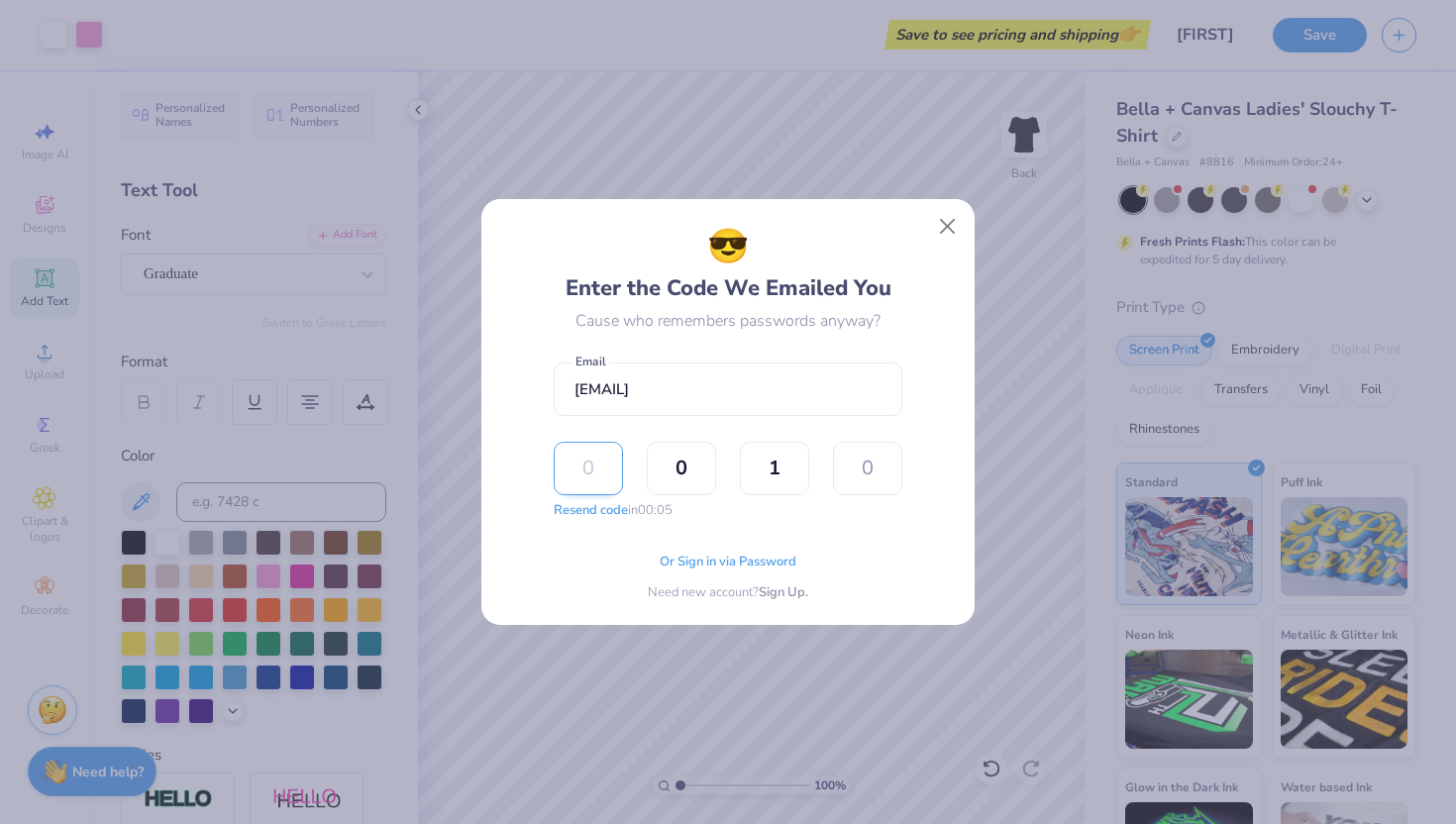 type on "1" 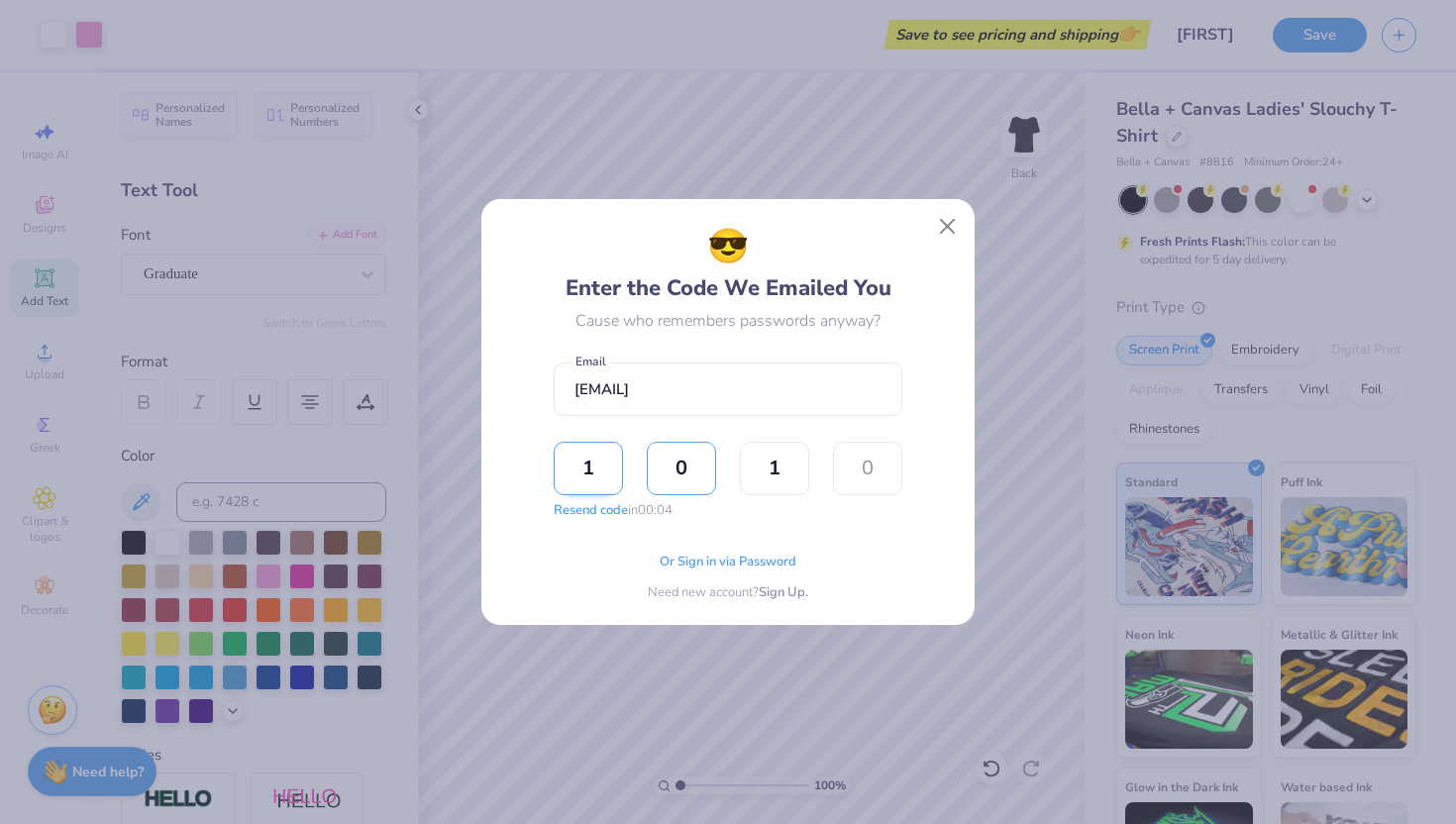 type on "2" 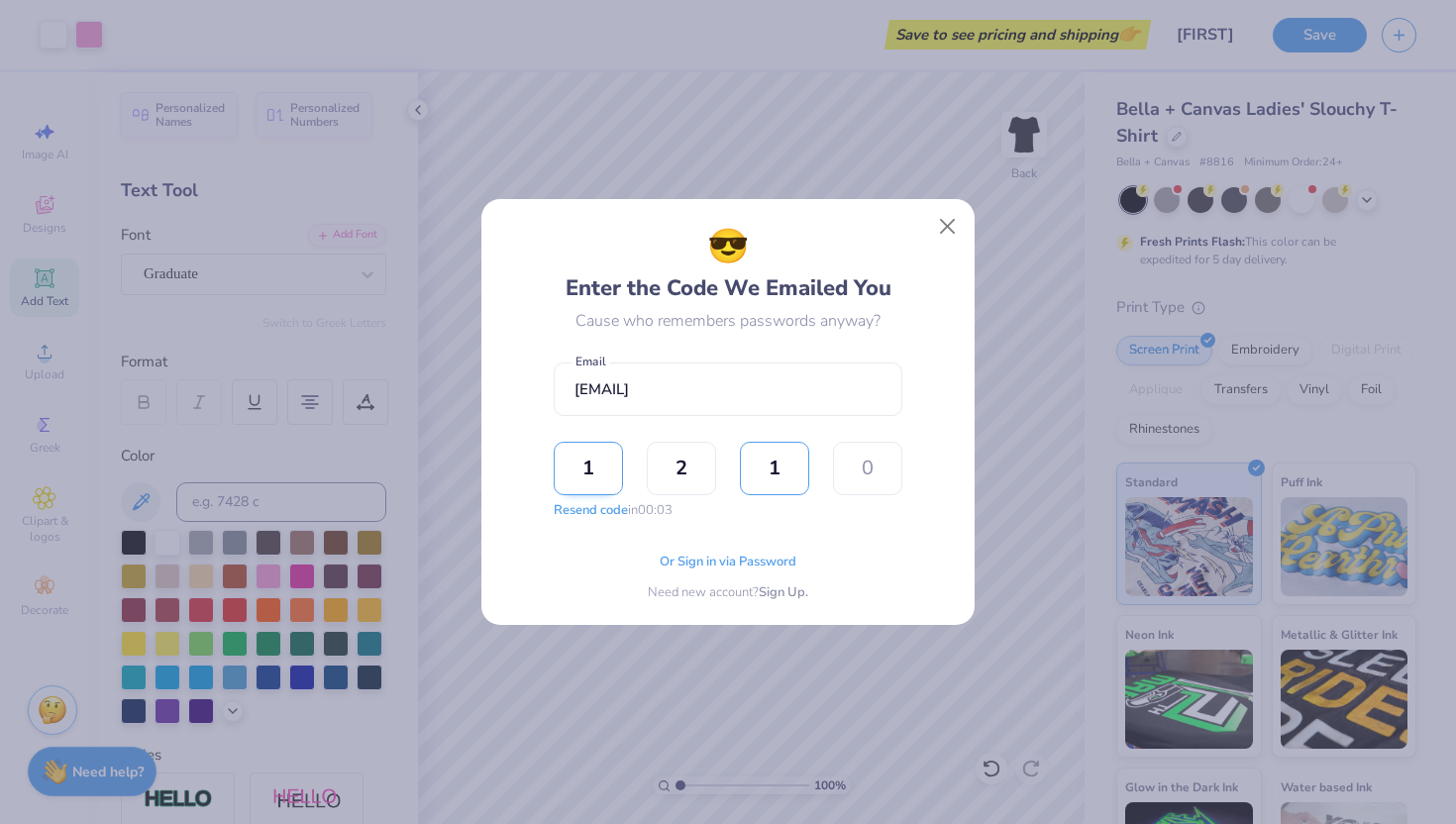 type on "0" 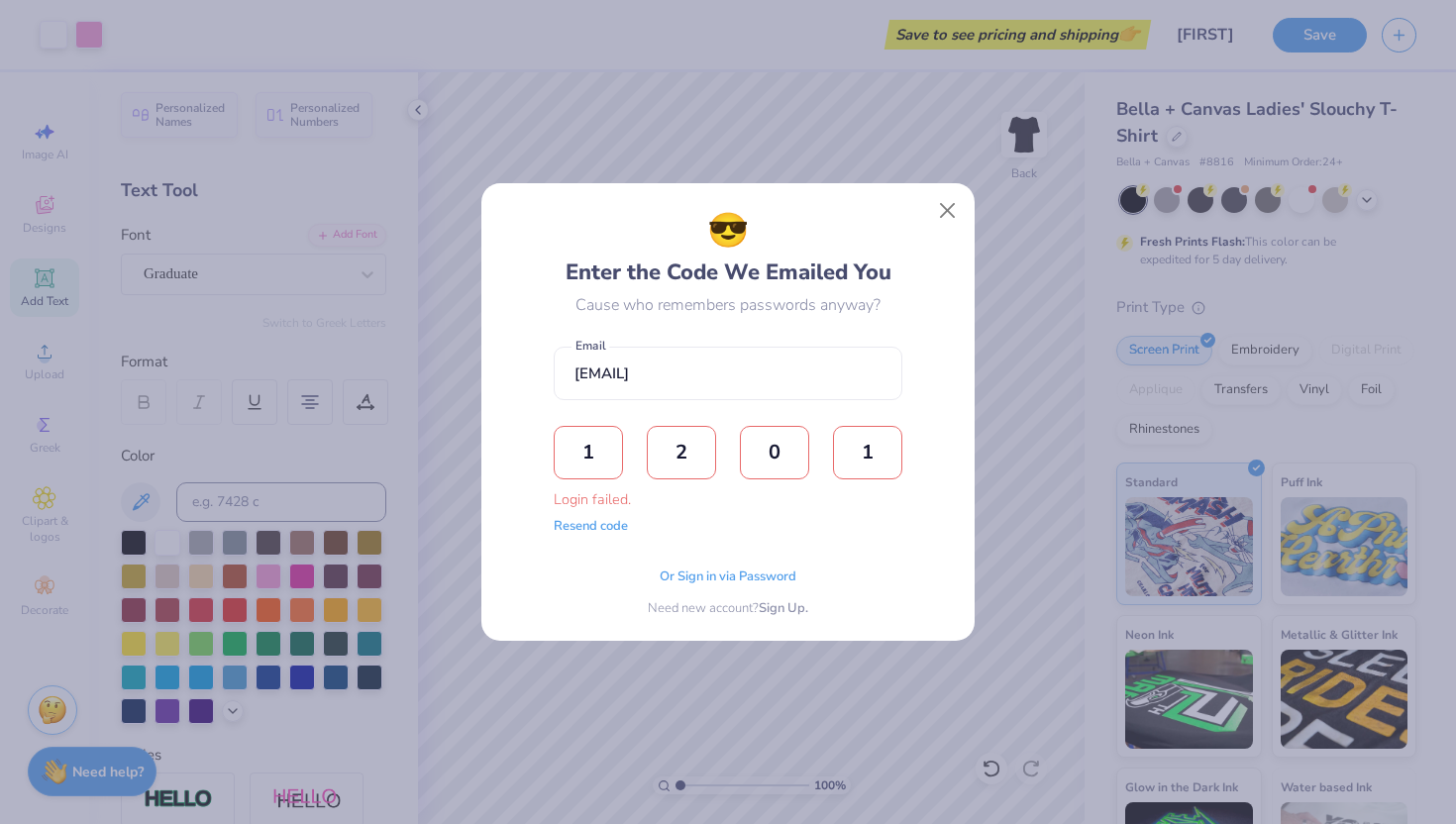type on "1" 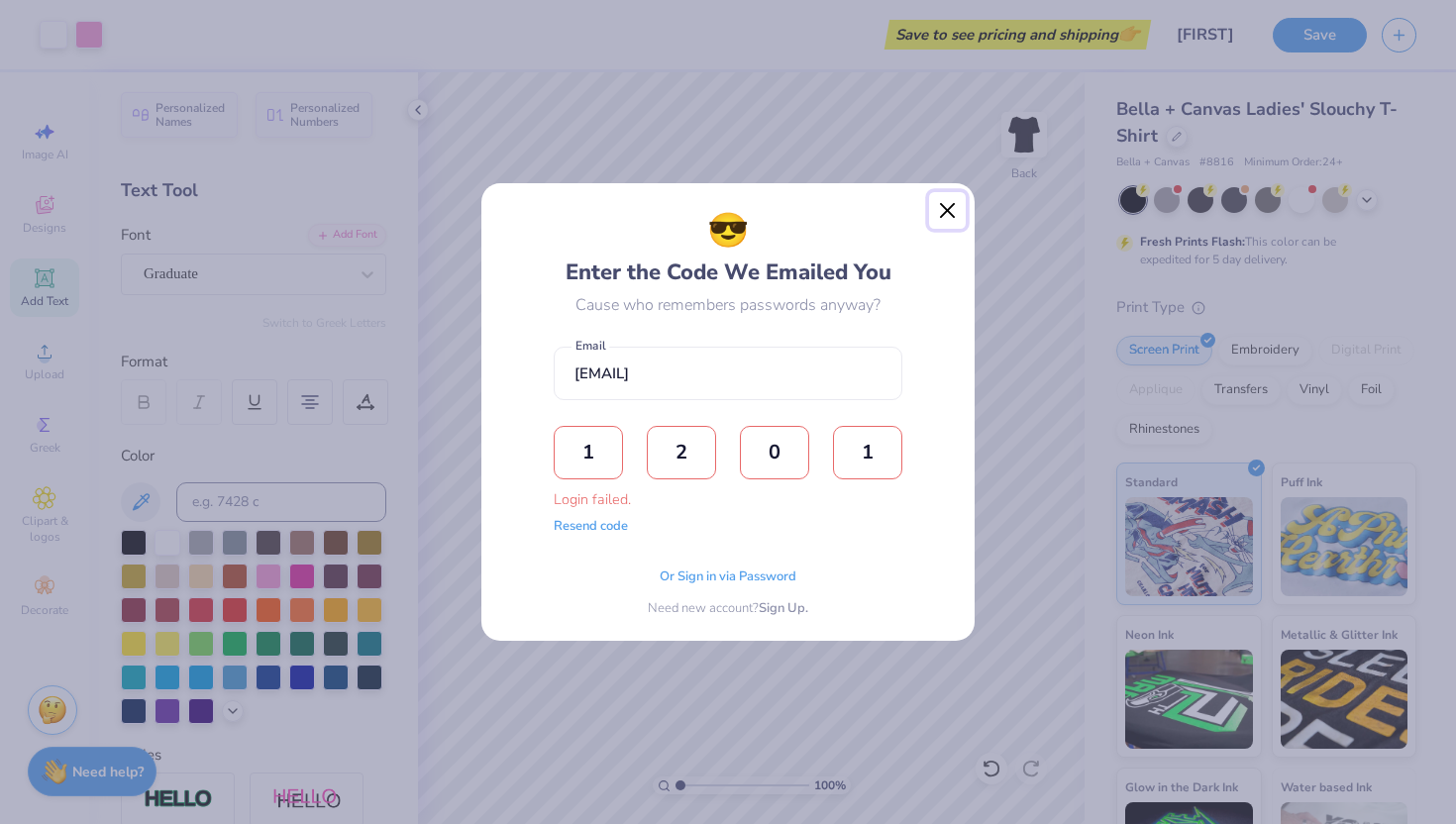 click at bounding box center (948, 211) 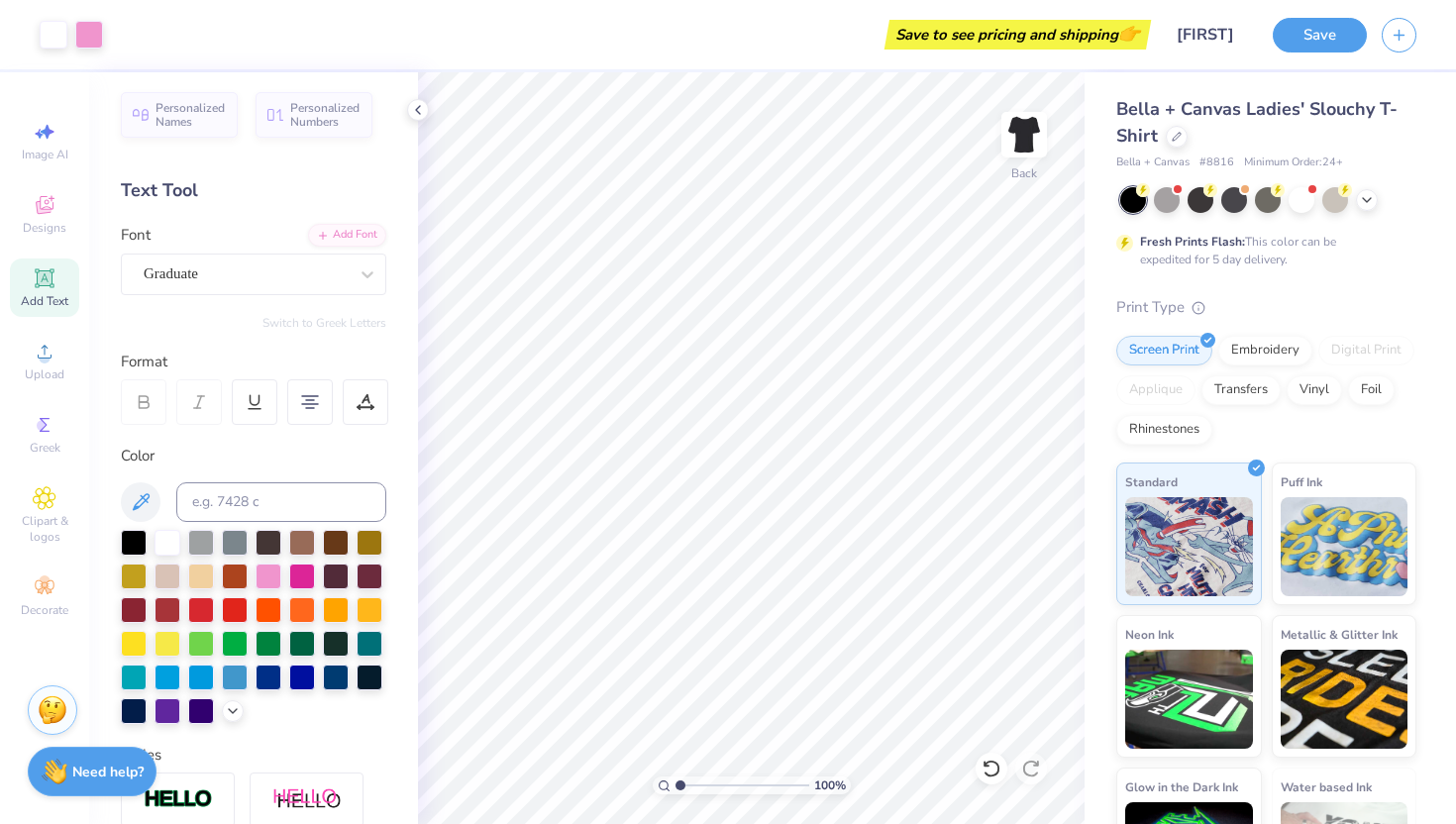 type 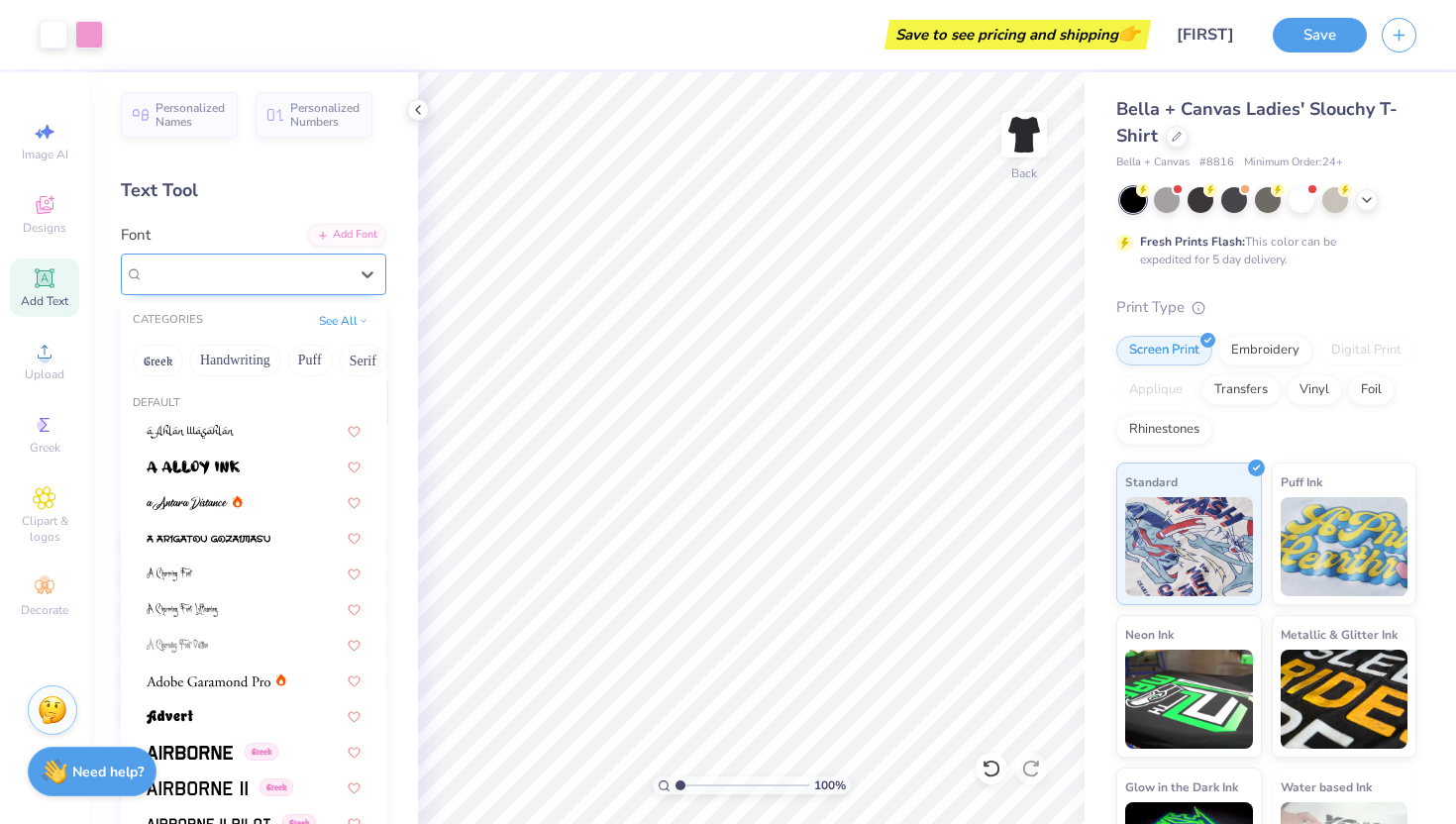 click on "Graduate" at bounding box center [246, 273] 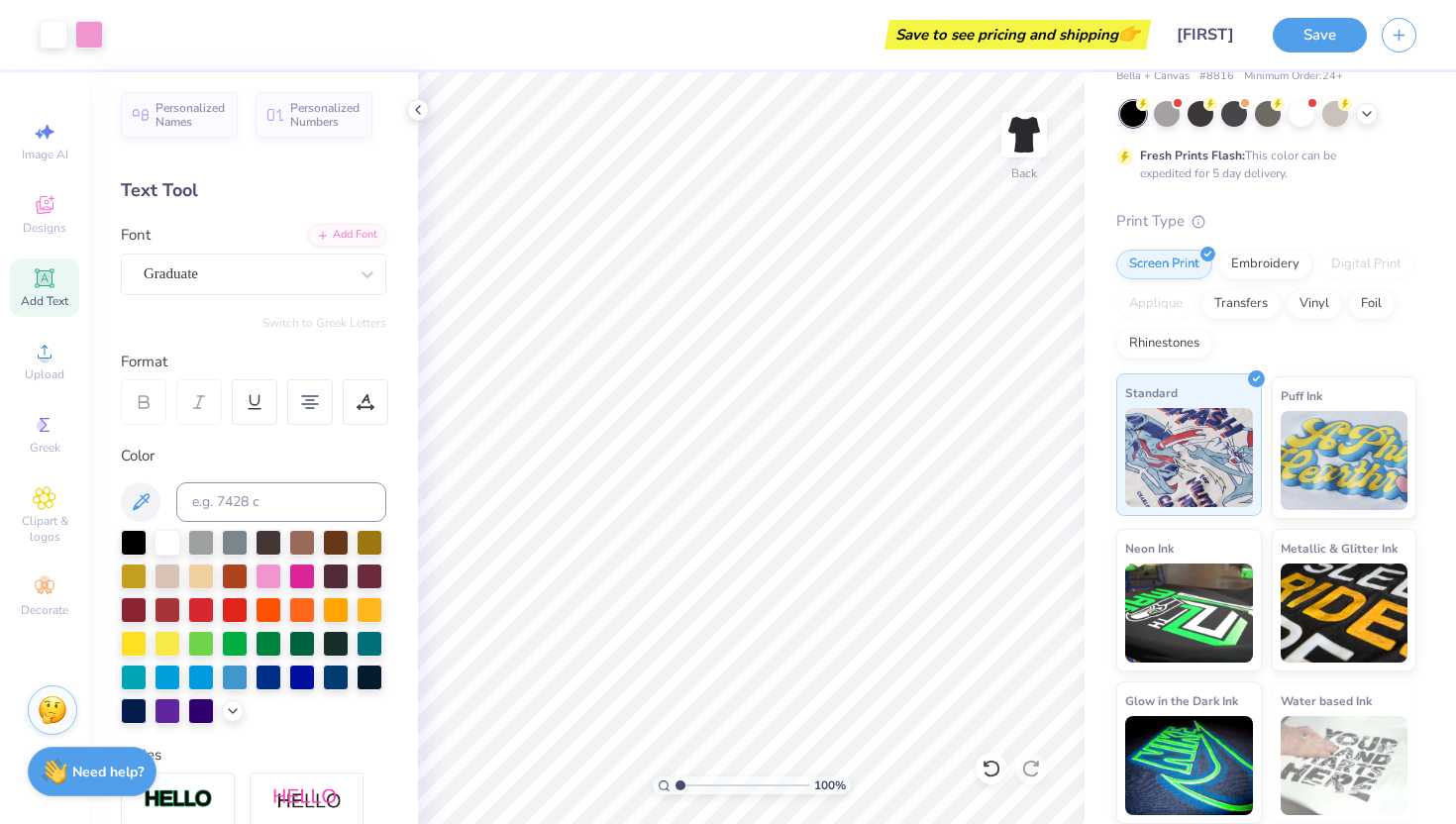 scroll, scrollTop: 0, scrollLeft: 0, axis: both 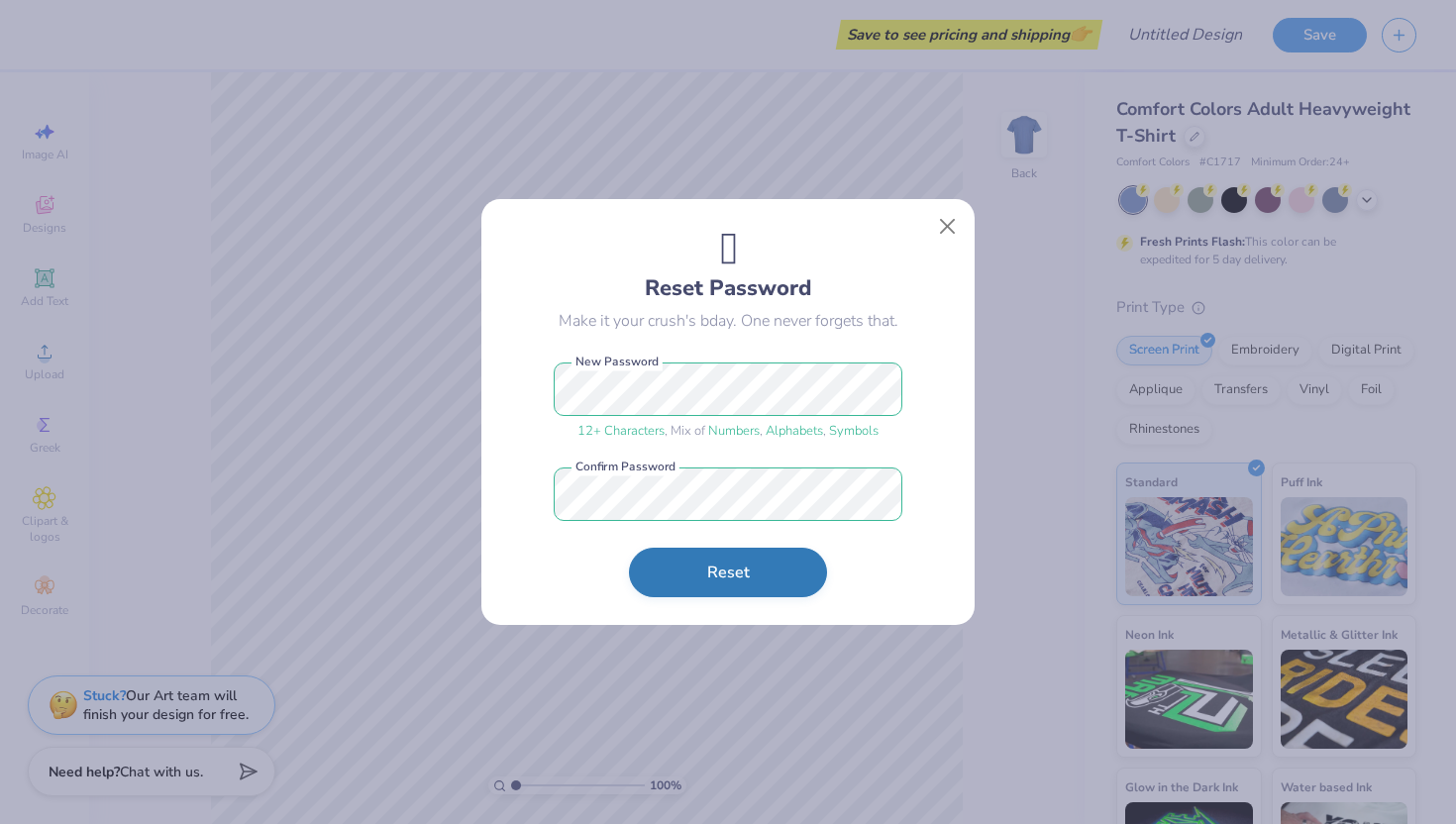 click on "Reset" at bounding box center (728, 572) 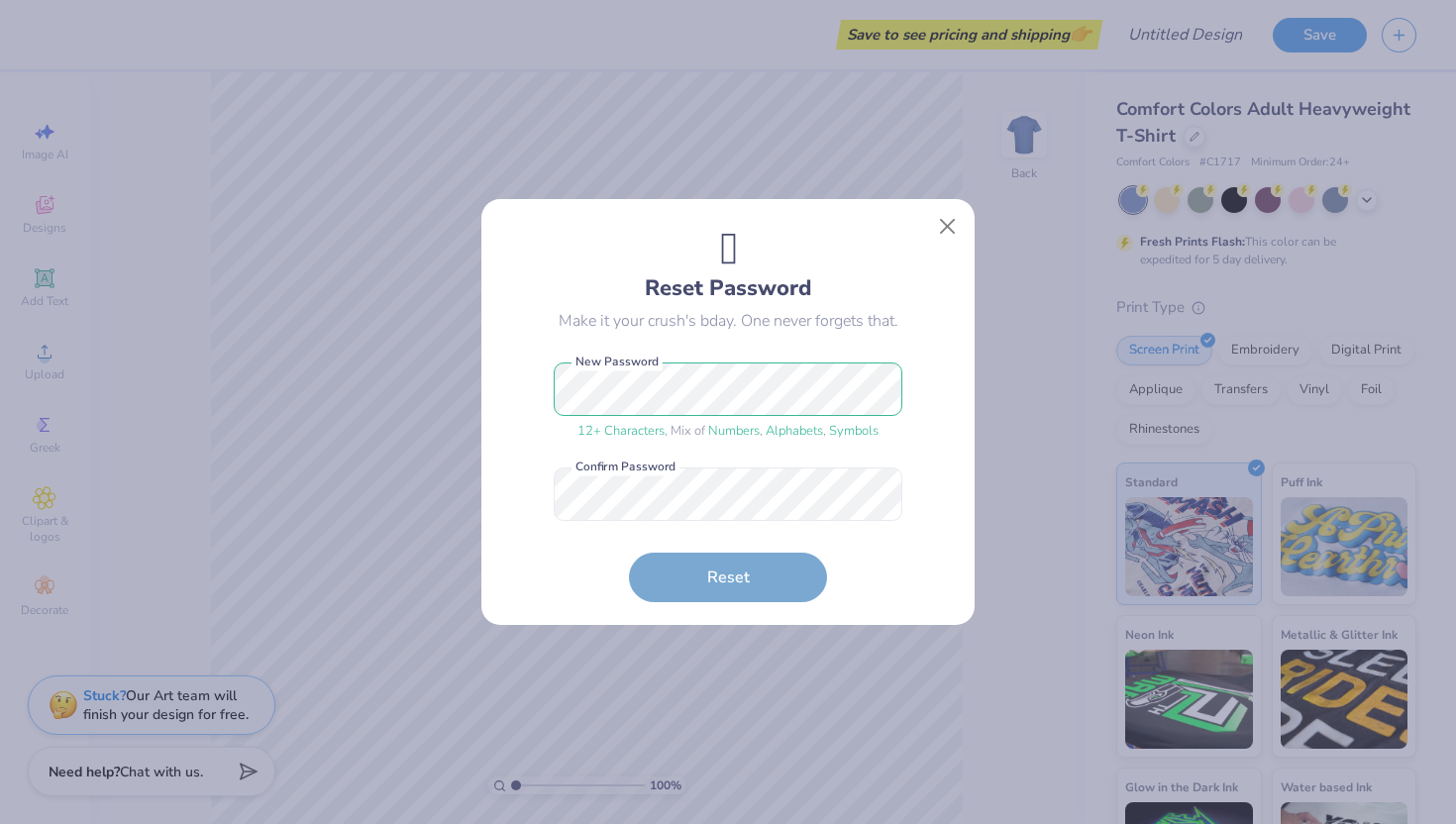click on "🫣 Reset Password Make it your crush's bday. One never forgets that. [NUMBER] + Characters , Mix of   [NUMBERS] ,   [ALPHABETS] ,   [SYMBOLS] New Password Confirm Password is a required field Confirm Password Reset" at bounding box center [728, 412] 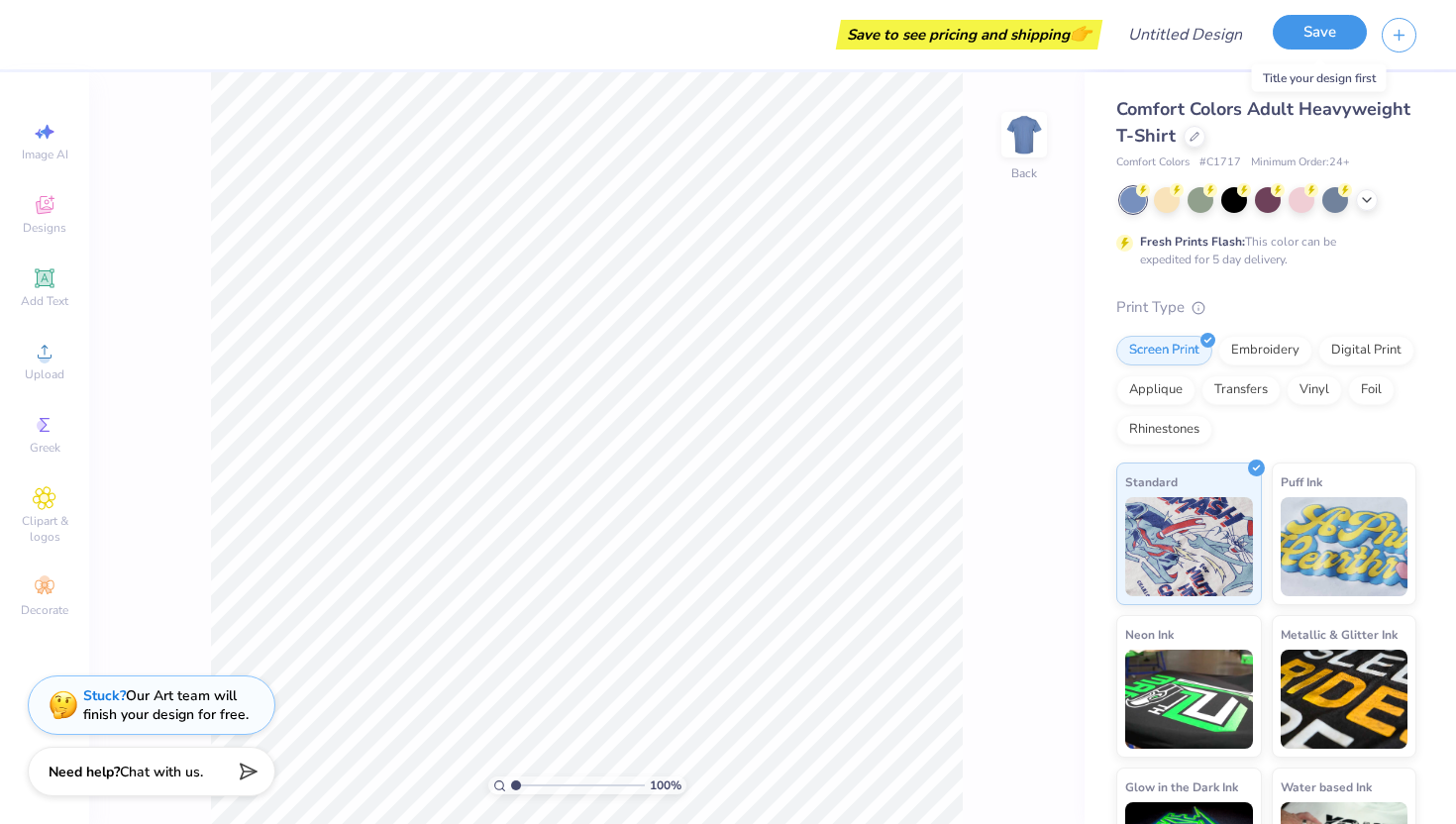 click on "Save" at bounding box center [1319, 32] 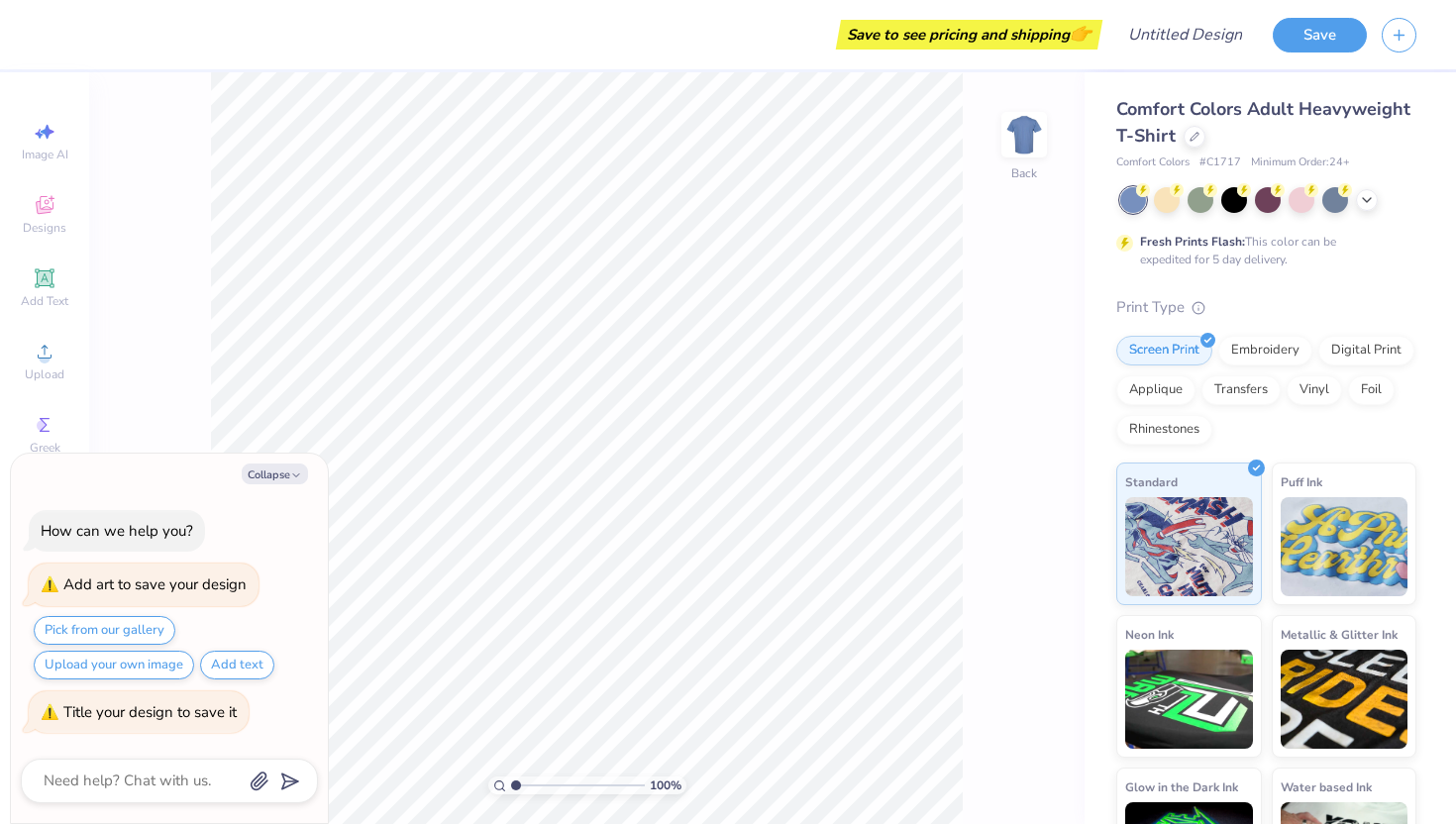 type on "x" 